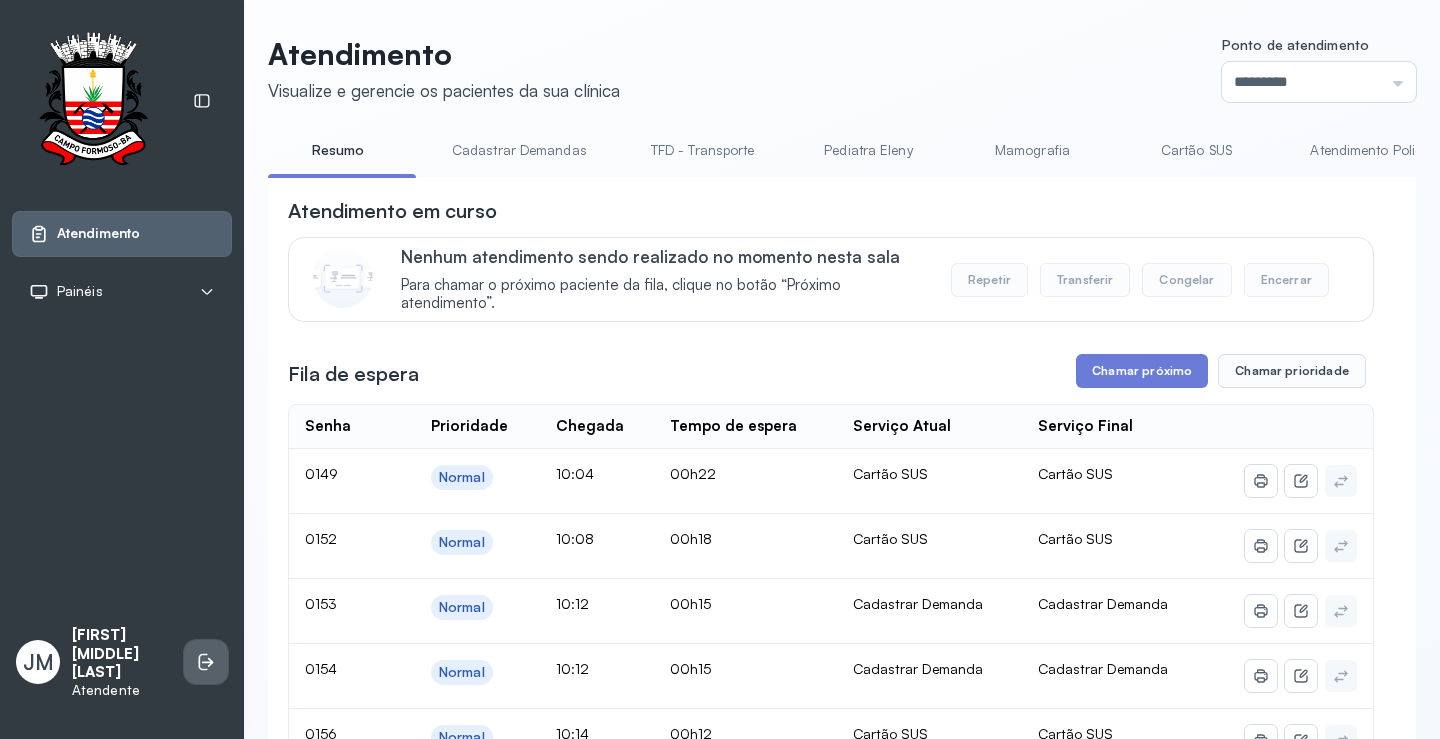 scroll, scrollTop: 0, scrollLeft: 0, axis: both 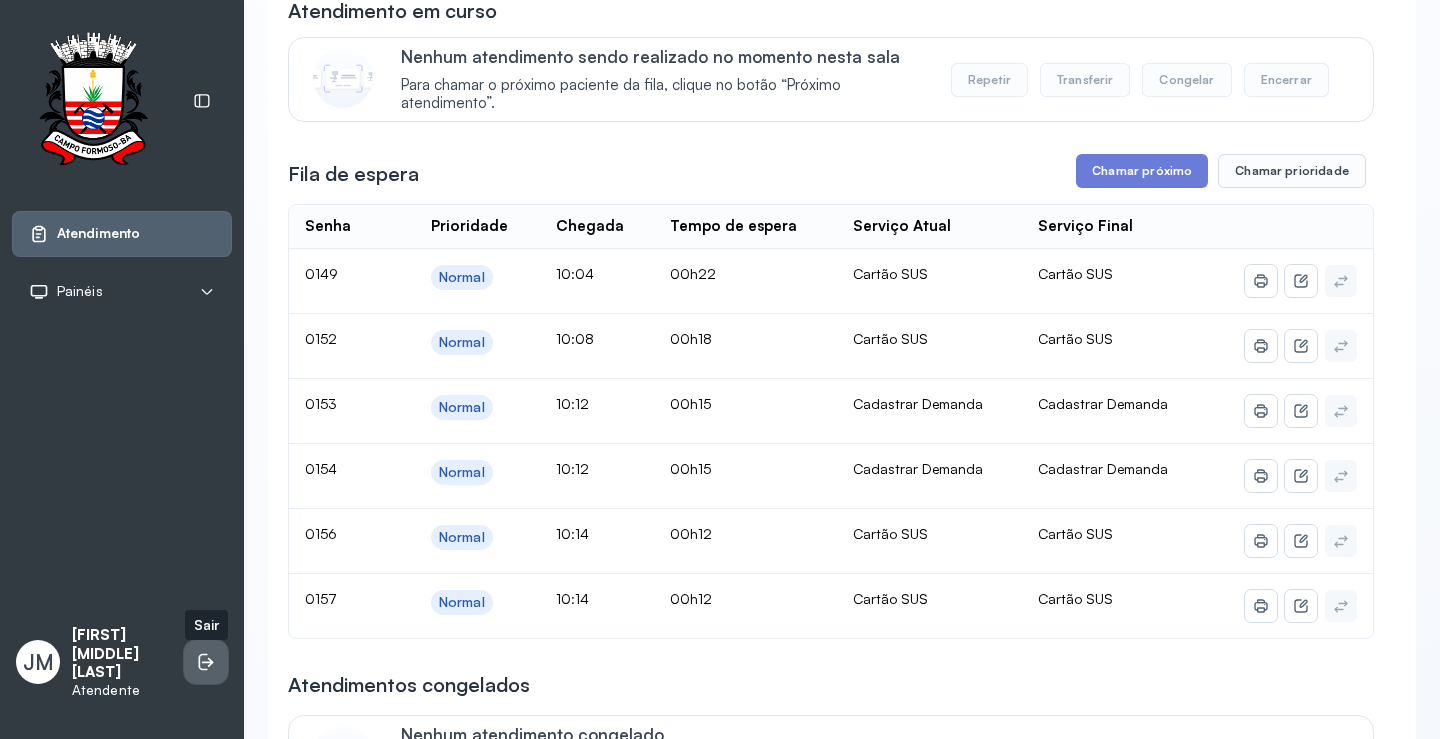 click at bounding box center [206, 662] 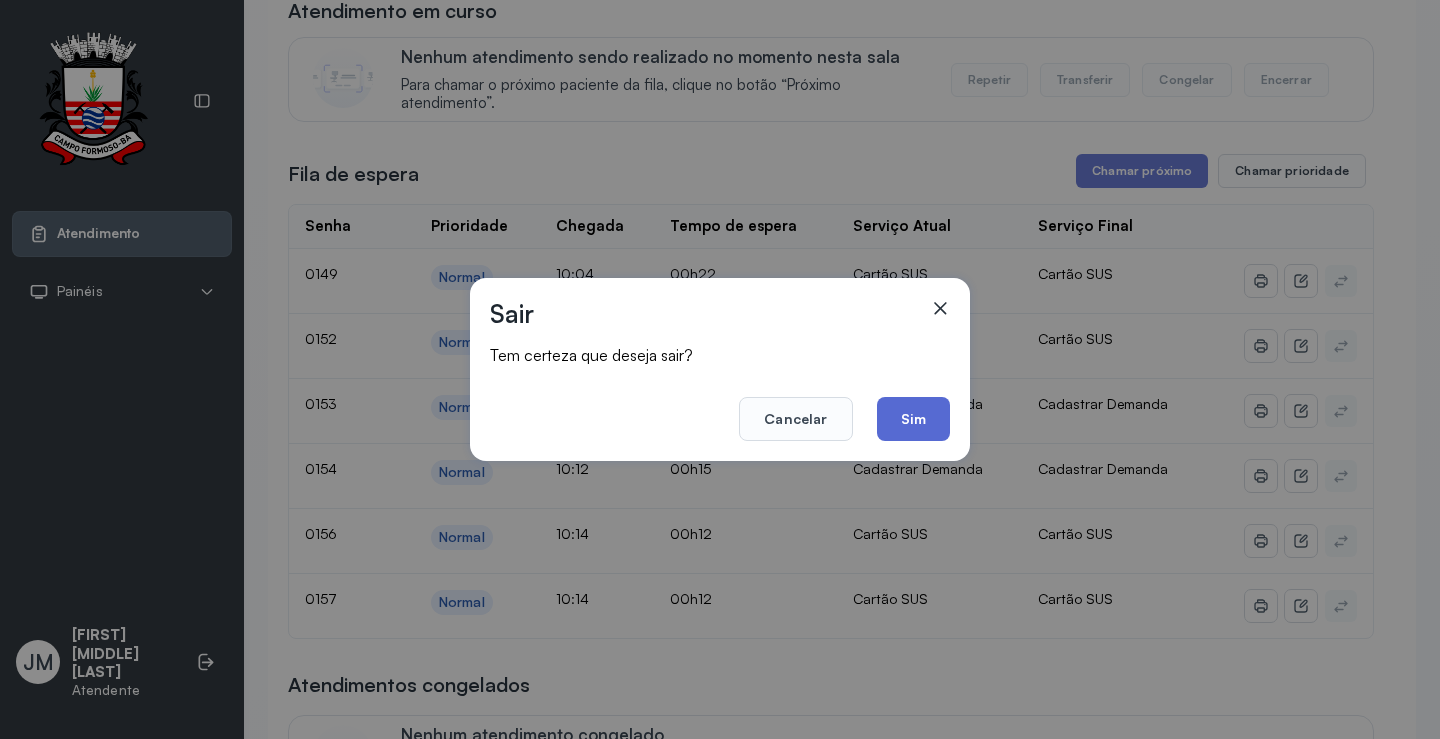 click on "Sim" 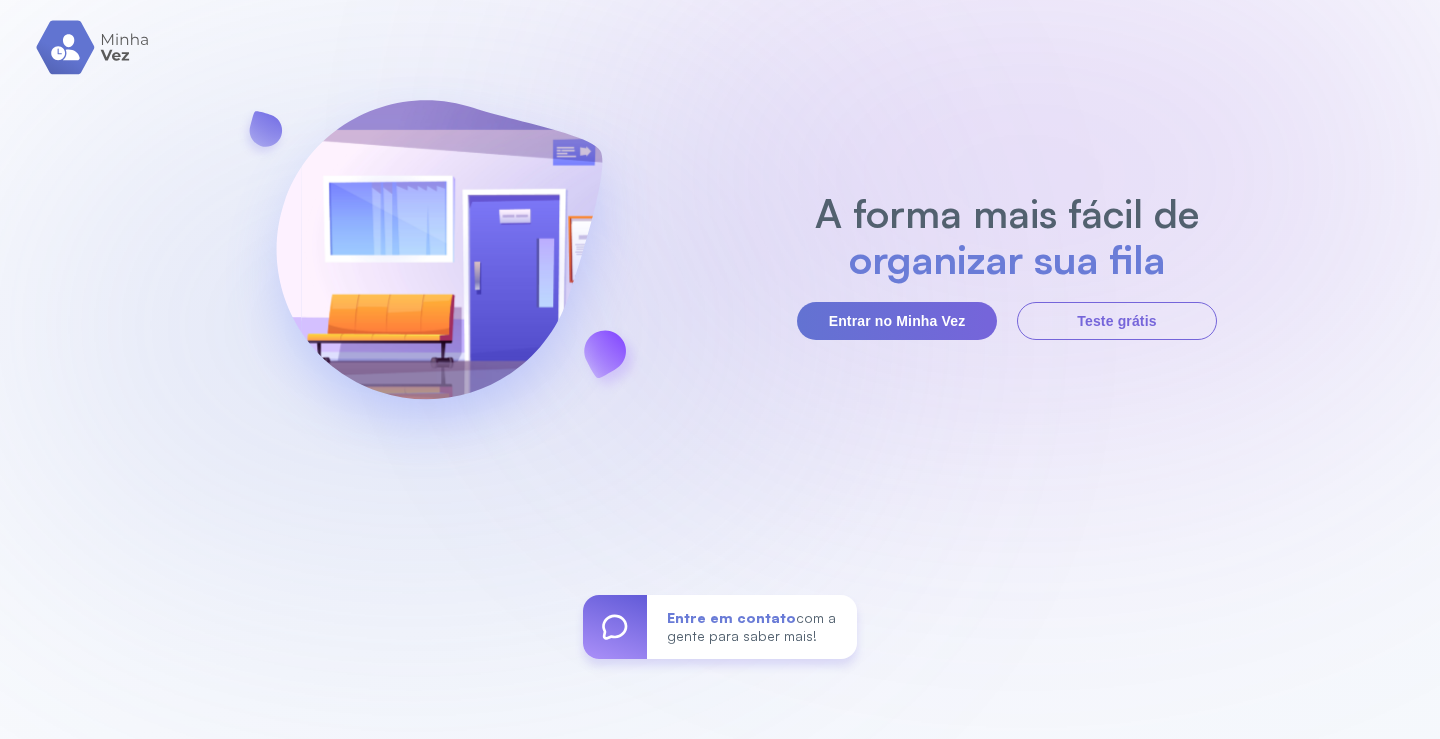scroll, scrollTop: 0, scrollLeft: 0, axis: both 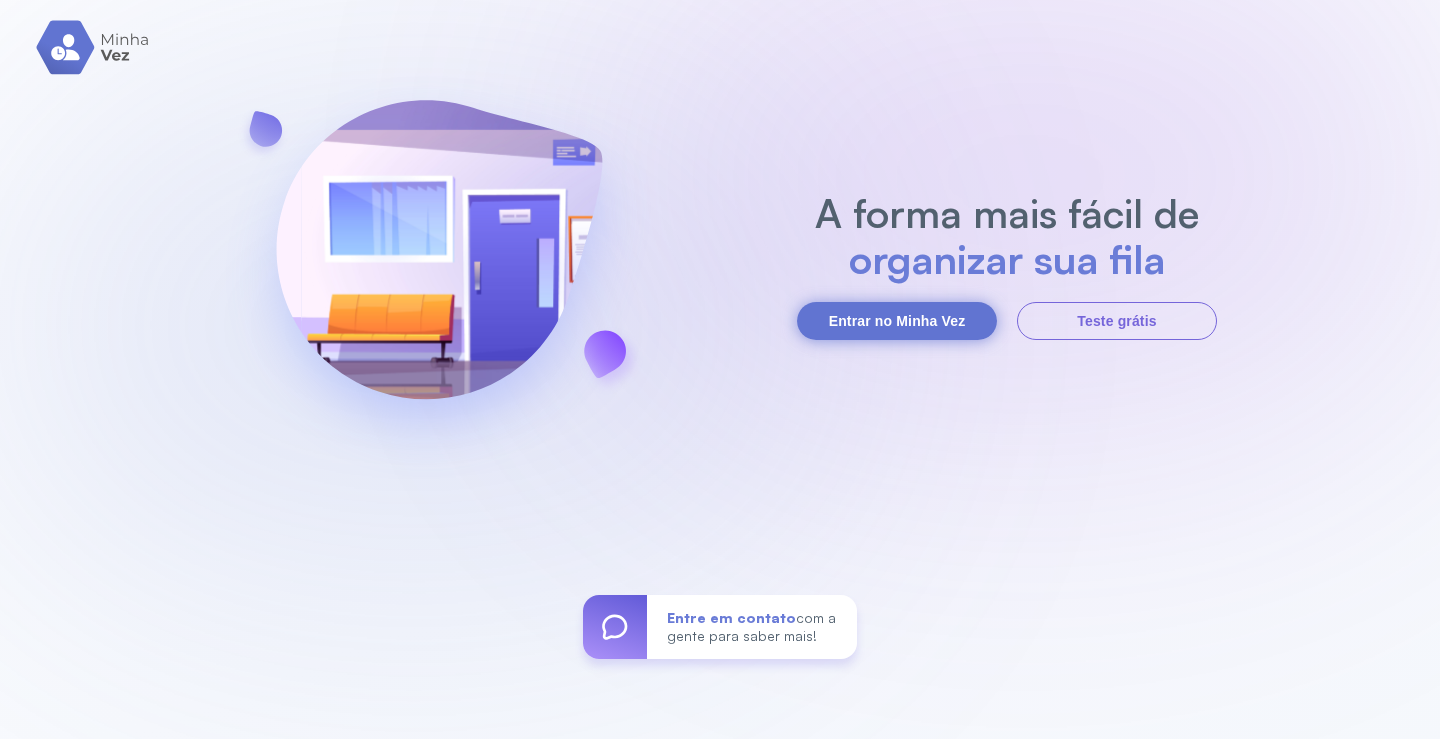 click on "Entrar no Minha Vez" at bounding box center [897, 321] 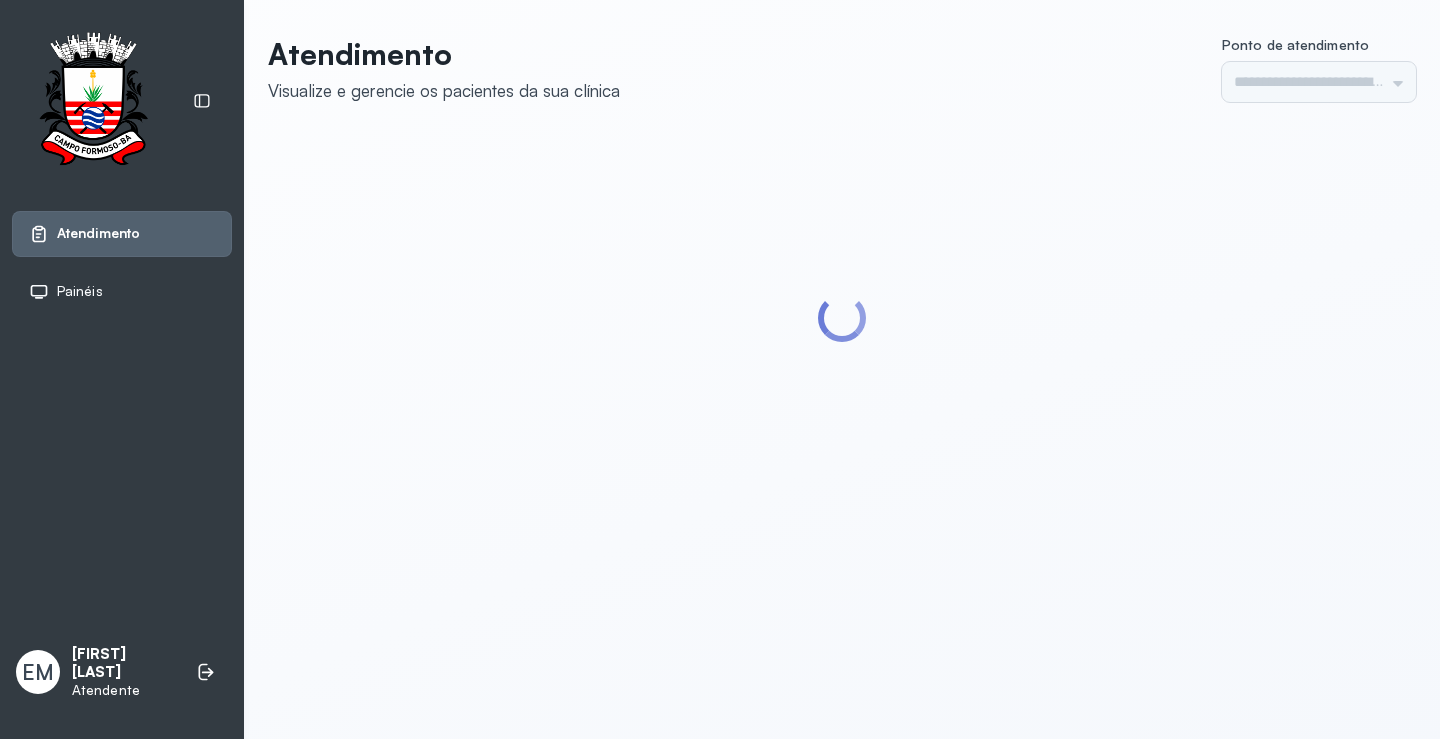 scroll, scrollTop: 0, scrollLeft: 0, axis: both 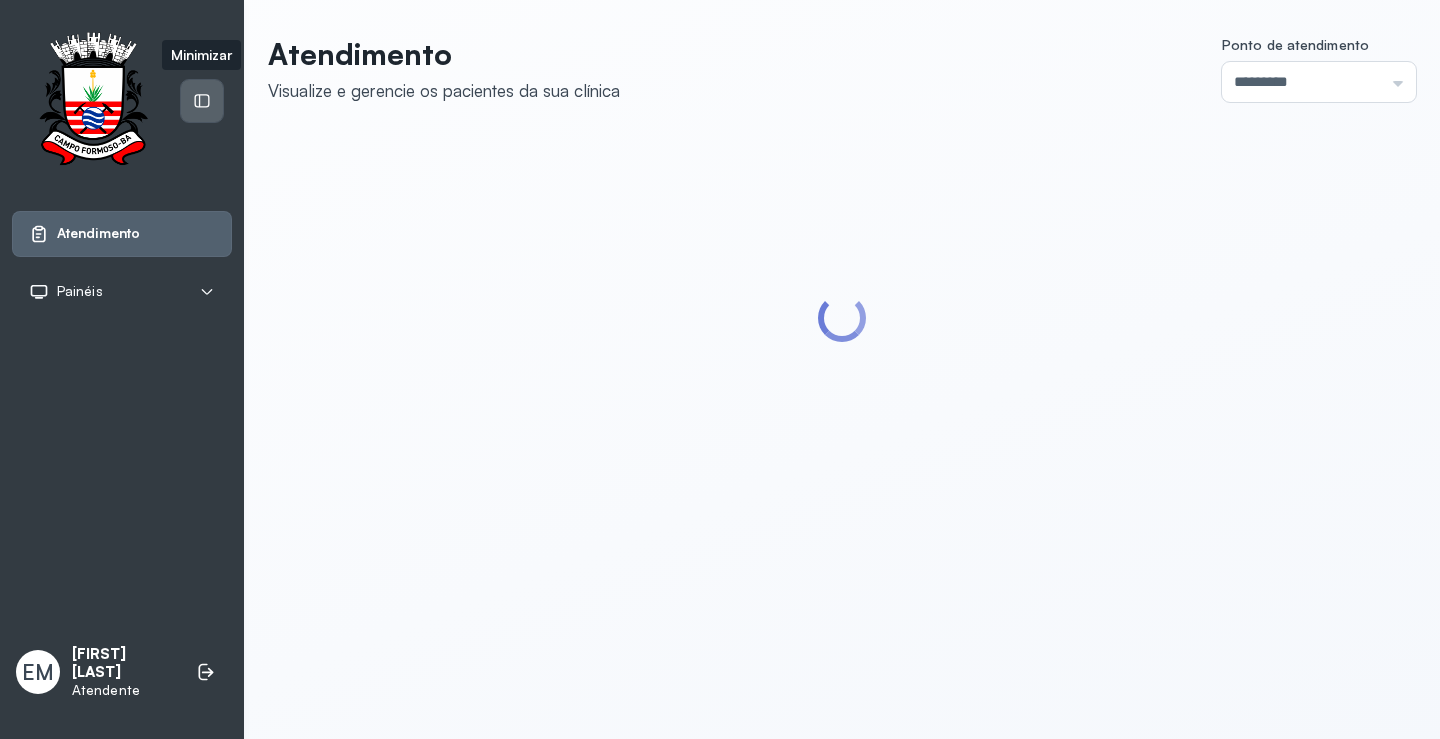 click 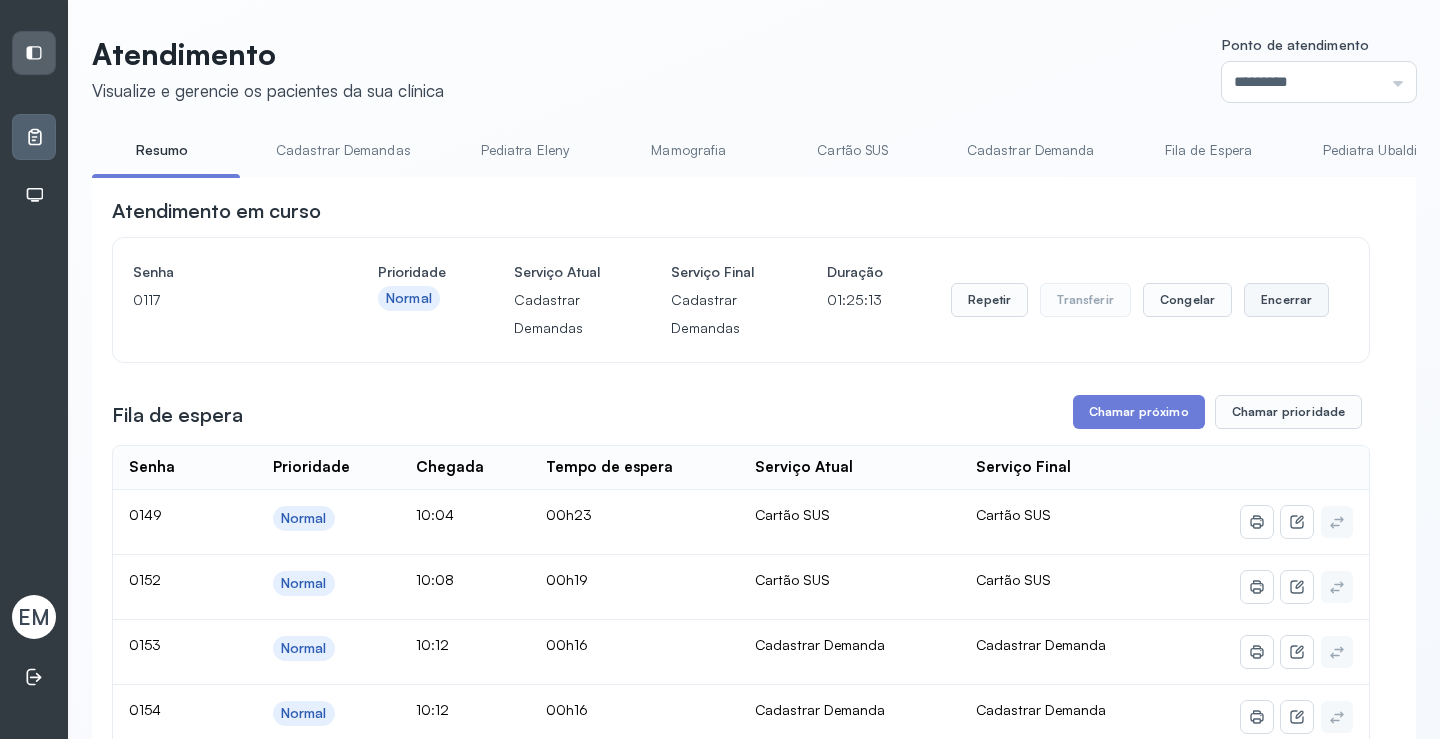 click on "Encerrar" at bounding box center [1286, 300] 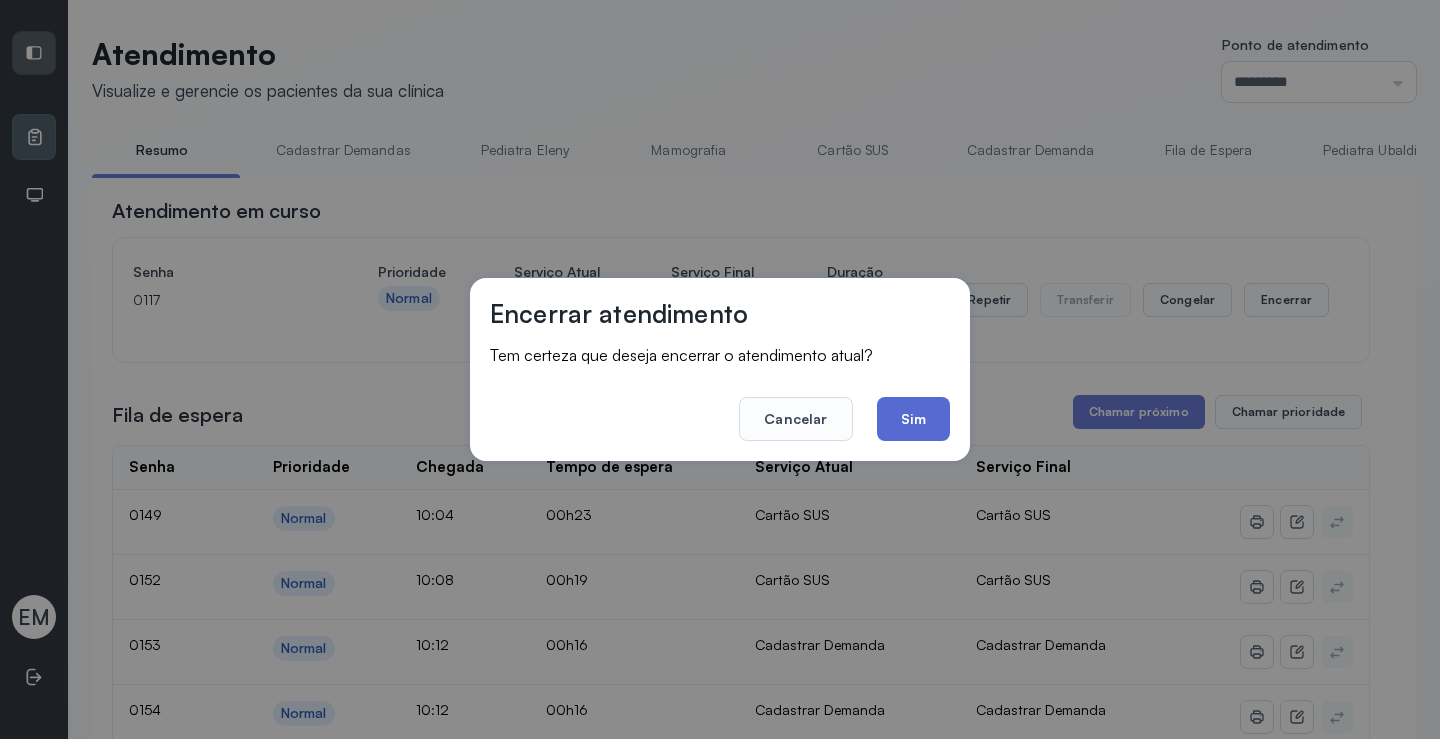 click on "Sim" 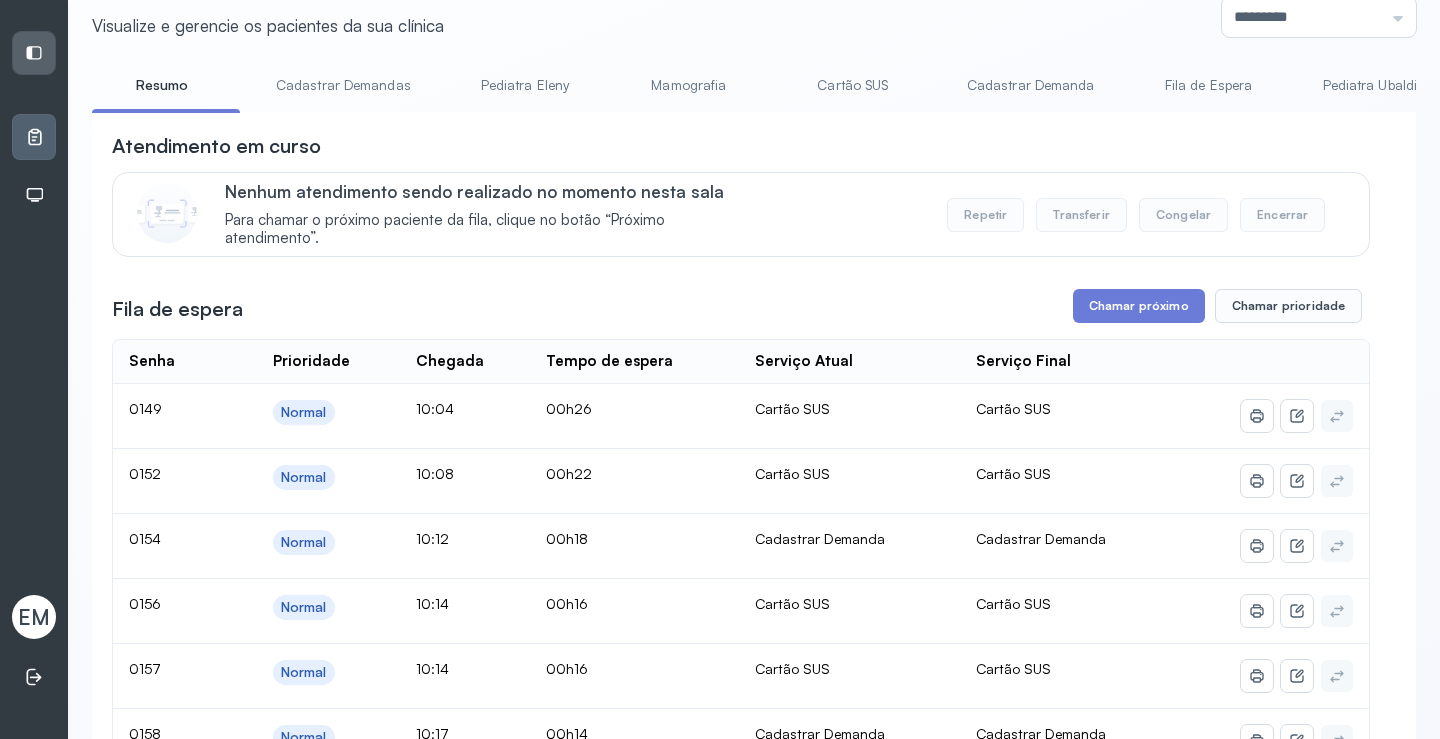 scroll, scrollTop: 100, scrollLeft: 0, axis: vertical 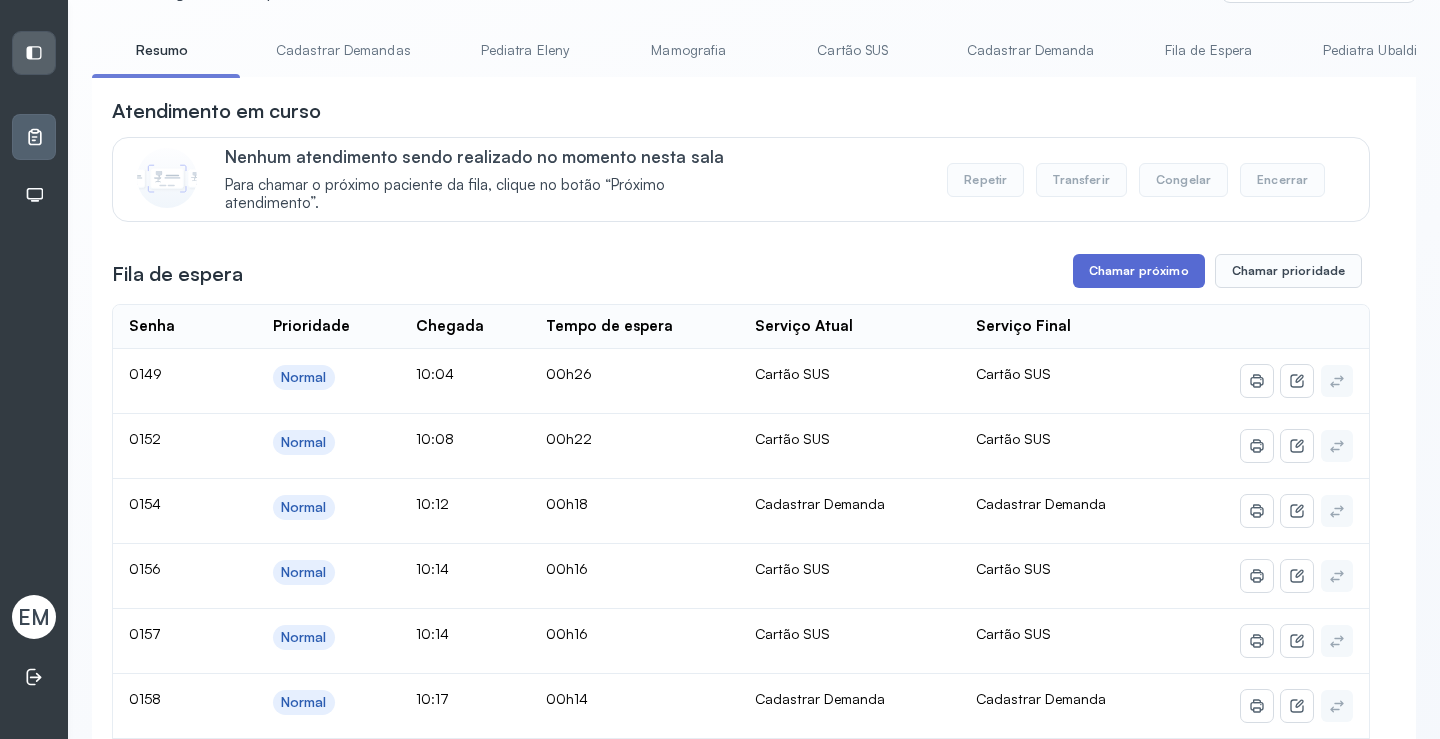 click on "Chamar próximo" at bounding box center (1139, 271) 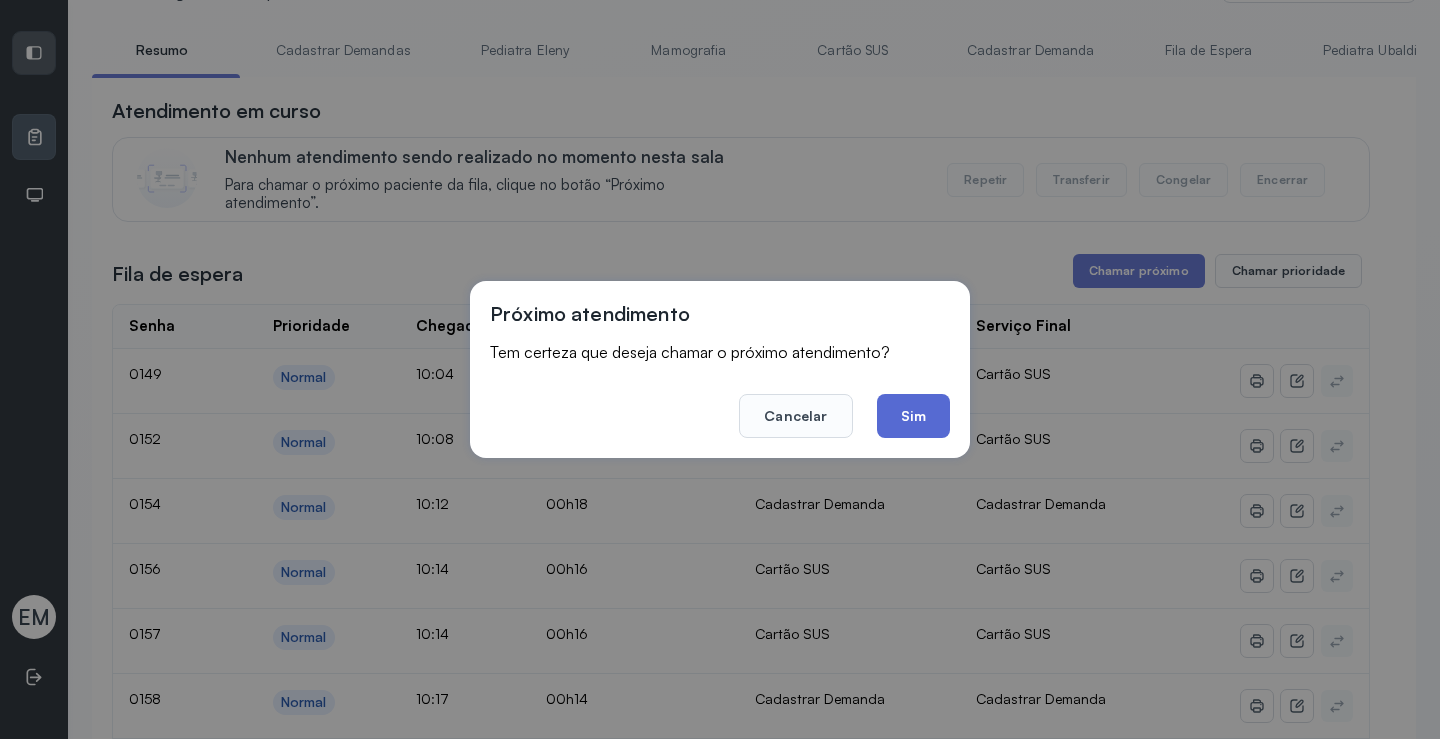 click on "Sim" 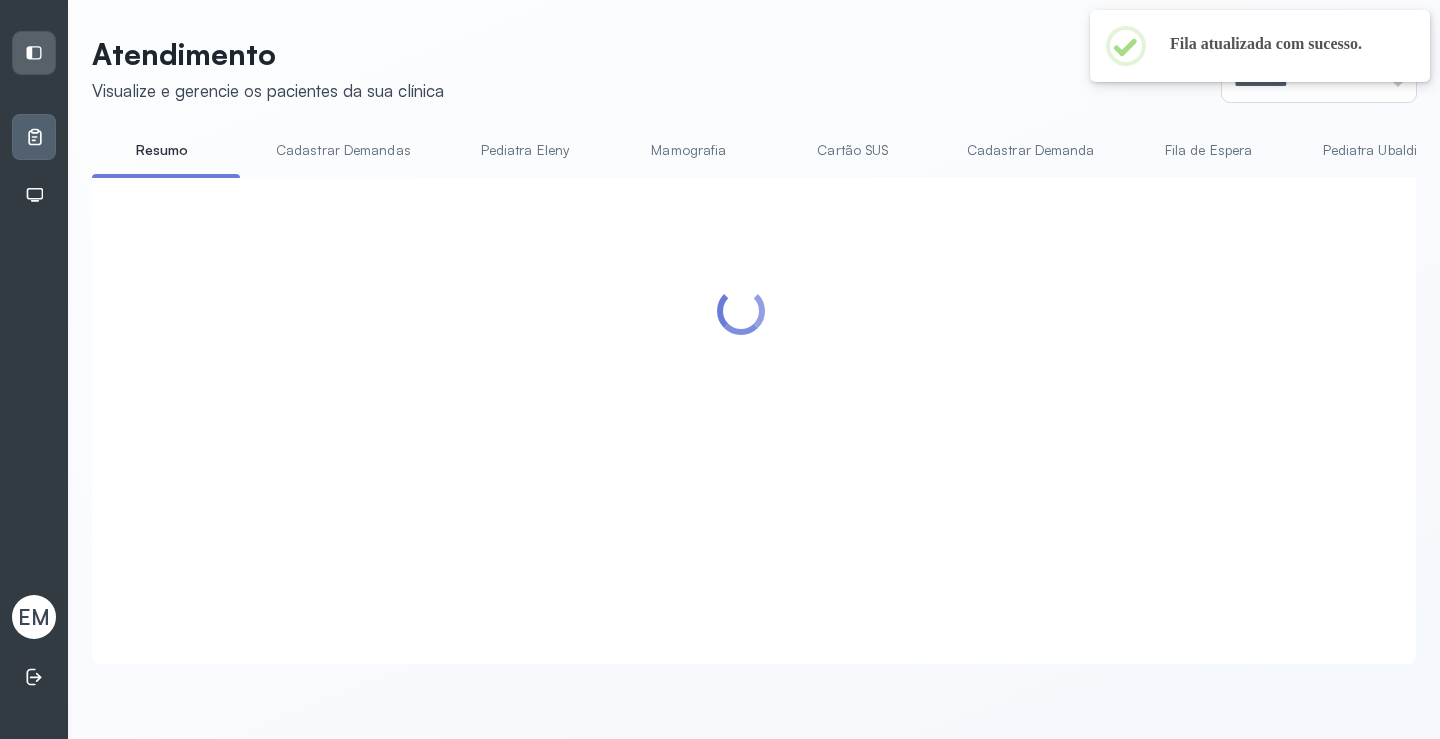 scroll, scrollTop: 100, scrollLeft: 0, axis: vertical 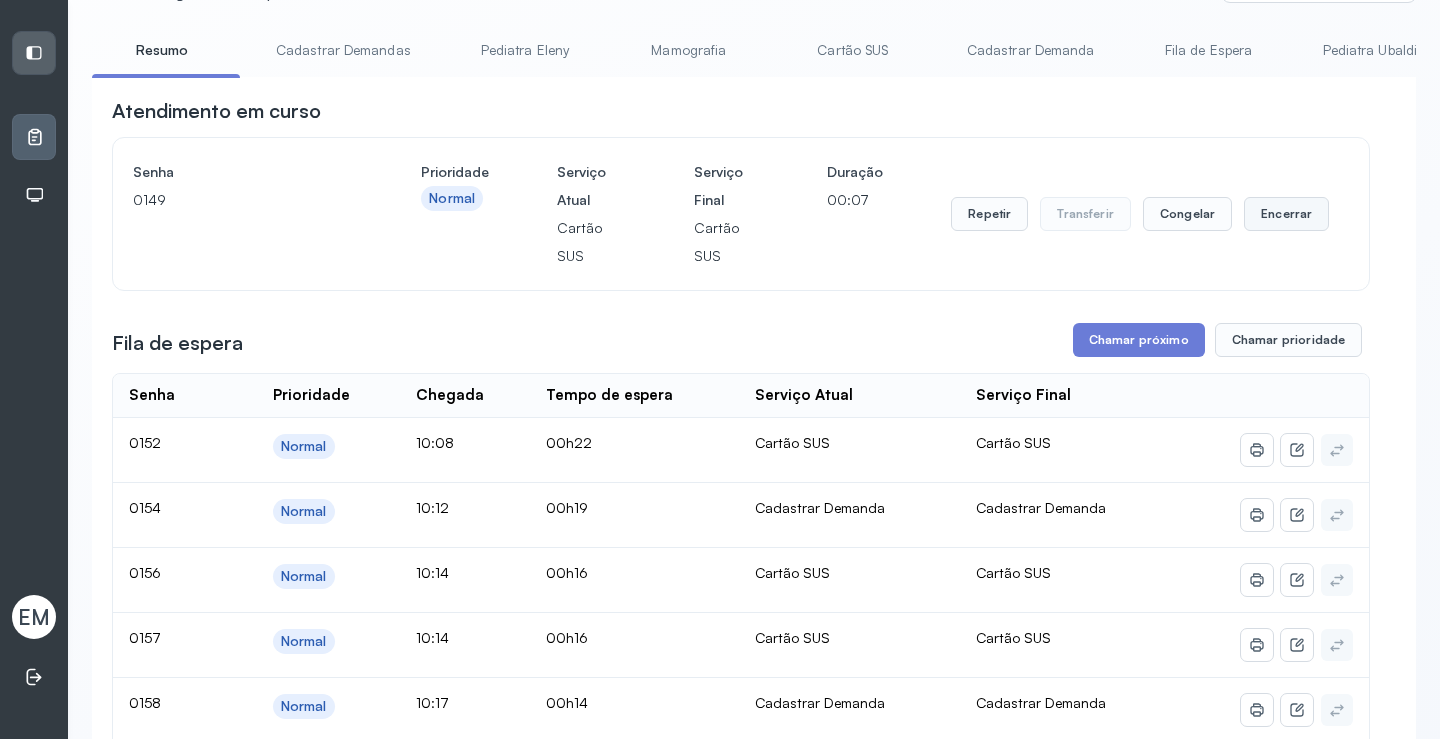 click on "Encerrar" at bounding box center [1286, 214] 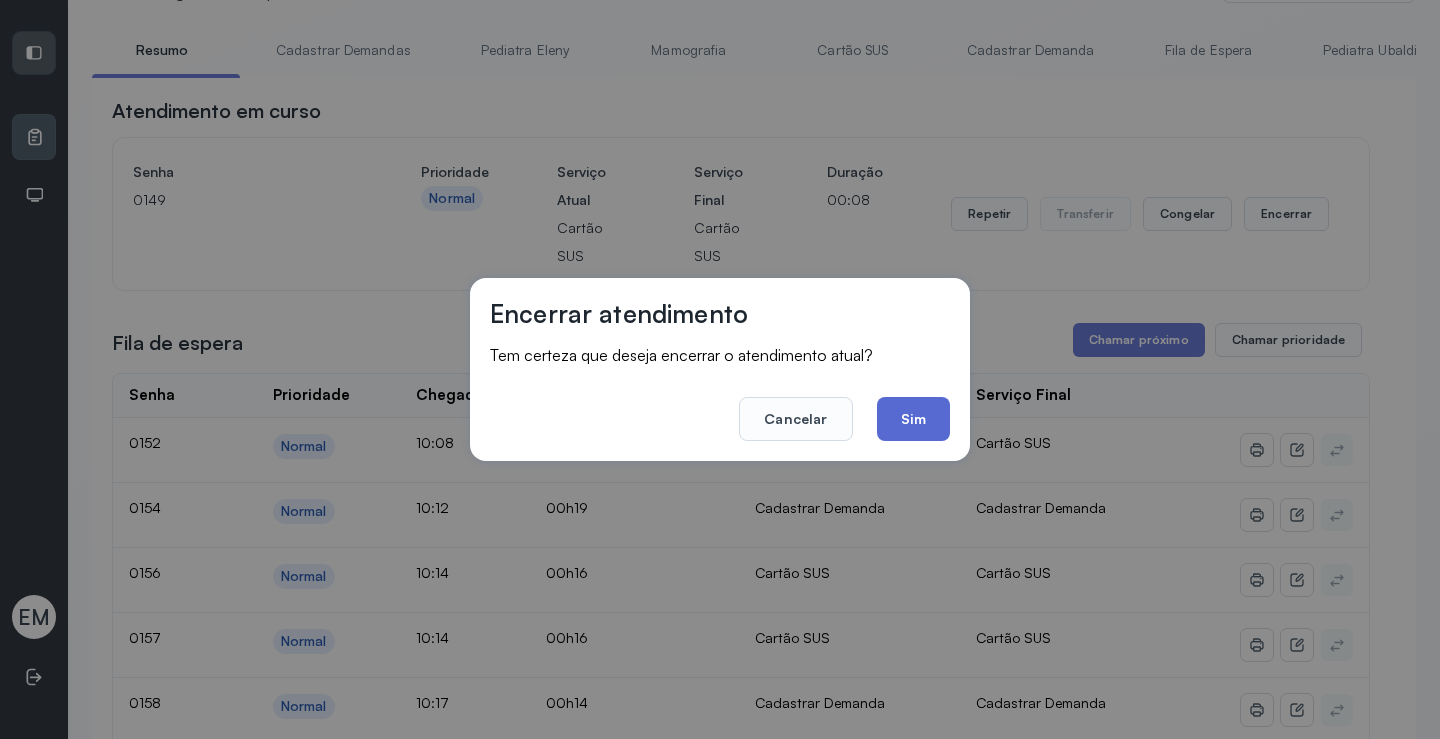 click on "Sim" 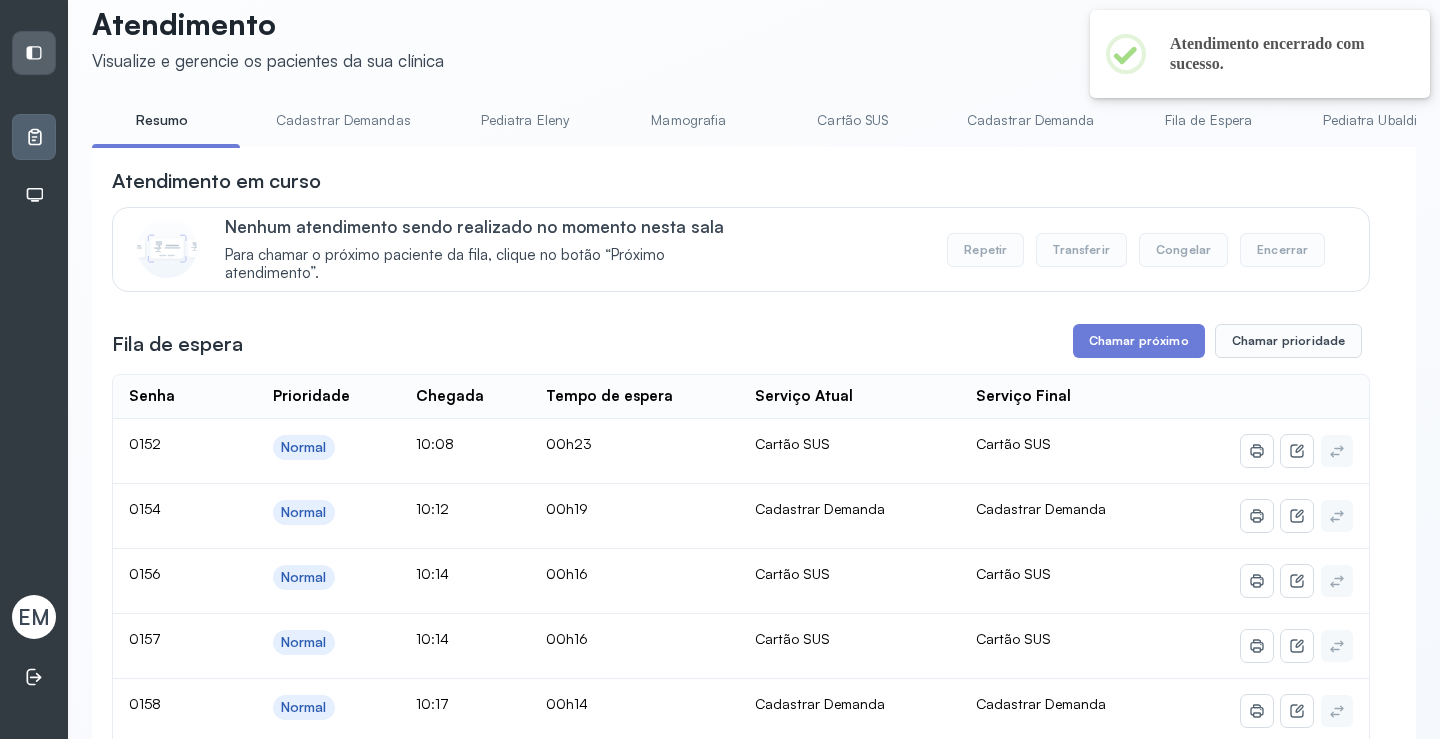 scroll, scrollTop: 0, scrollLeft: 0, axis: both 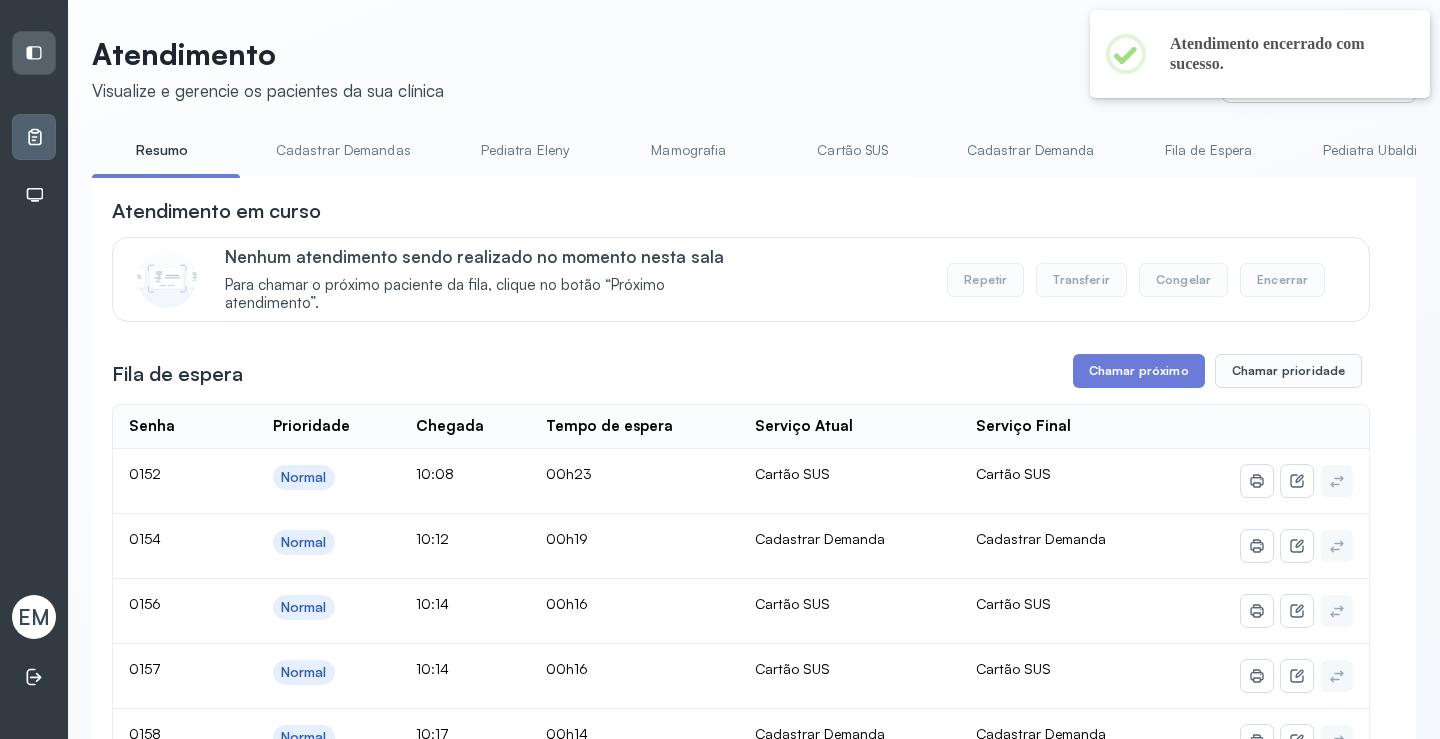 click on "*********" at bounding box center (1319, 82) 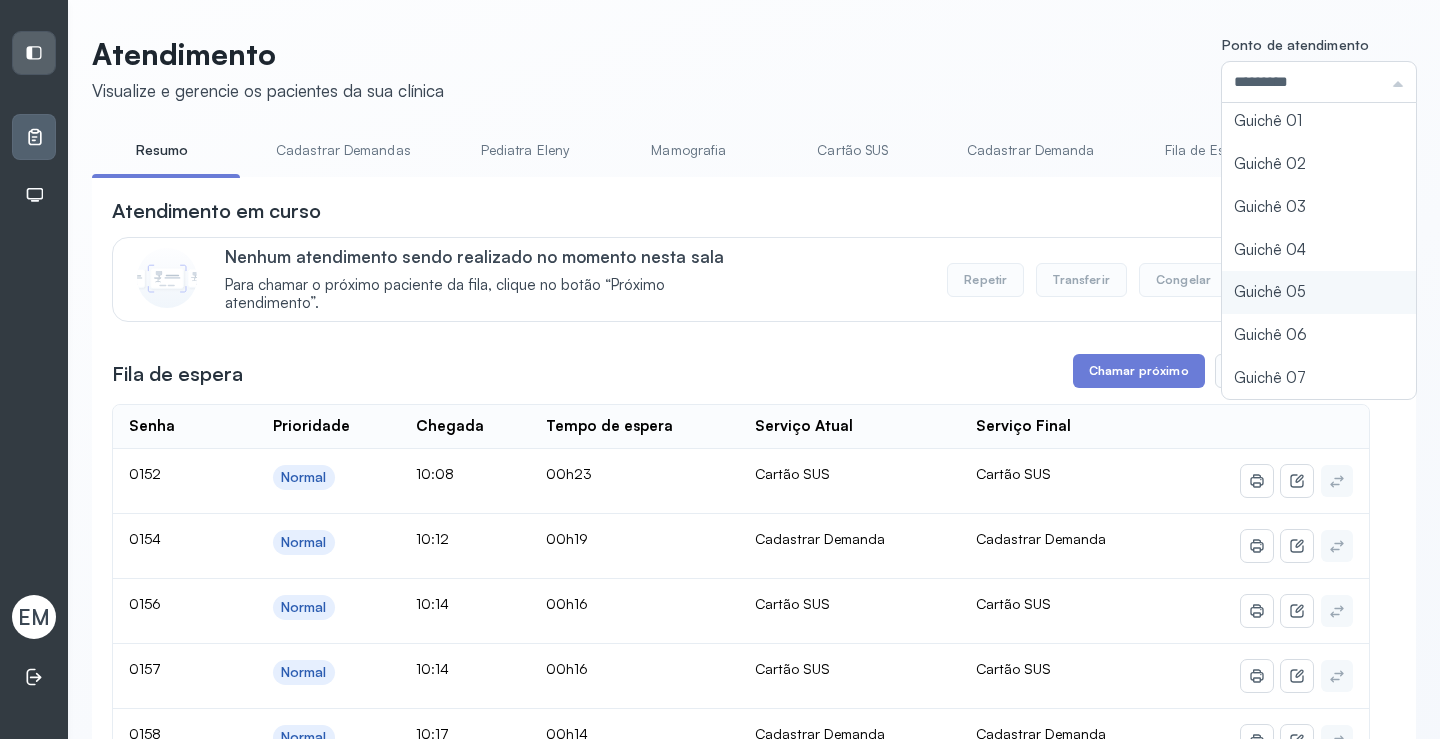 scroll, scrollTop: 88, scrollLeft: 0, axis: vertical 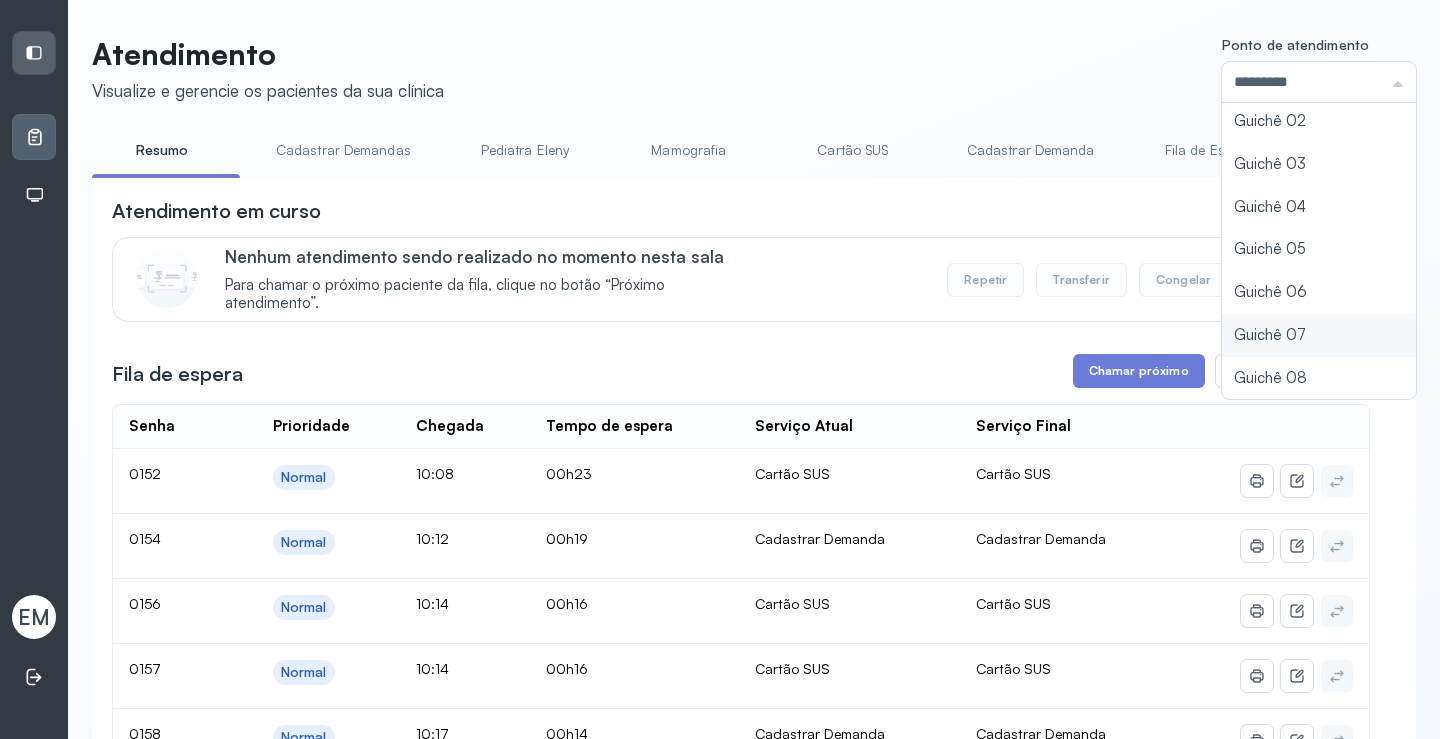 type on "*********" 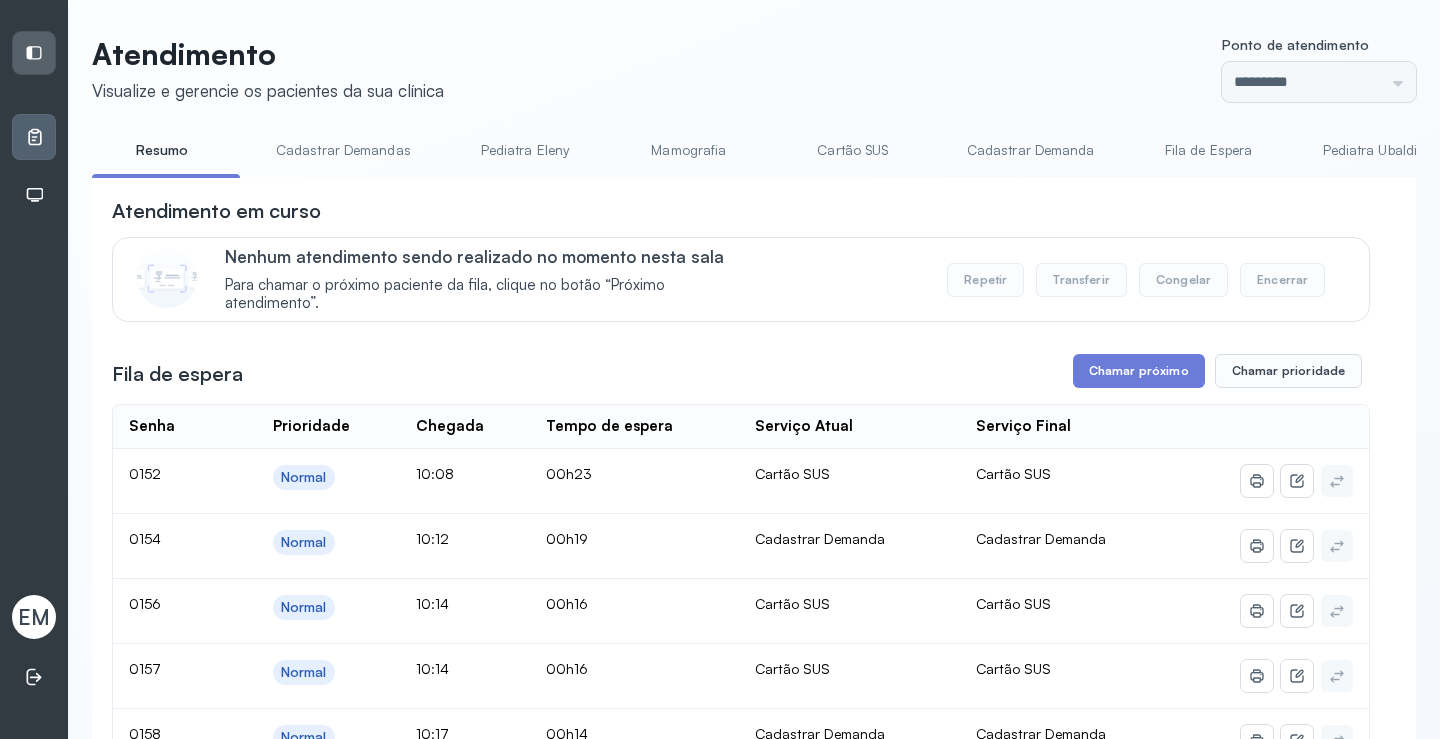 click on "Atendimento Visualize e gerencie os pacientes da sua clínica Ponto de atendimento ********* Nenhum Guichê 01 Guichê 02 Guichê 03 Guichê 04 Guichê 05 Guichê 06 Guichê 07 Guichê 08 Resumo Cadastrar Demandas Pediatra Eleny Mamografia Cartão SUS Cadastrar Demanda Fila de Espera Pediatra Ubaldina Pediatra Hamilton Ortopedista Mauricio Ortopedista Ramon Ginecologista Luana Ginecologista Amilton Endocrinologista Poliercio Endocrinologista Washington Obstetra Nefrologista Laboratório INFECTOLOGISTA GERIATRA Atendimento em curso Nenhum atendimento sendo realizado no momento nesta sala Para chamar o próximo paciente da fila, clique no botão “Próximo atendimento”. Repetir Transferir Congelar Encerrar Fila de espera Chamar próximo Chamar prioridade Senha    Prioridade  Chegada  Tempo de espera  Serviço Atual  Serviço Final    0152 Normal 10:08 00h23 Cartão SUS Cartão SUS 0154 Normal 10:12 00h19 Cadastrar Demanda Cadastrar Demanda 0156 Normal 10:14 00h16 Cartão SUS Cartão SUS 0157 Normal 10:14 | |" 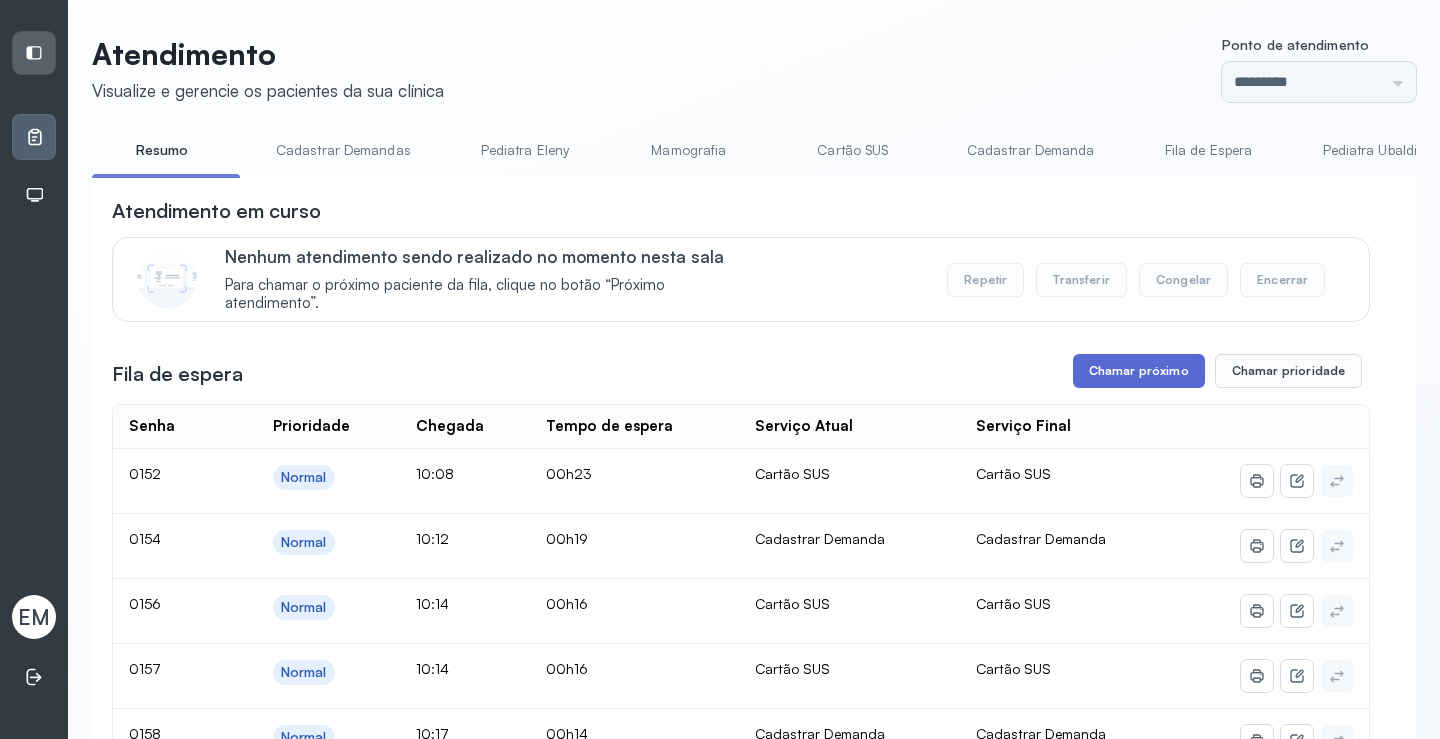 click on "Chamar próximo" at bounding box center (1139, 371) 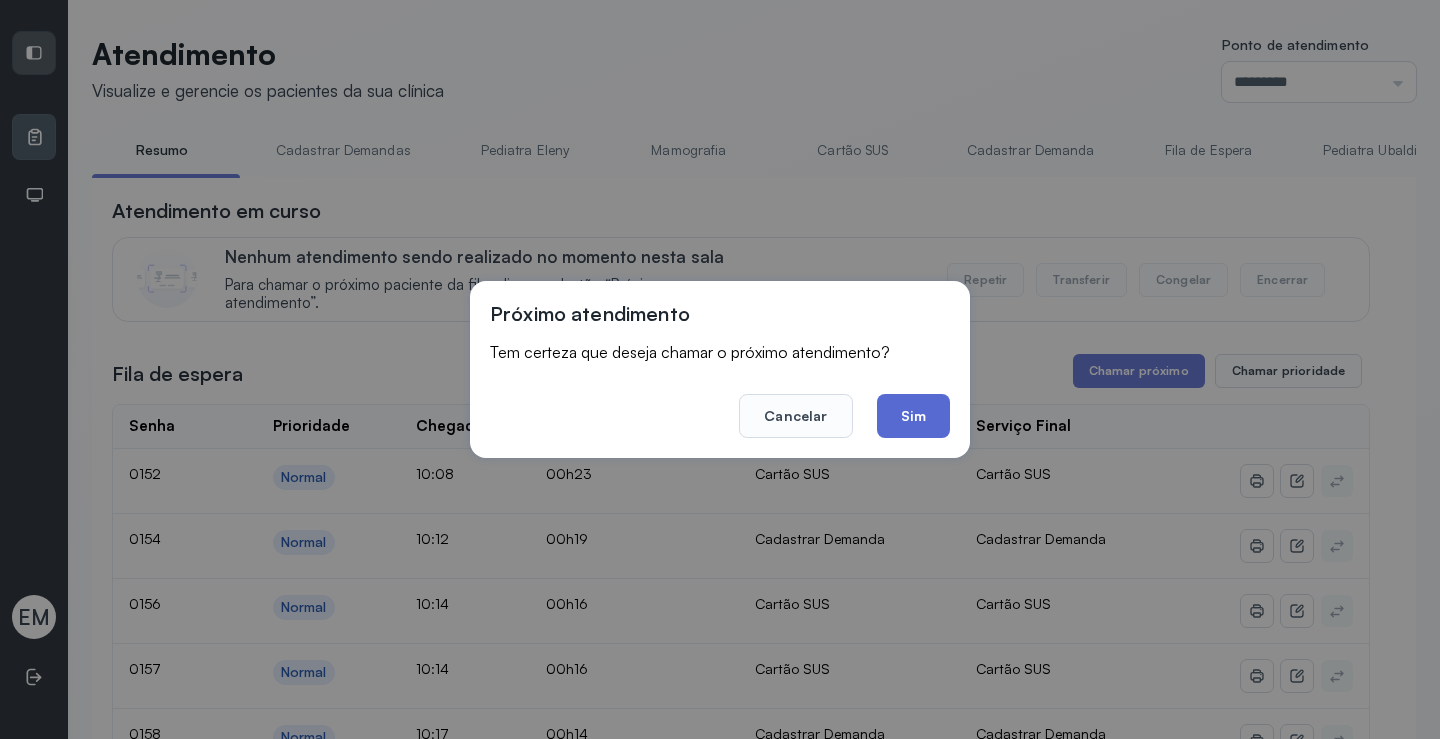 click on "Sim" 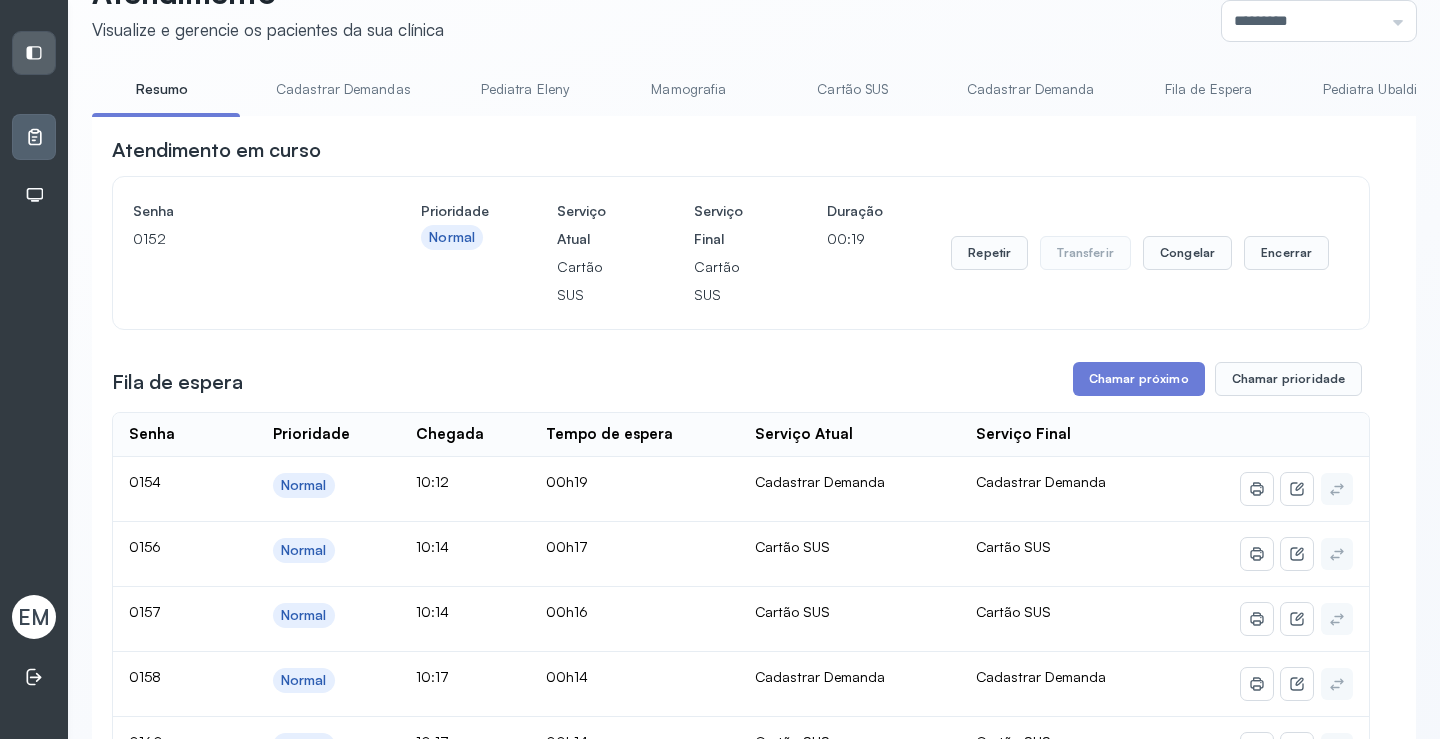 scroll, scrollTop: 0, scrollLeft: 0, axis: both 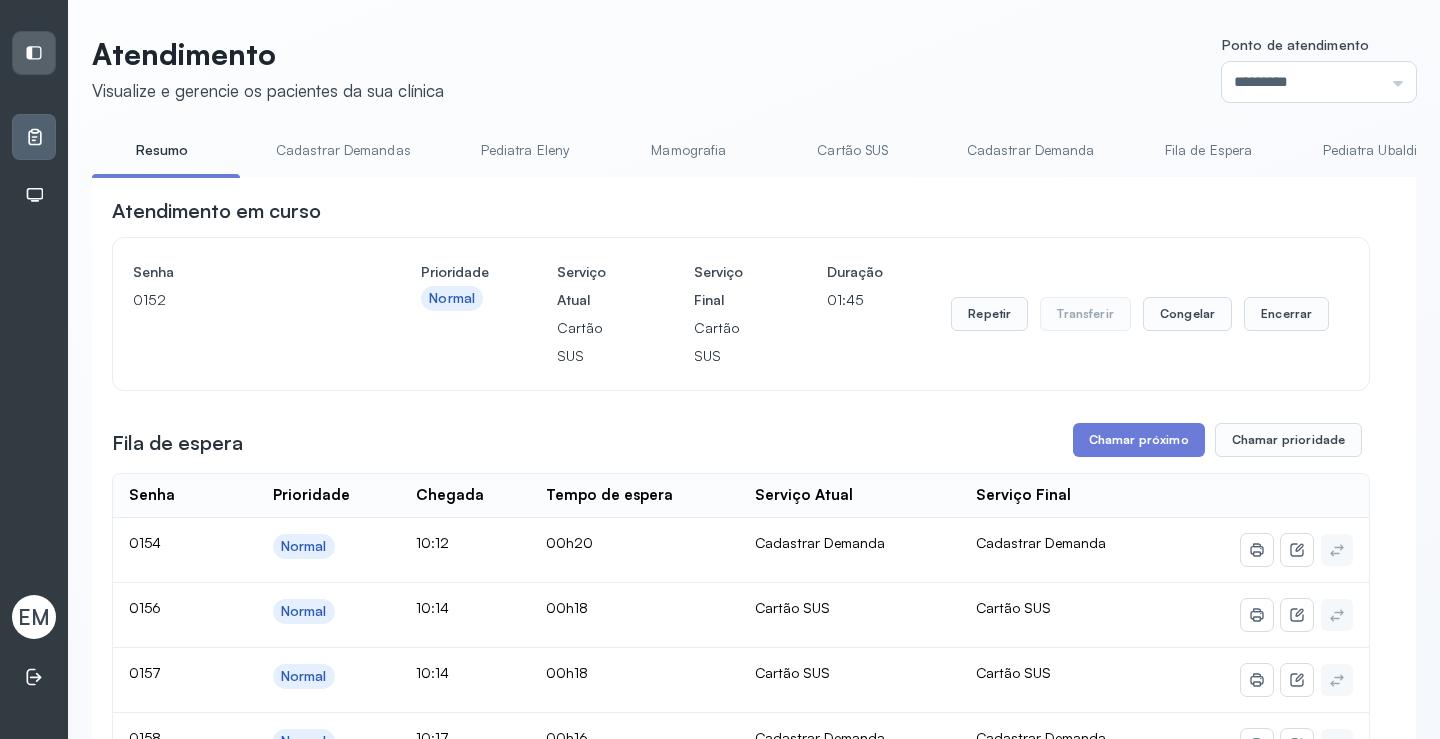 click on "Cartão SUS" at bounding box center (853, 150) 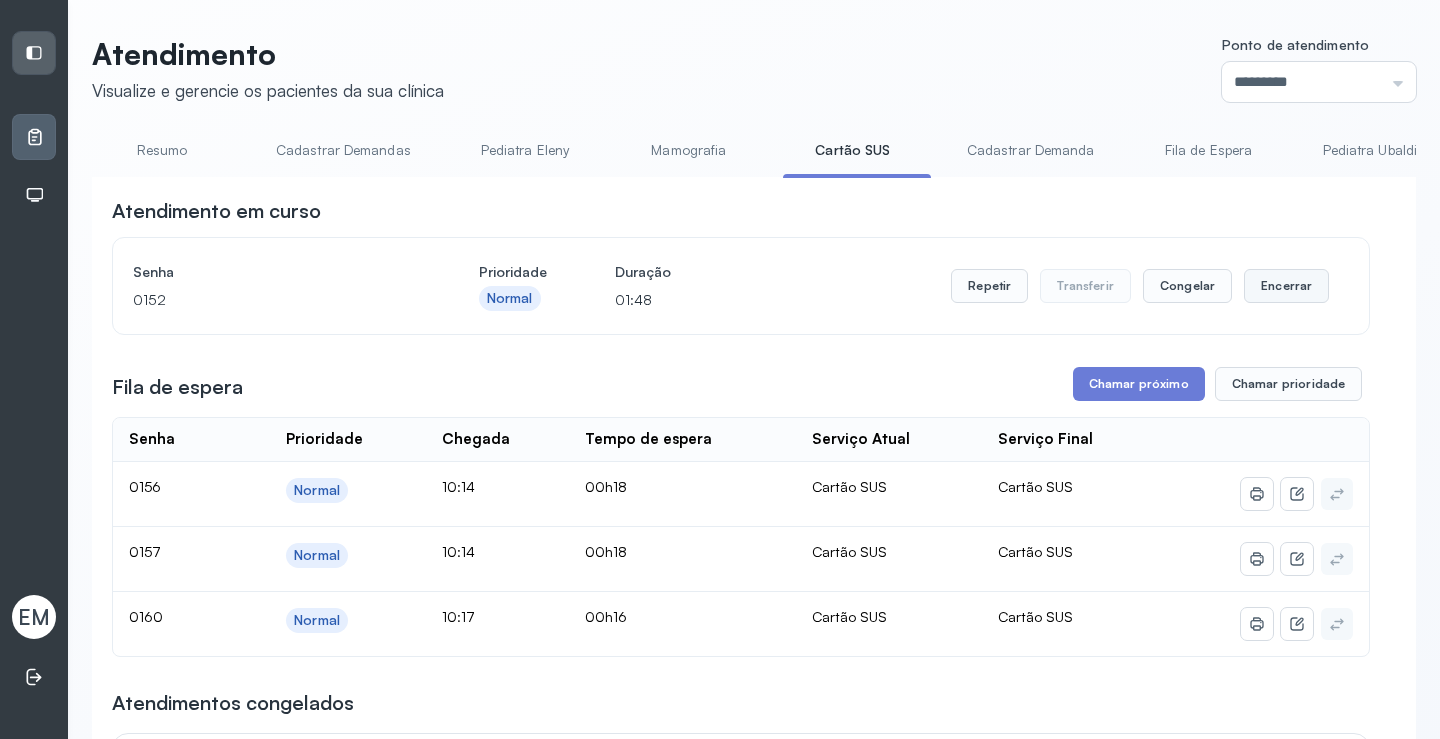click on "Encerrar" at bounding box center (1286, 286) 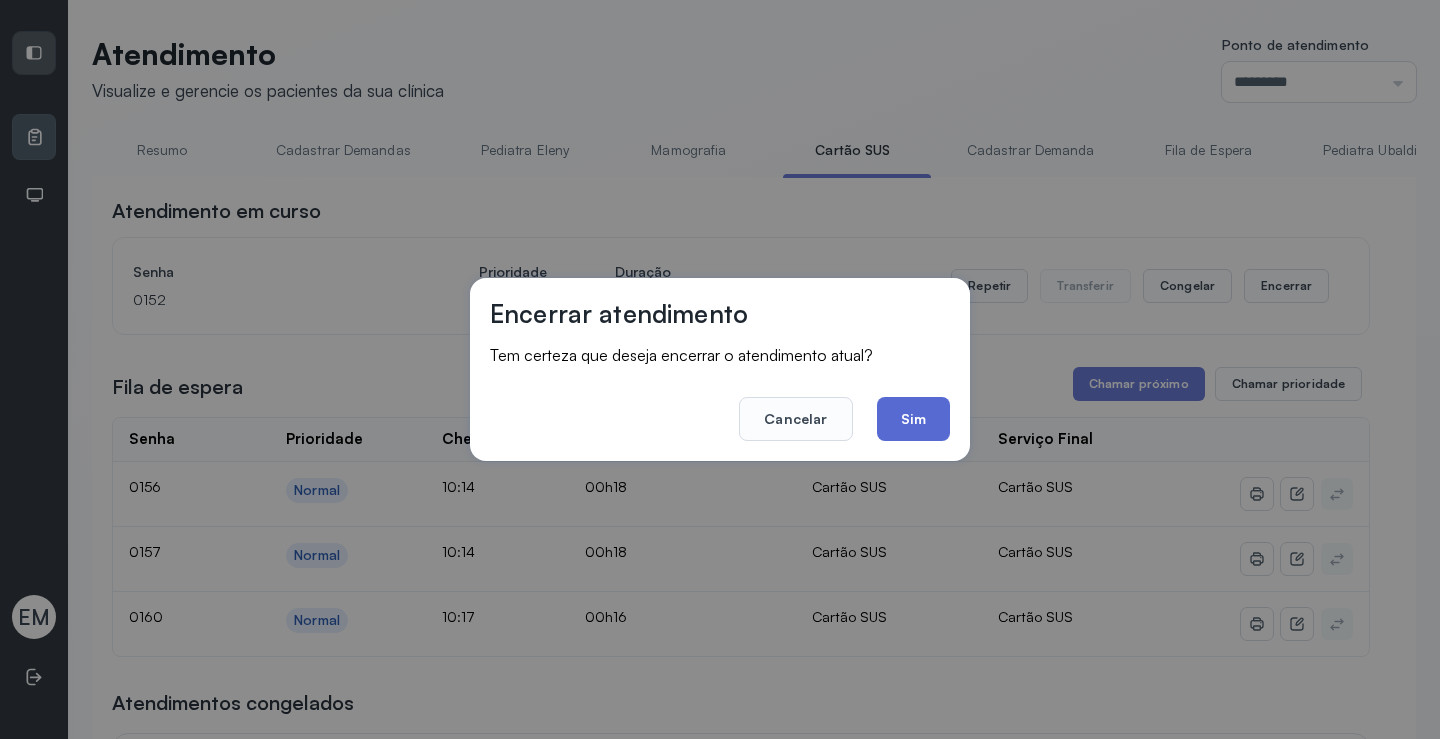 click on "Sim" 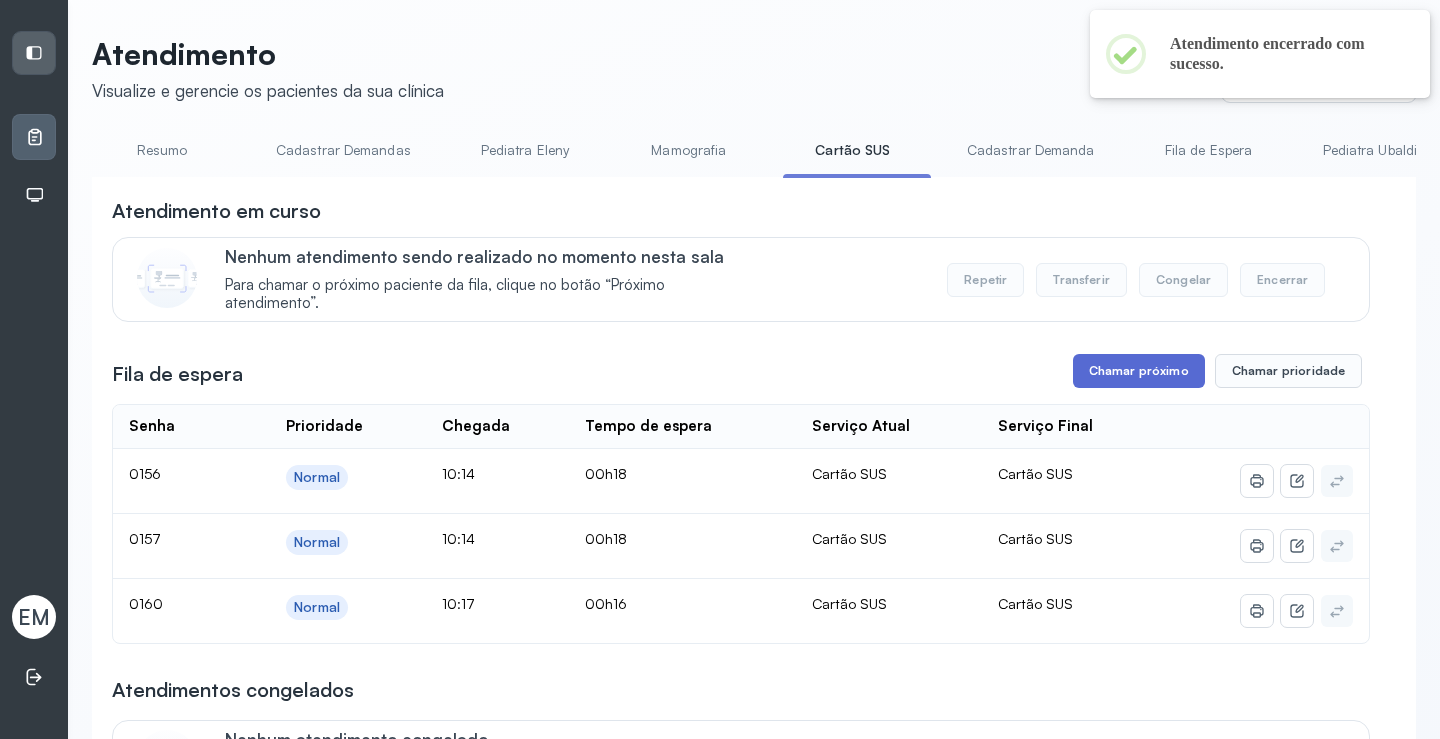 drag, startPoint x: 1148, startPoint y: 378, endPoint x: 1111, endPoint y: 389, distance: 38.600517 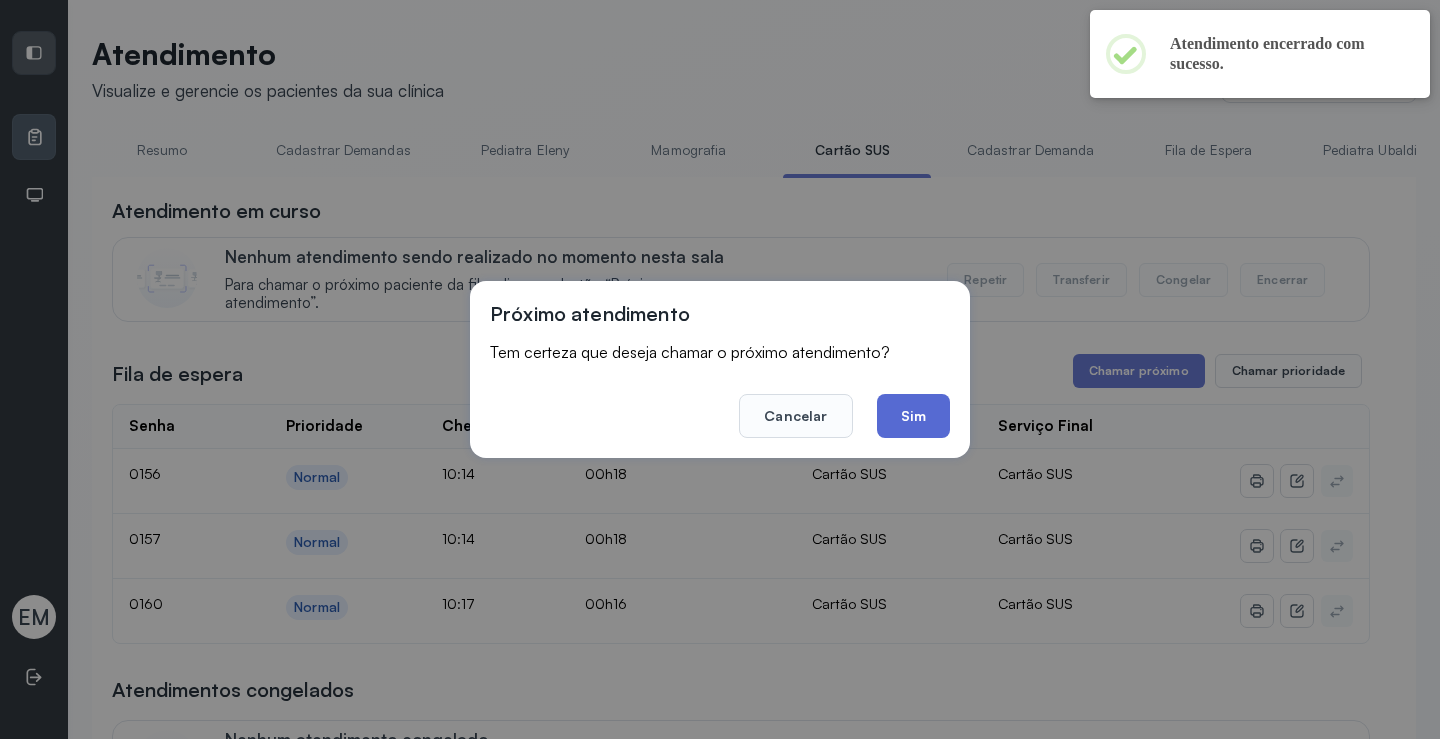 click on "Sim" 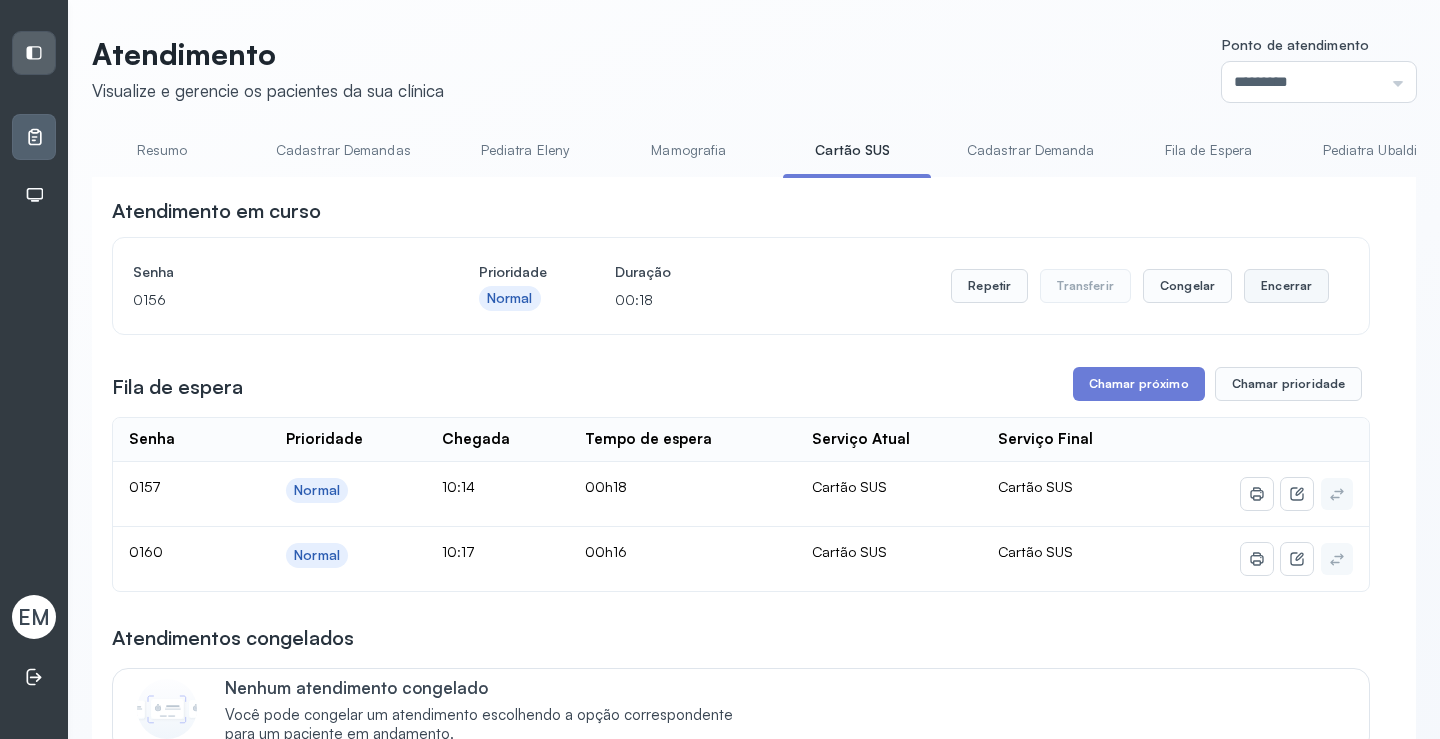 drag, startPoint x: 1265, startPoint y: 290, endPoint x: 1252, endPoint y: 296, distance: 14.3178215 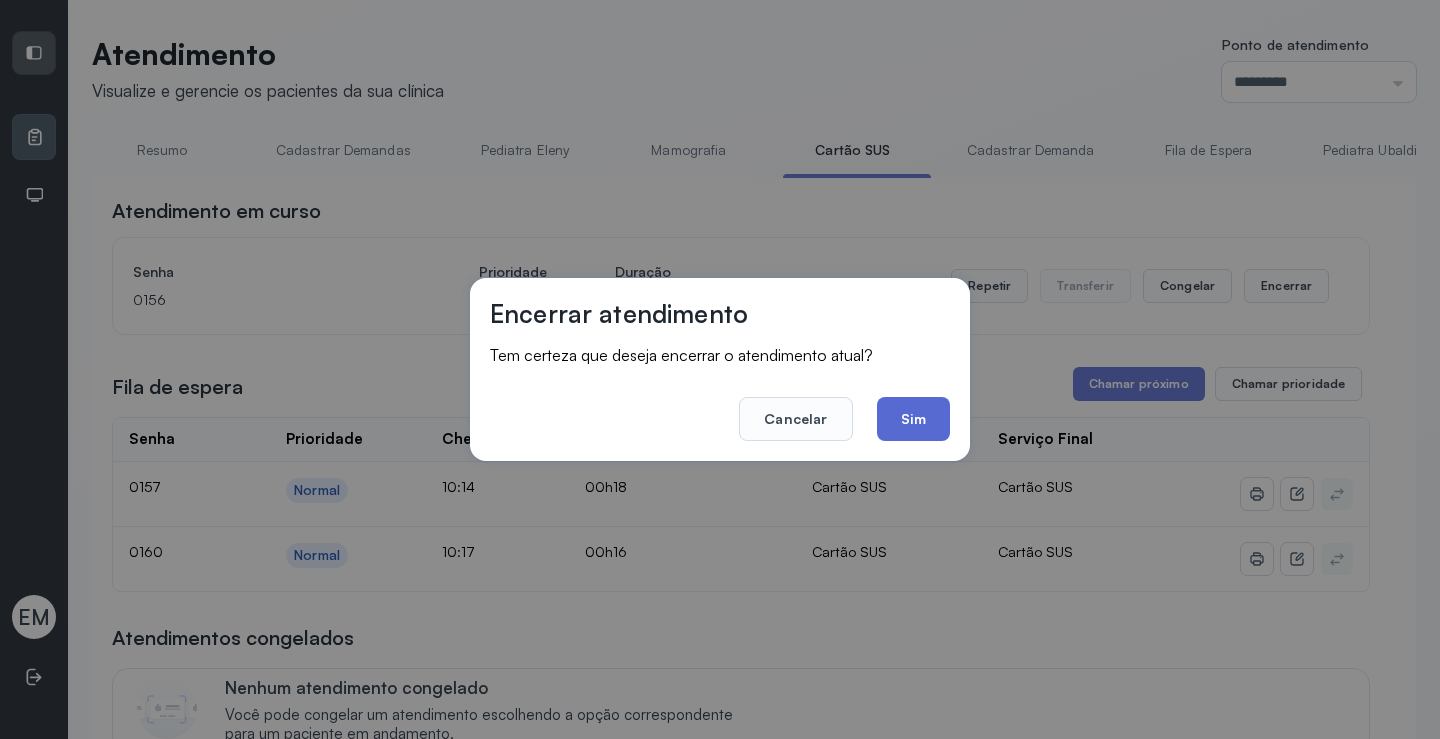 click on "Sim" 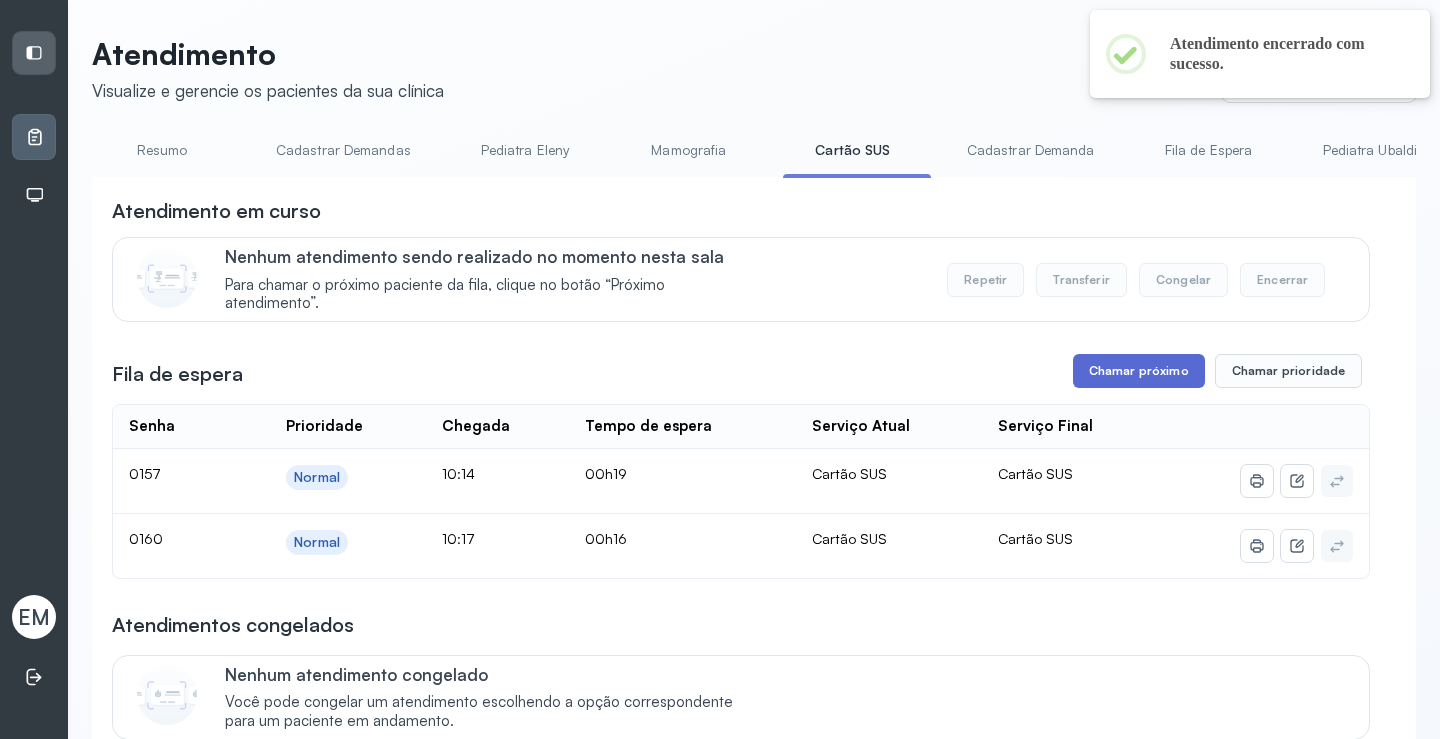 click on "Chamar próximo" at bounding box center [1139, 371] 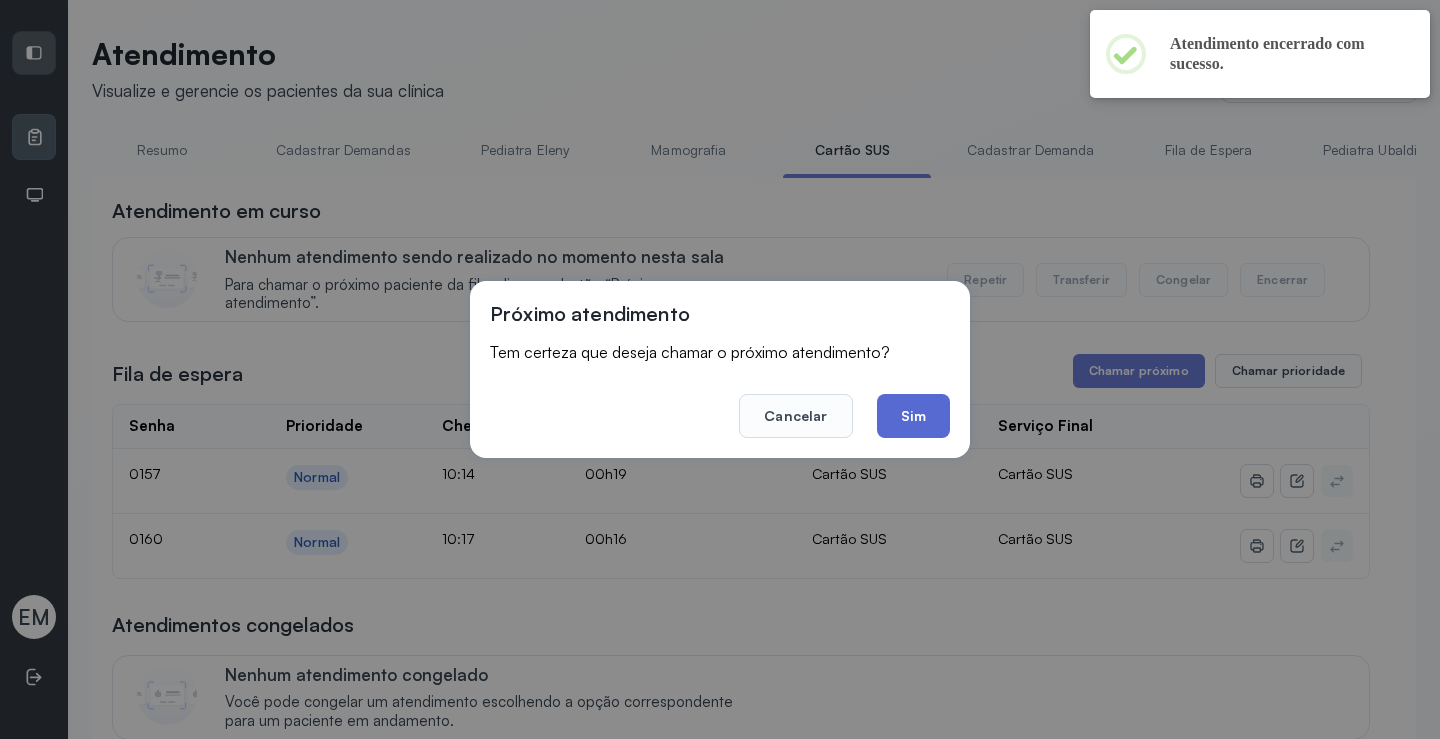 click on "Sim" 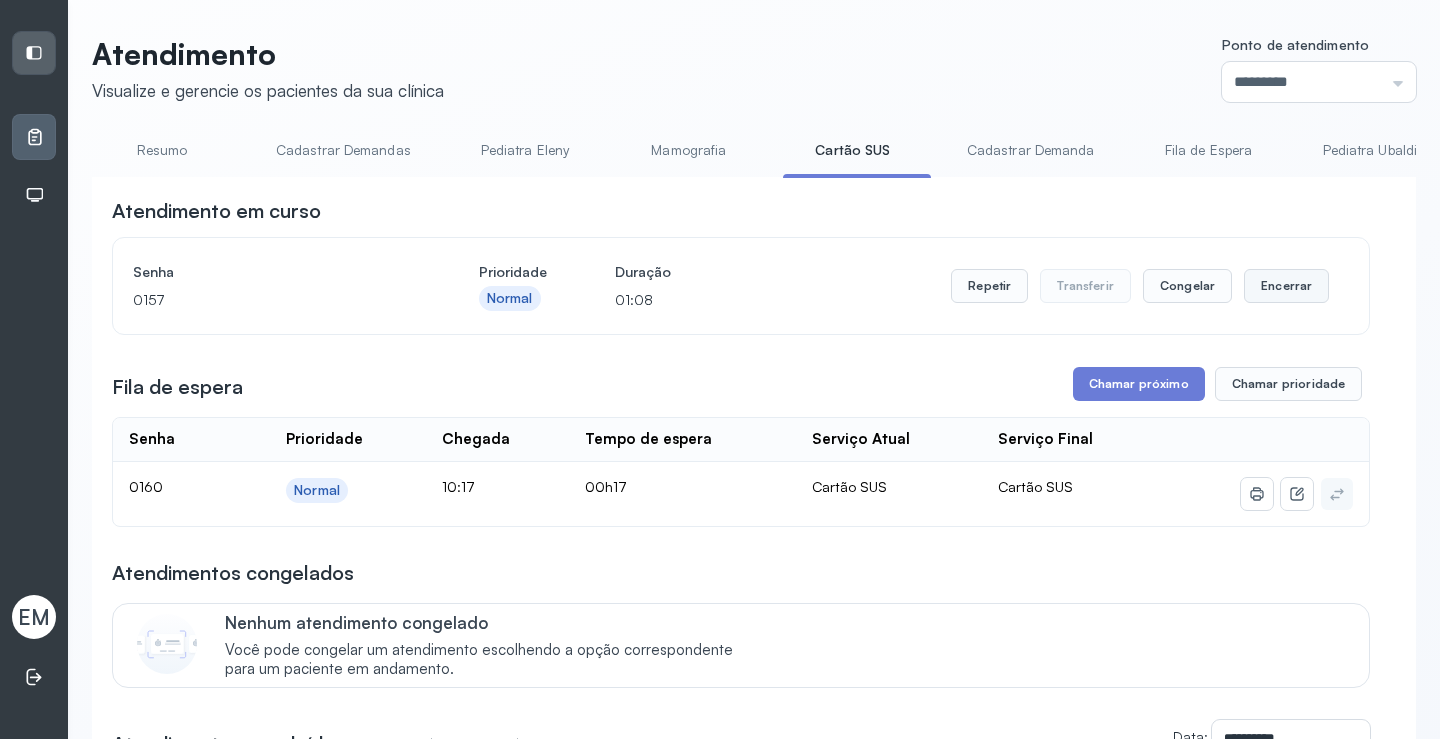 click on "Encerrar" at bounding box center [1286, 286] 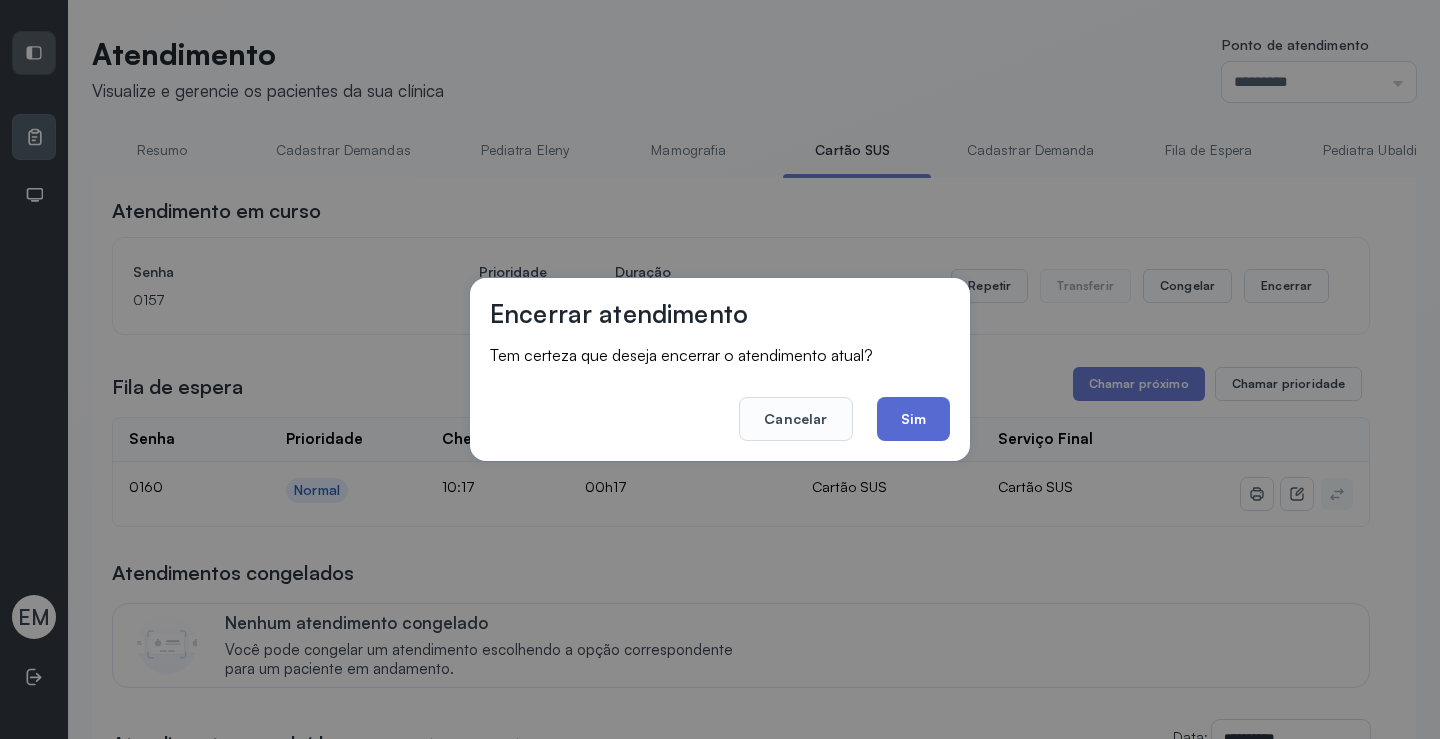 click on "Sim" 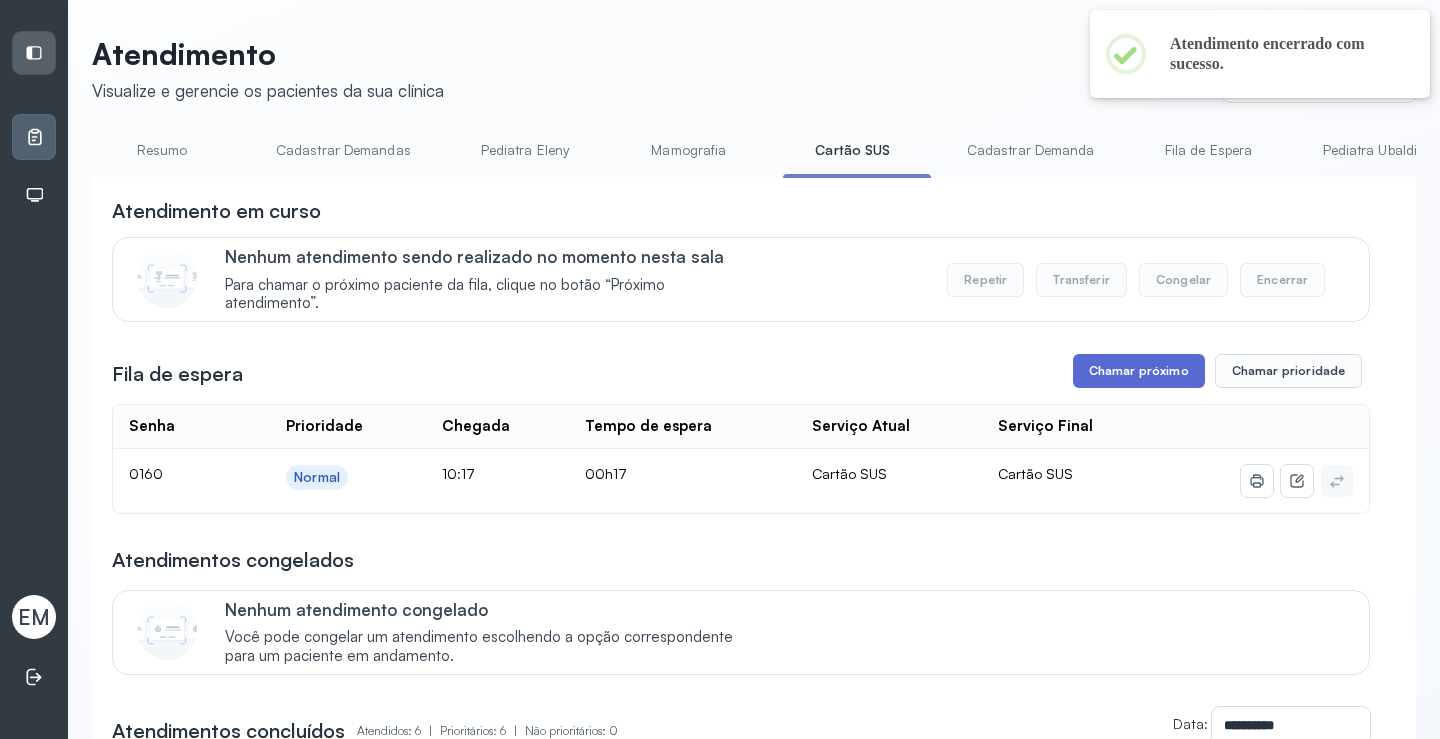click on "Chamar próximo" at bounding box center (1139, 371) 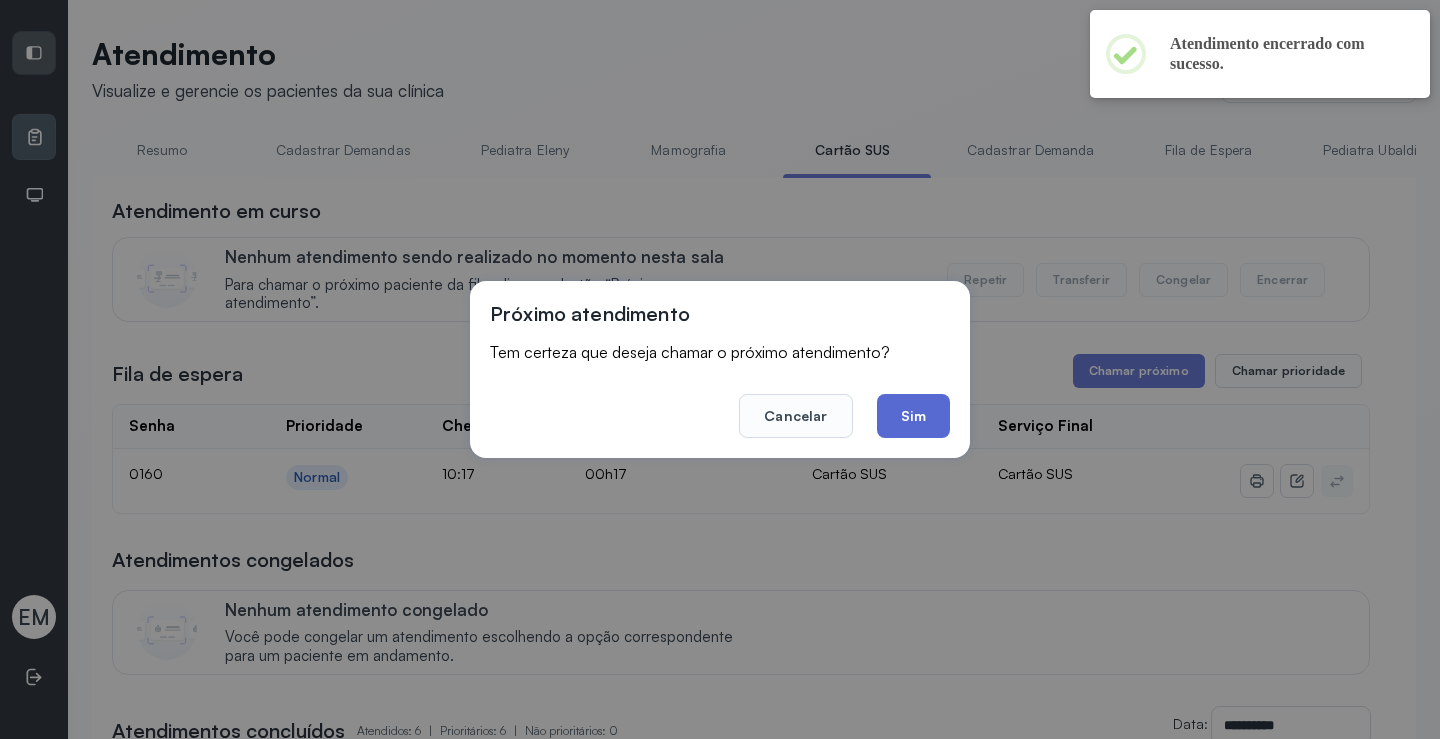 click on "Sim" 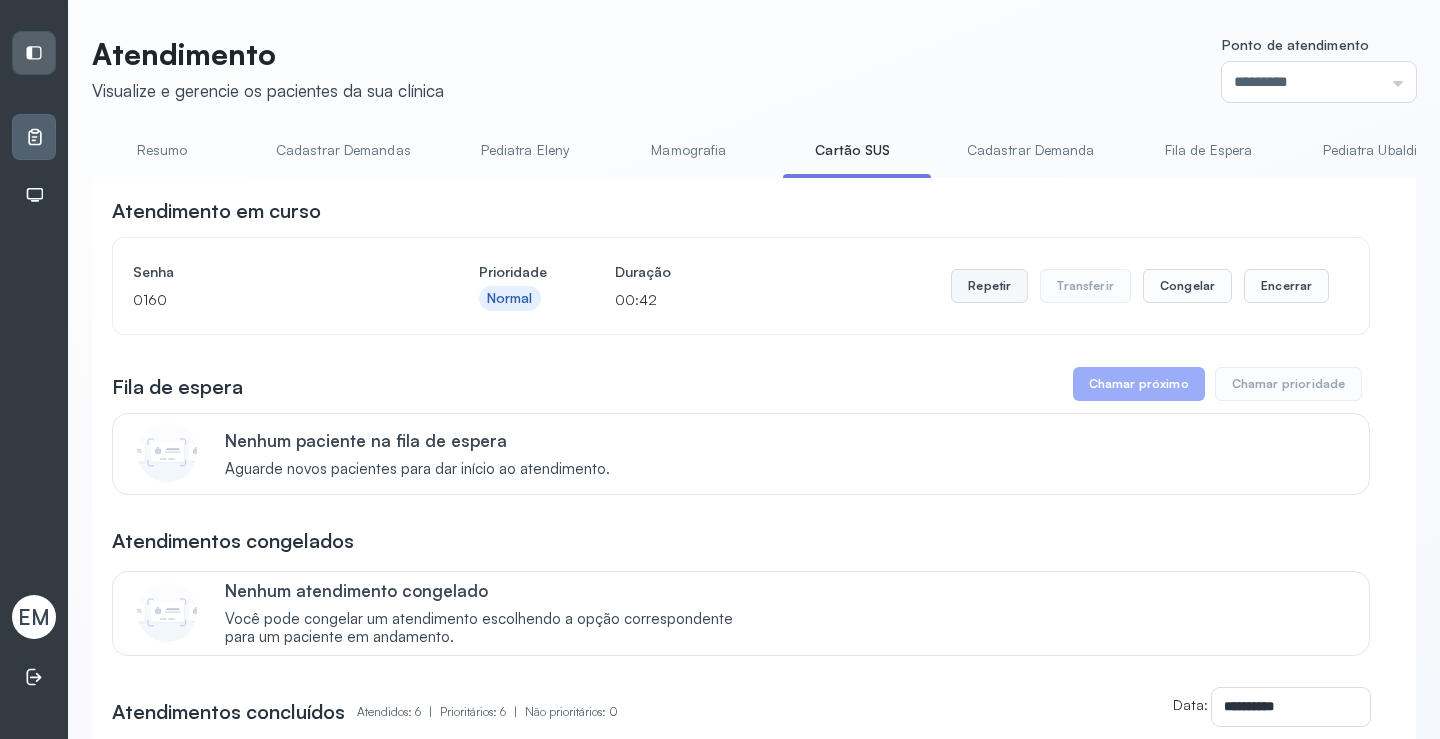 click on "Repetir" at bounding box center [989, 286] 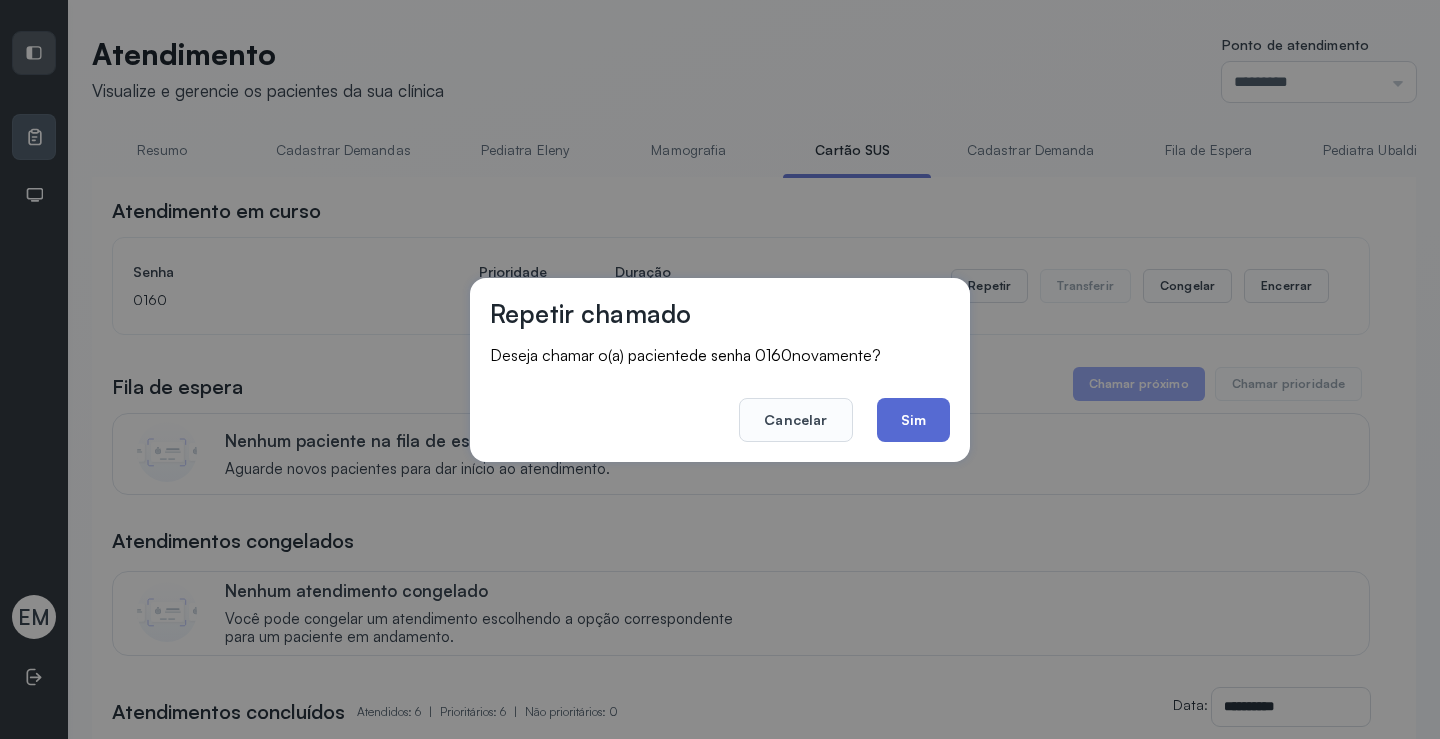 click on "Sim" 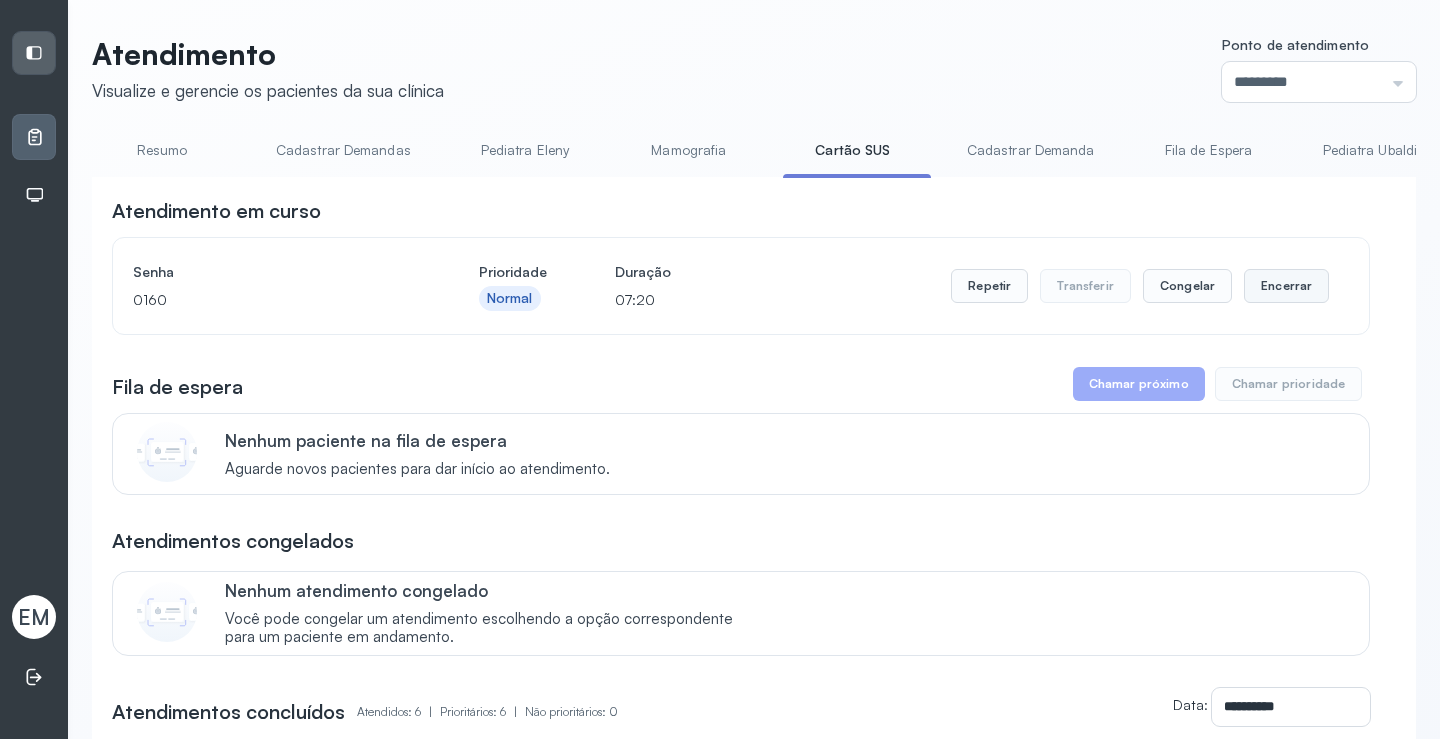 click on "Encerrar" at bounding box center (1286, 286) 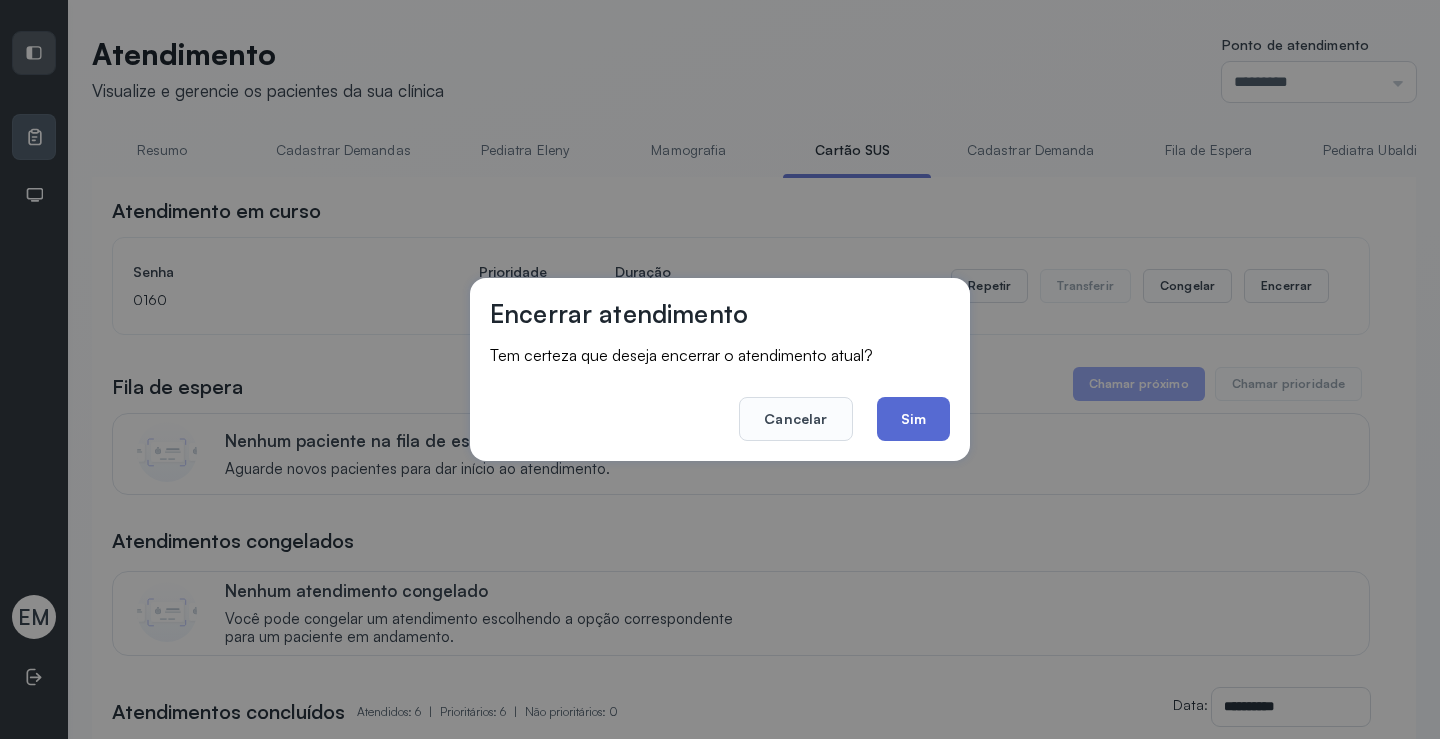 click on "Sim" 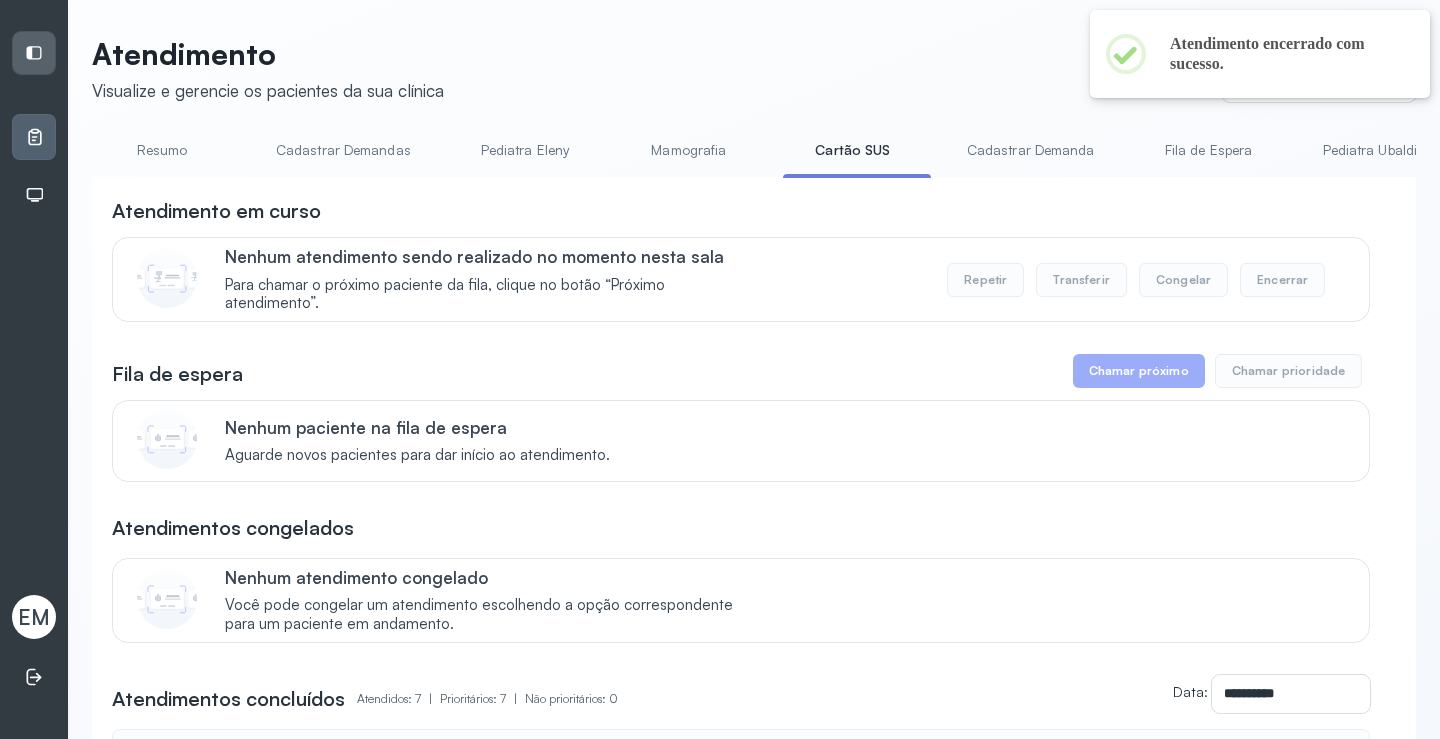 click on "Resumo" at bounding box center [162, 150] 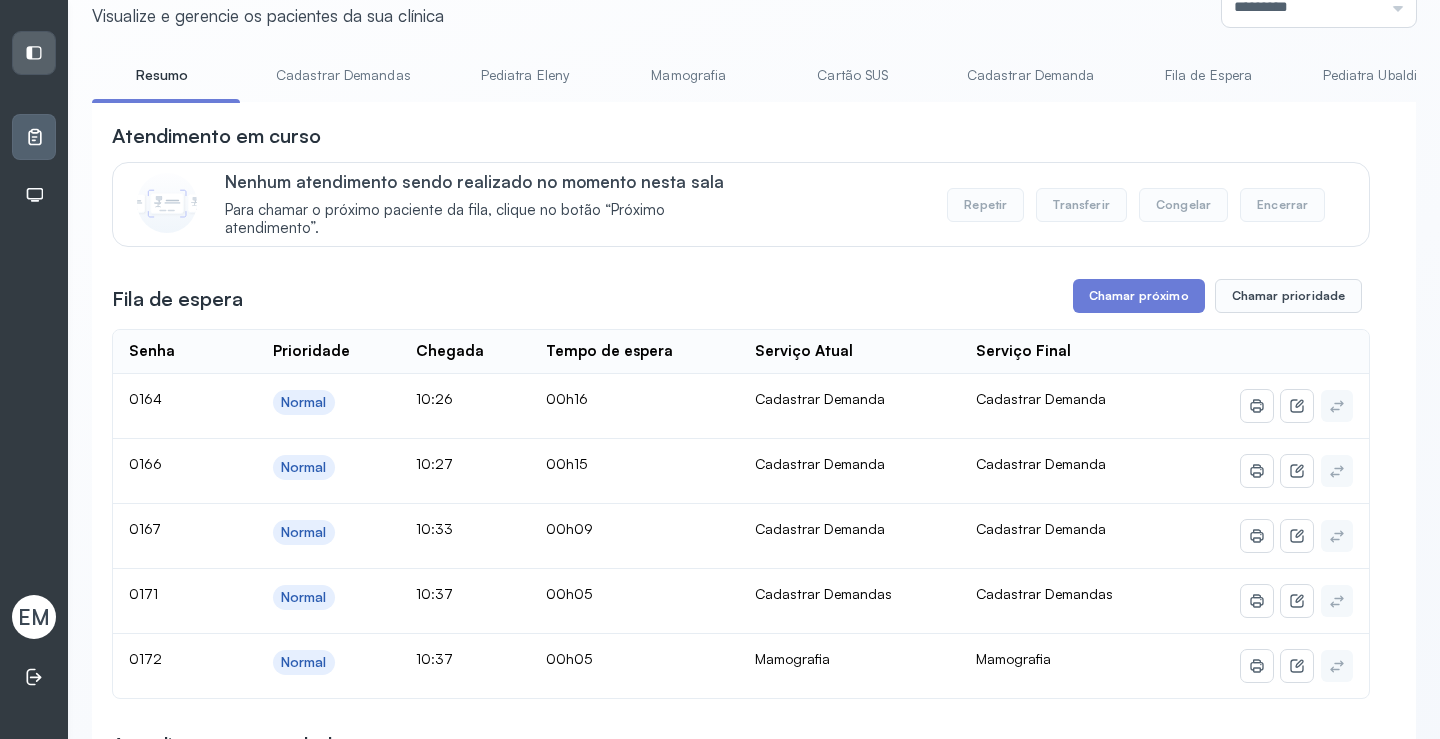 scroll, scrollTop: 200, scrollLeft: 0, axis: vertical 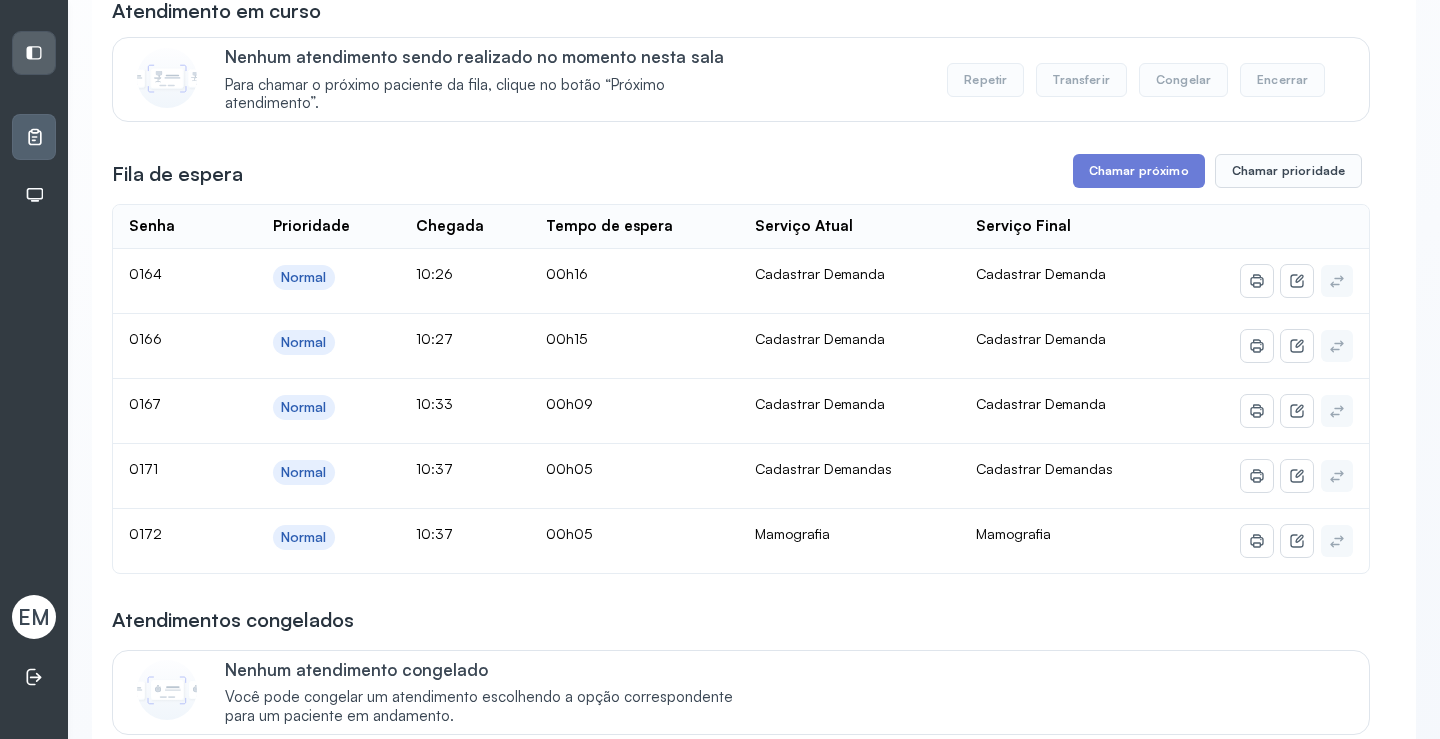 click on "**********" at bounding box center (741, 778) 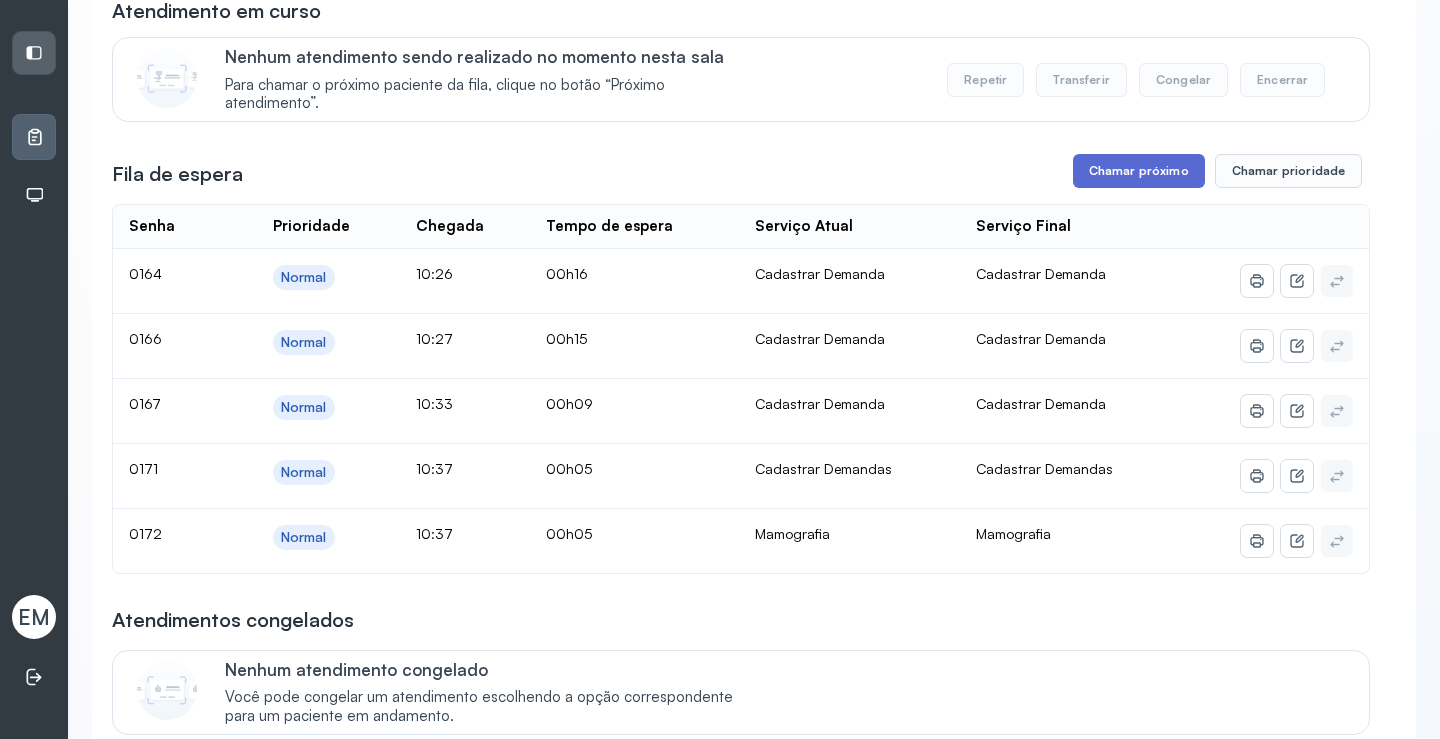 click on "Chamar próximo" at bounding box center (1139, 171) 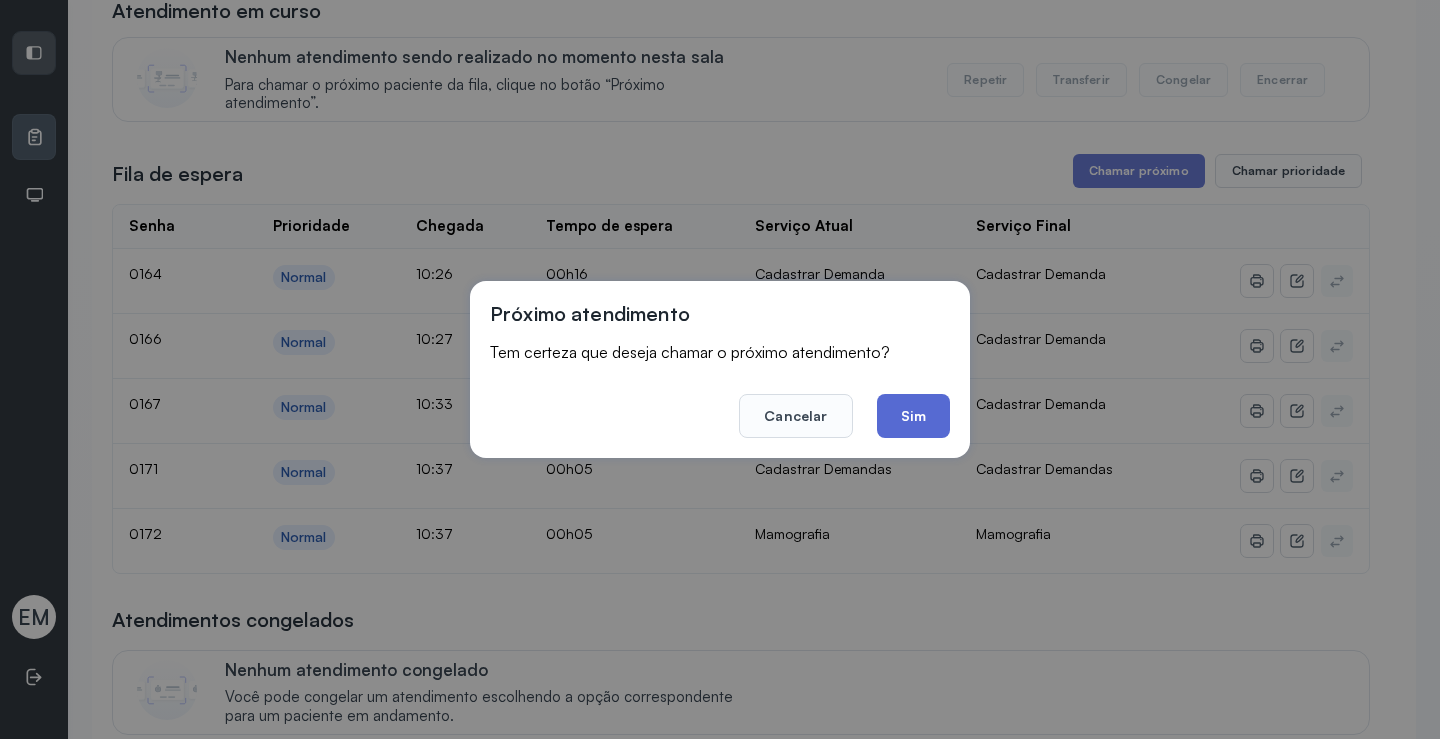 click on "Sim" 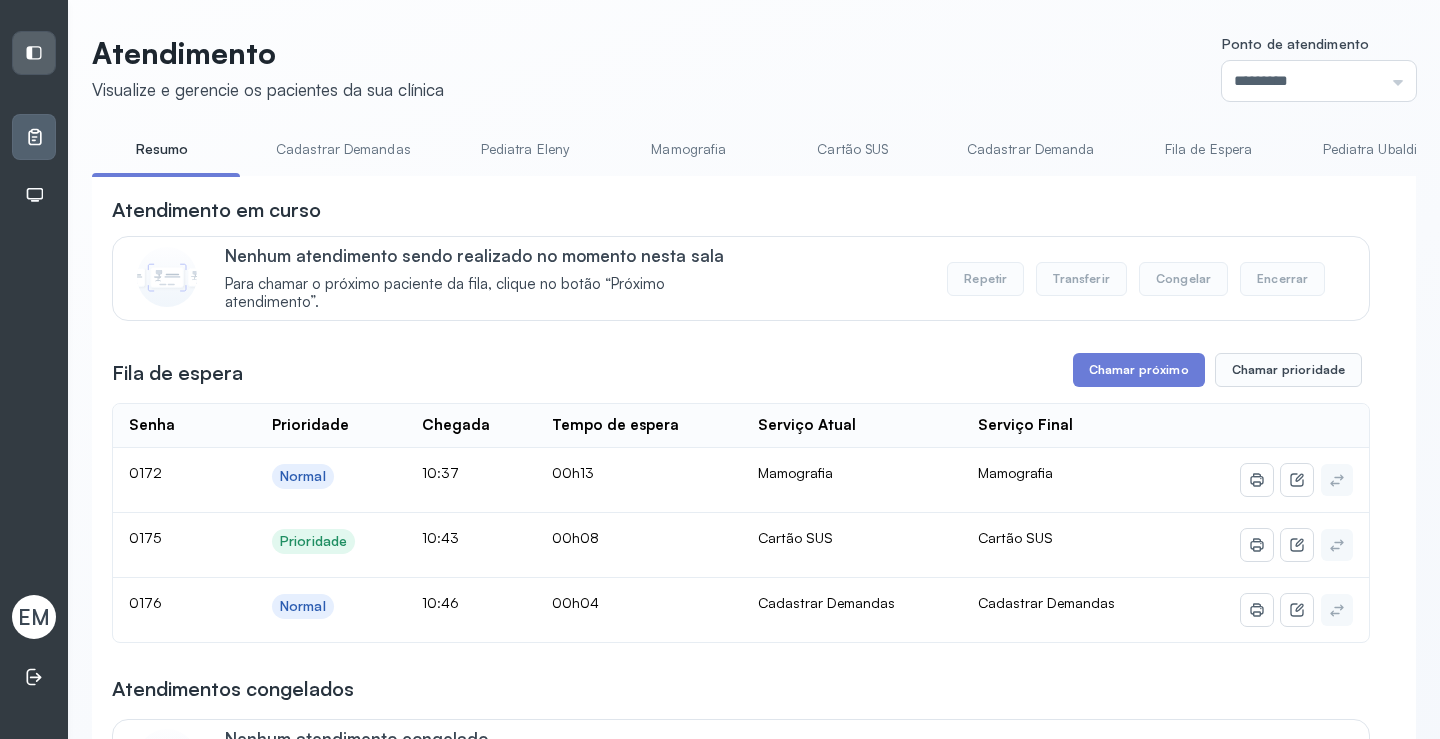 scroll, scrollTop: 0, scrollLeft: 0, axis: both 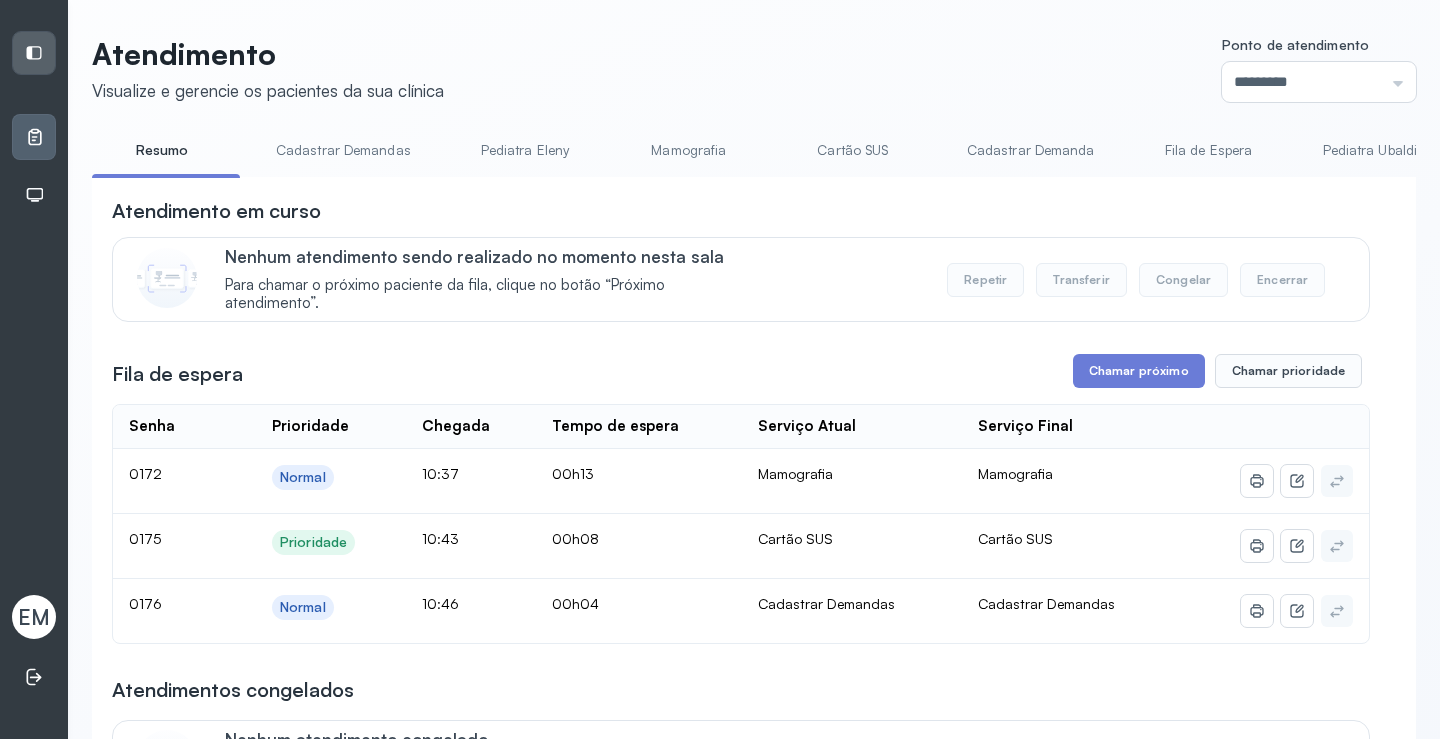 click on "Cartão SUS" at bounding box center (853, 150) 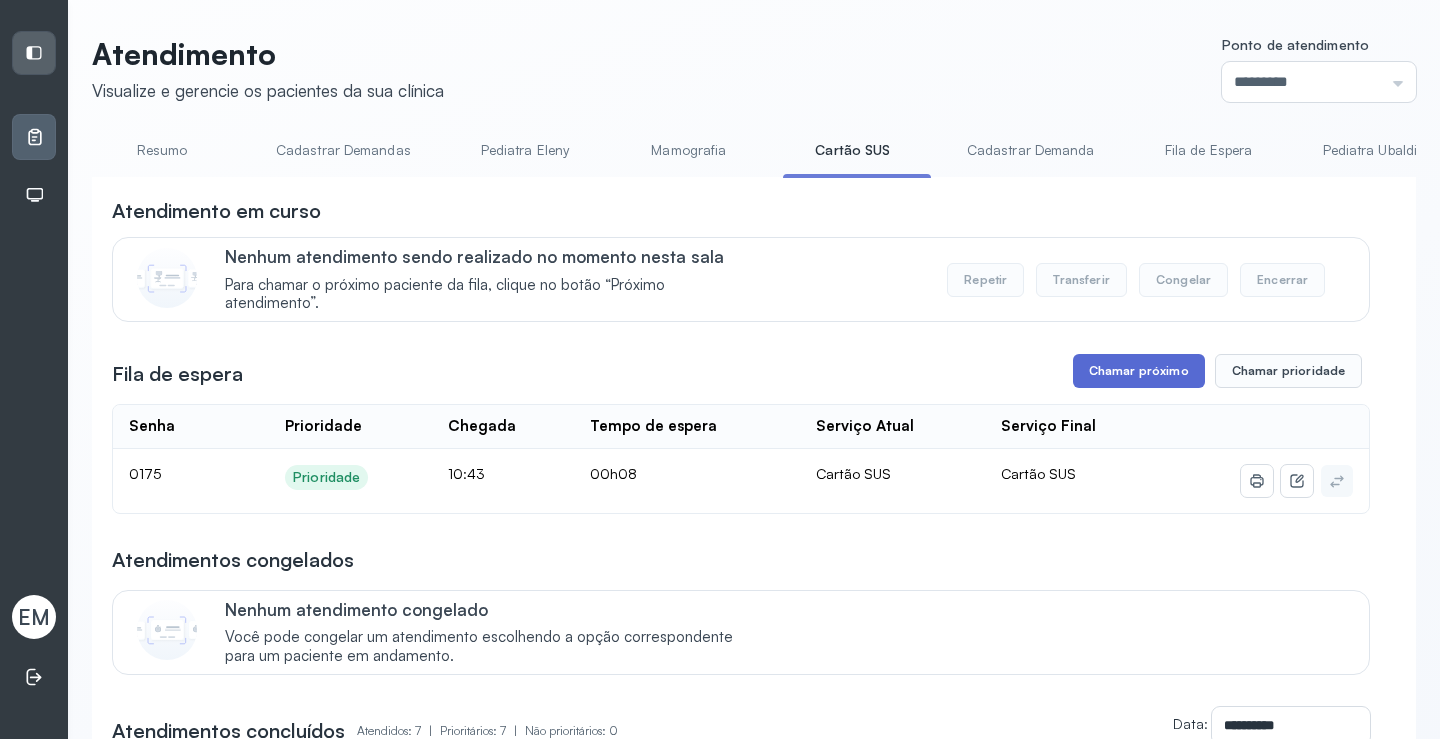 click on "Chamar próximo" at bounding box center (1139, 371) 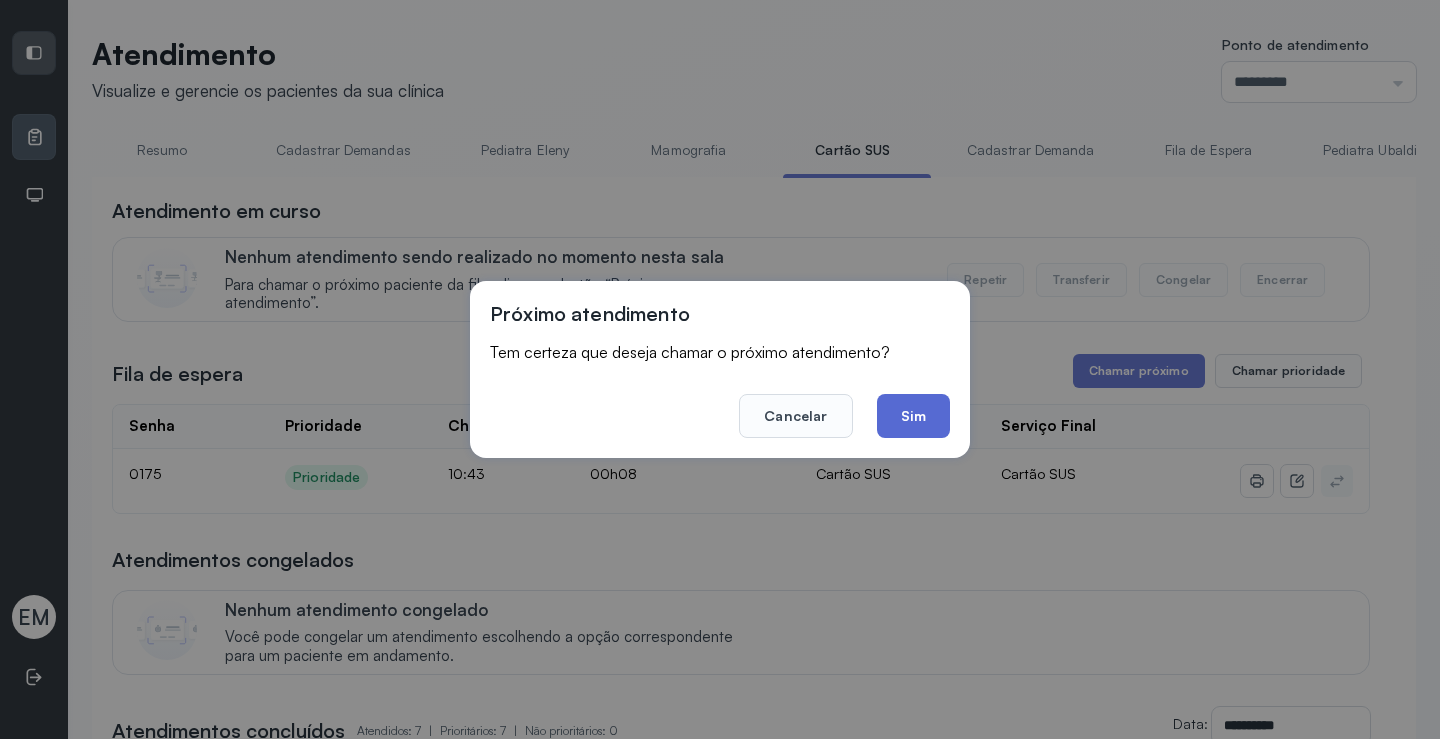 click on "Sim" 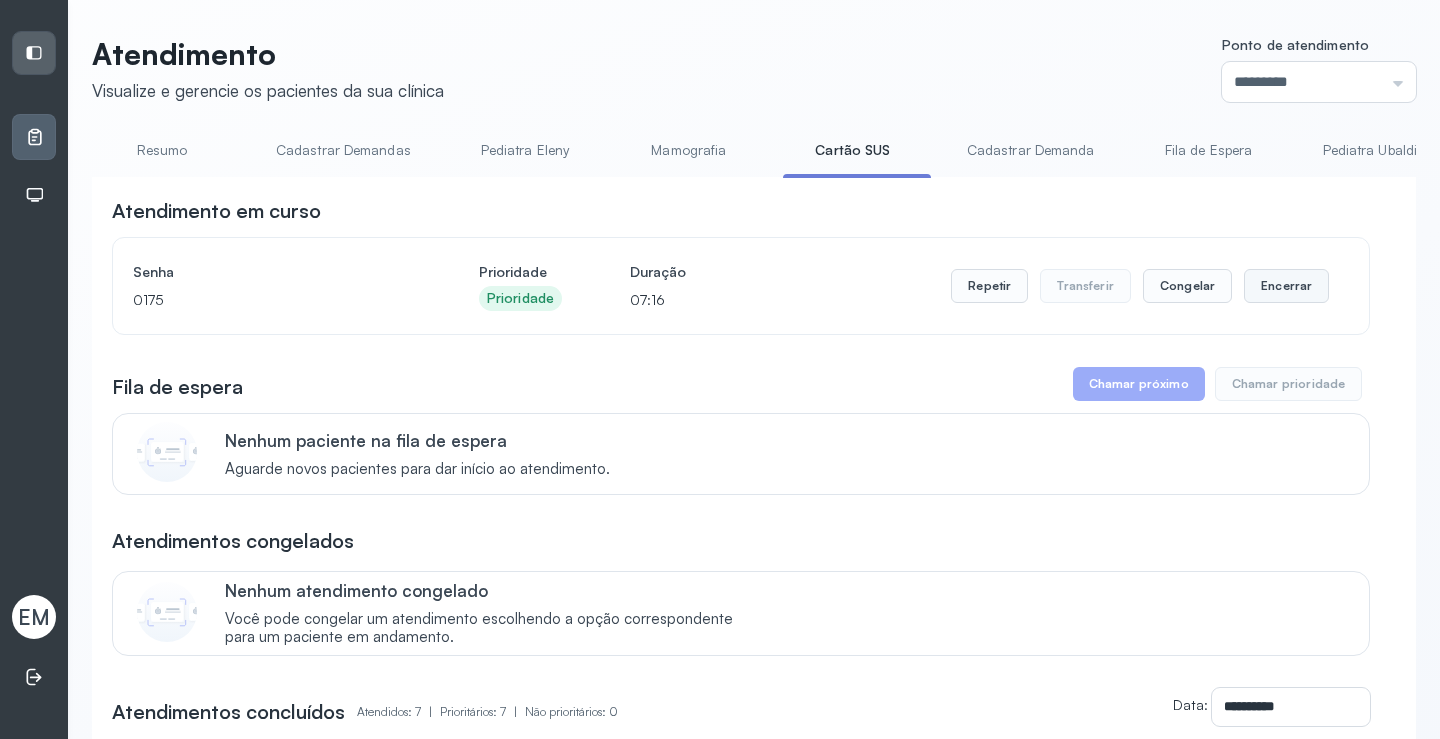 click on "Encerrar" at bounding box center (1286, 286) 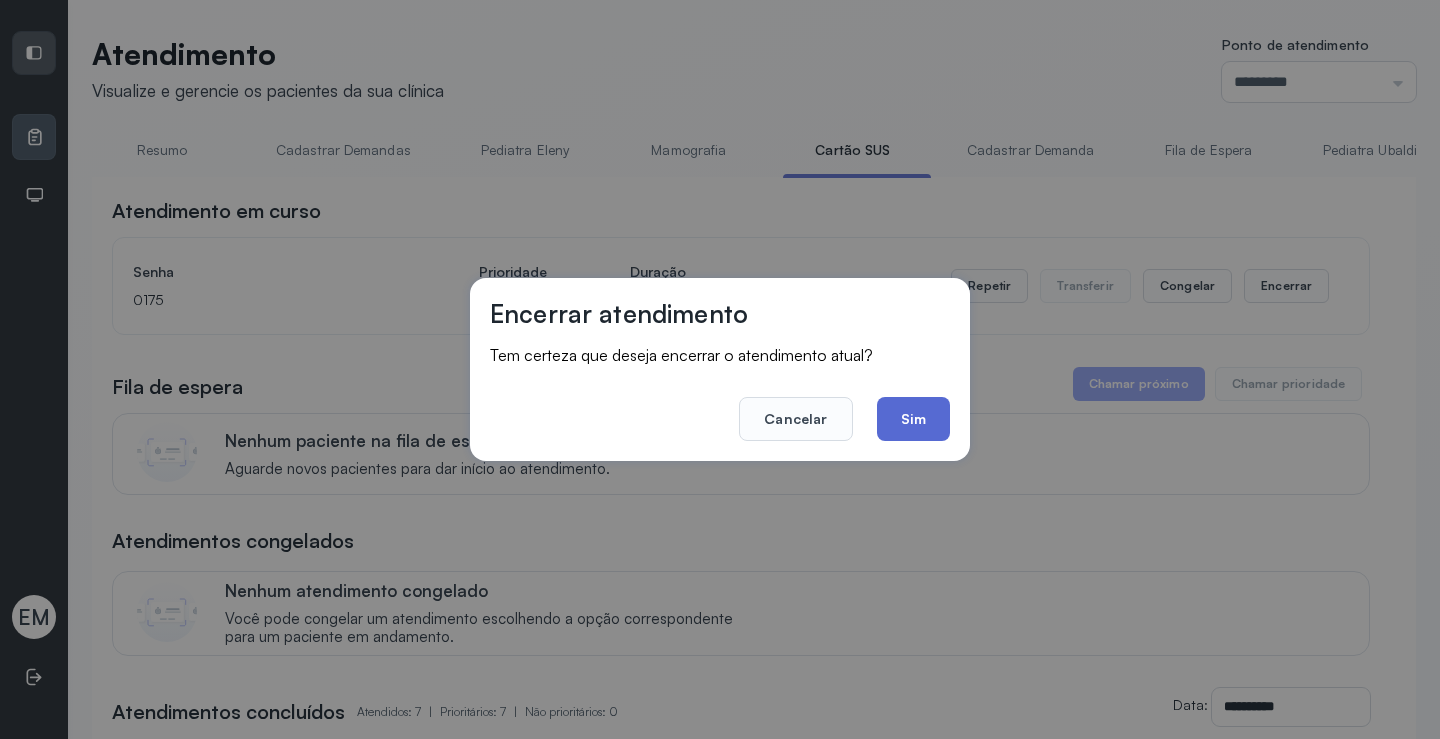 click on "Sim" 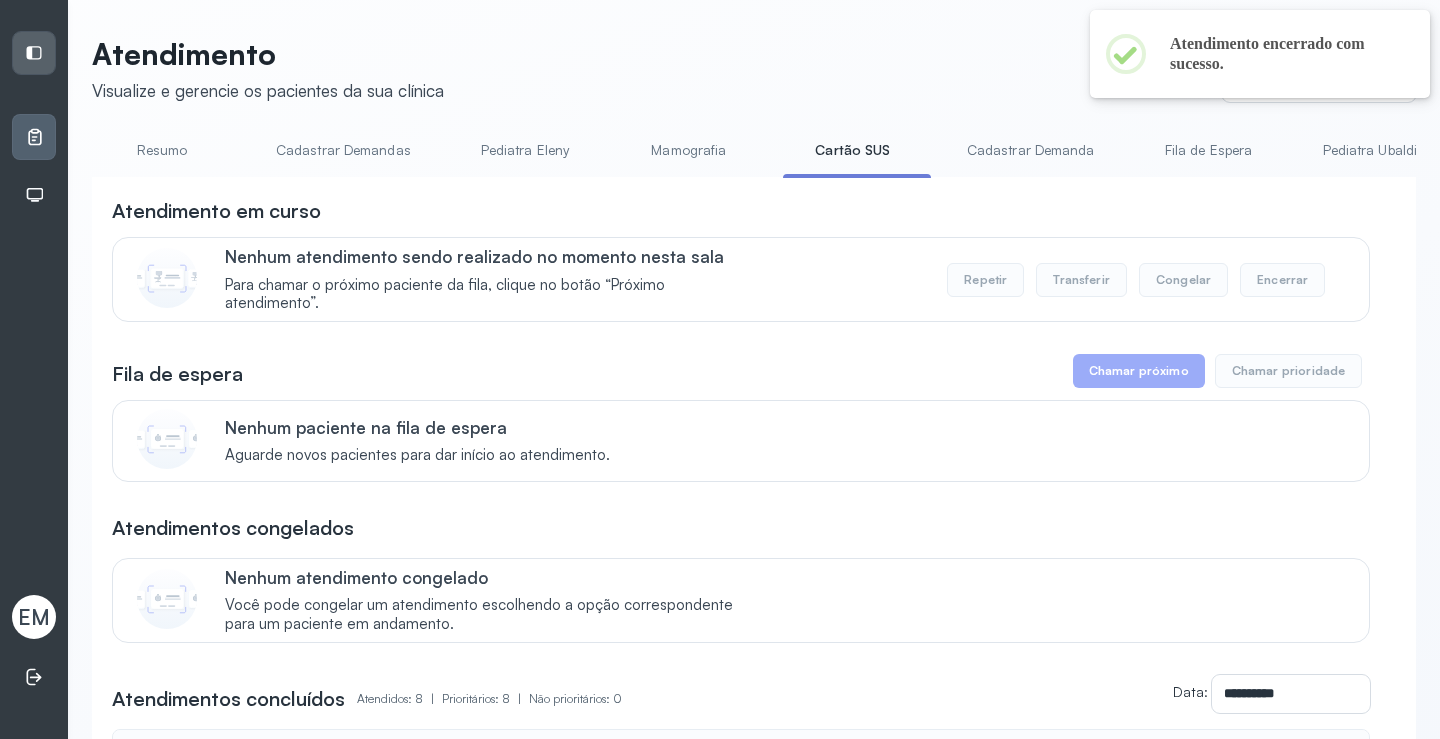 click on "Resumo" at bounding box center [162, 150] 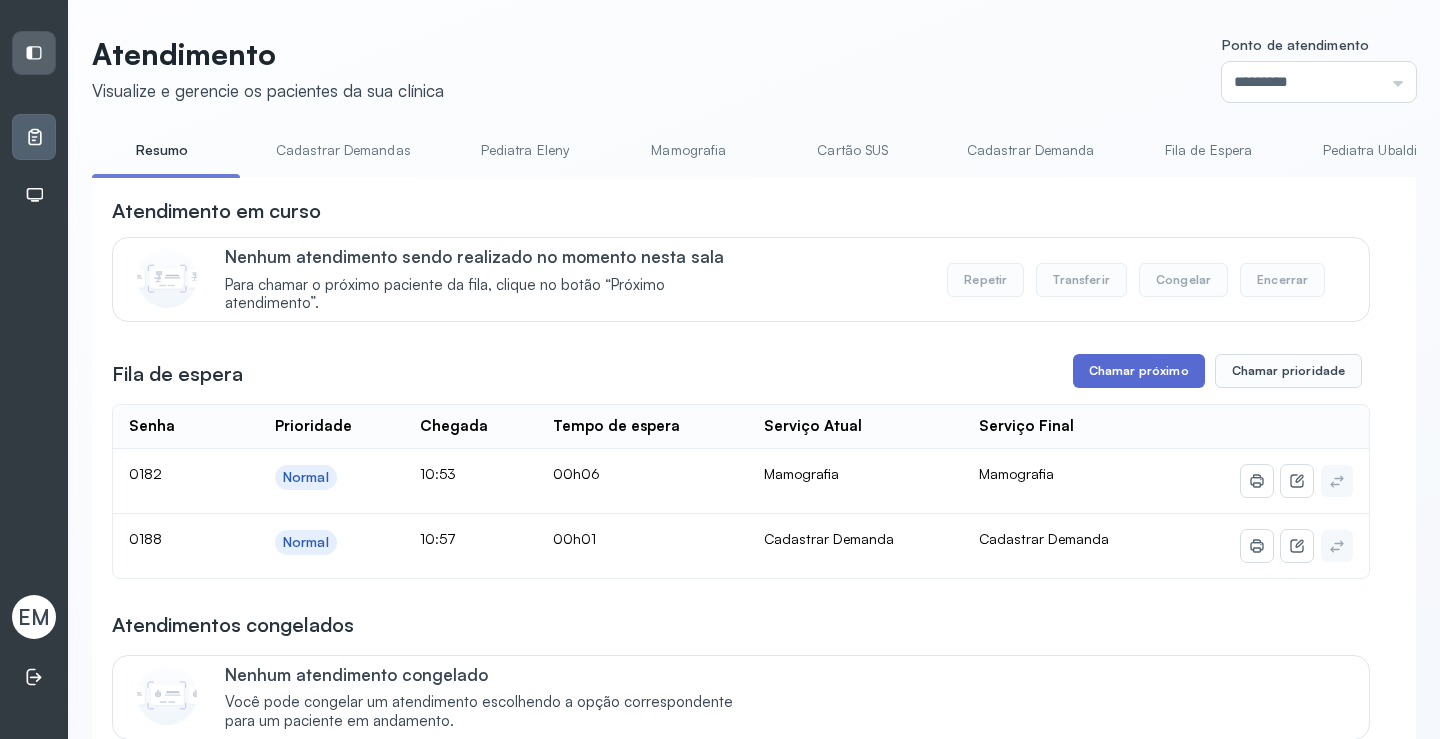 click on "Chamar próximo" at bounding box center [1139, 371] 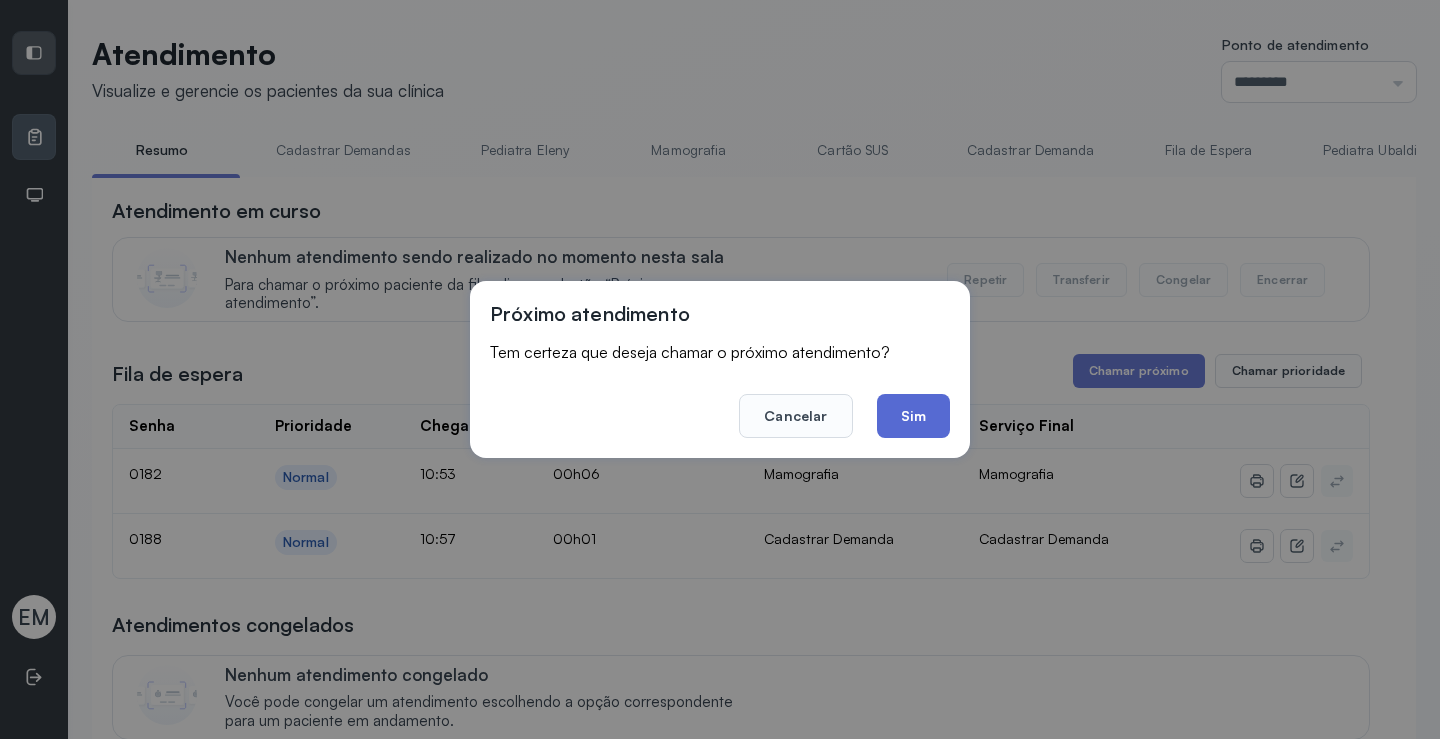 click on "Sim" 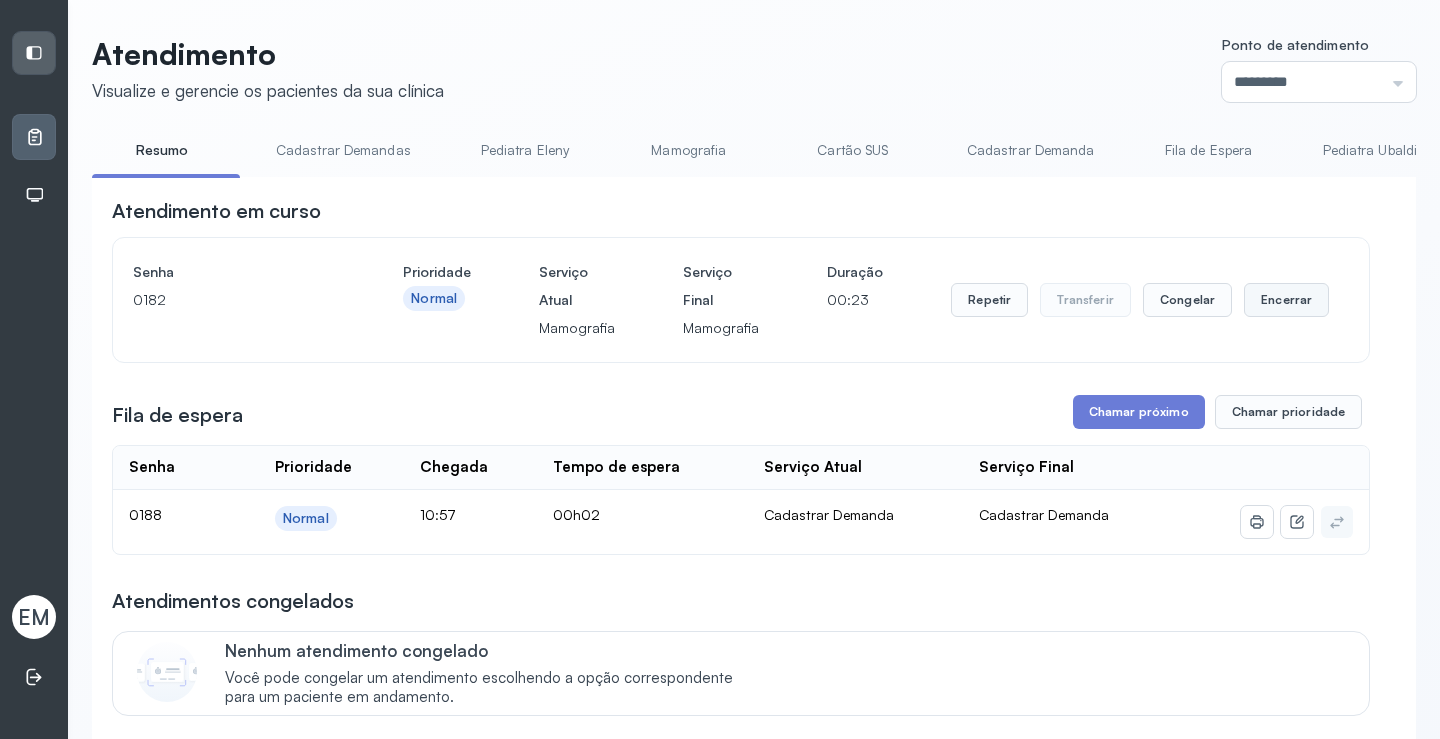 click on "Encerrar" at bounding box center [1286, 300] 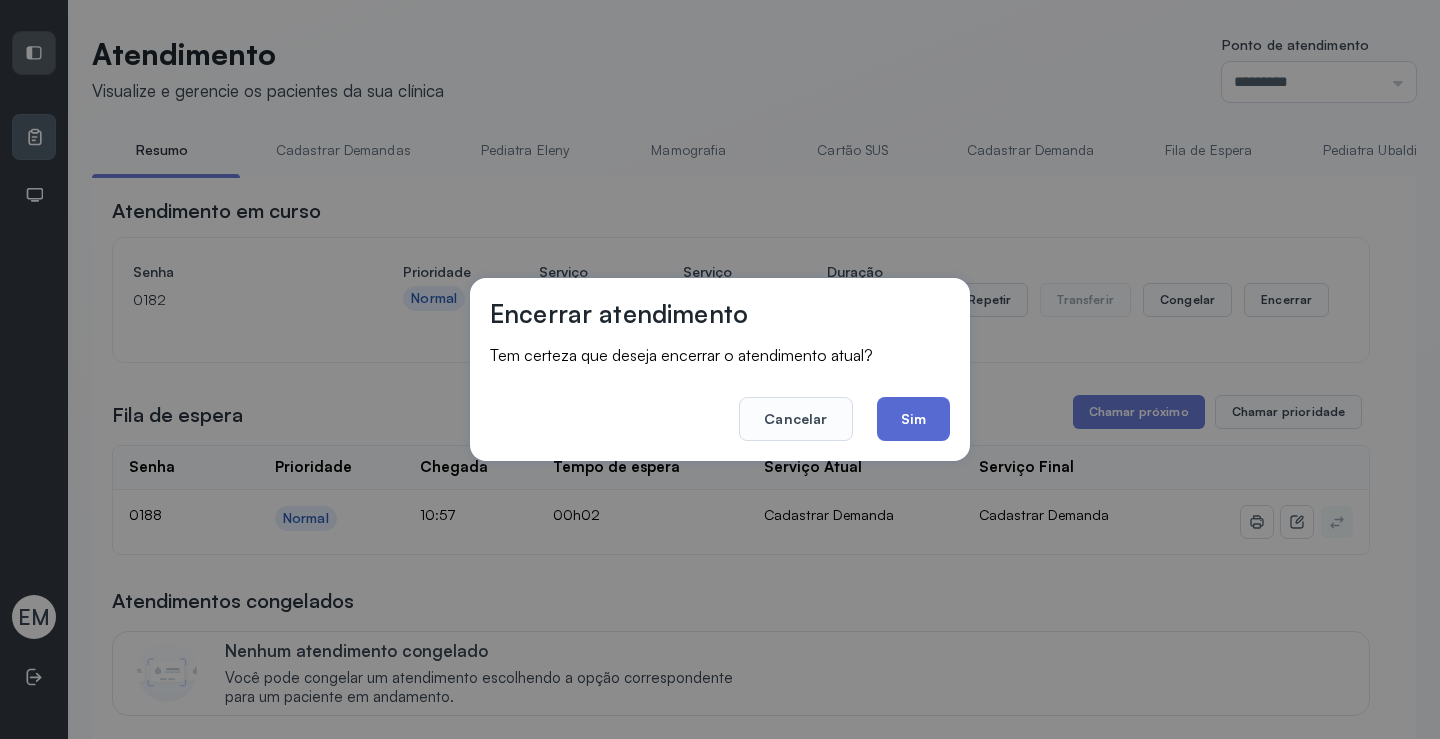 click on "Sim" 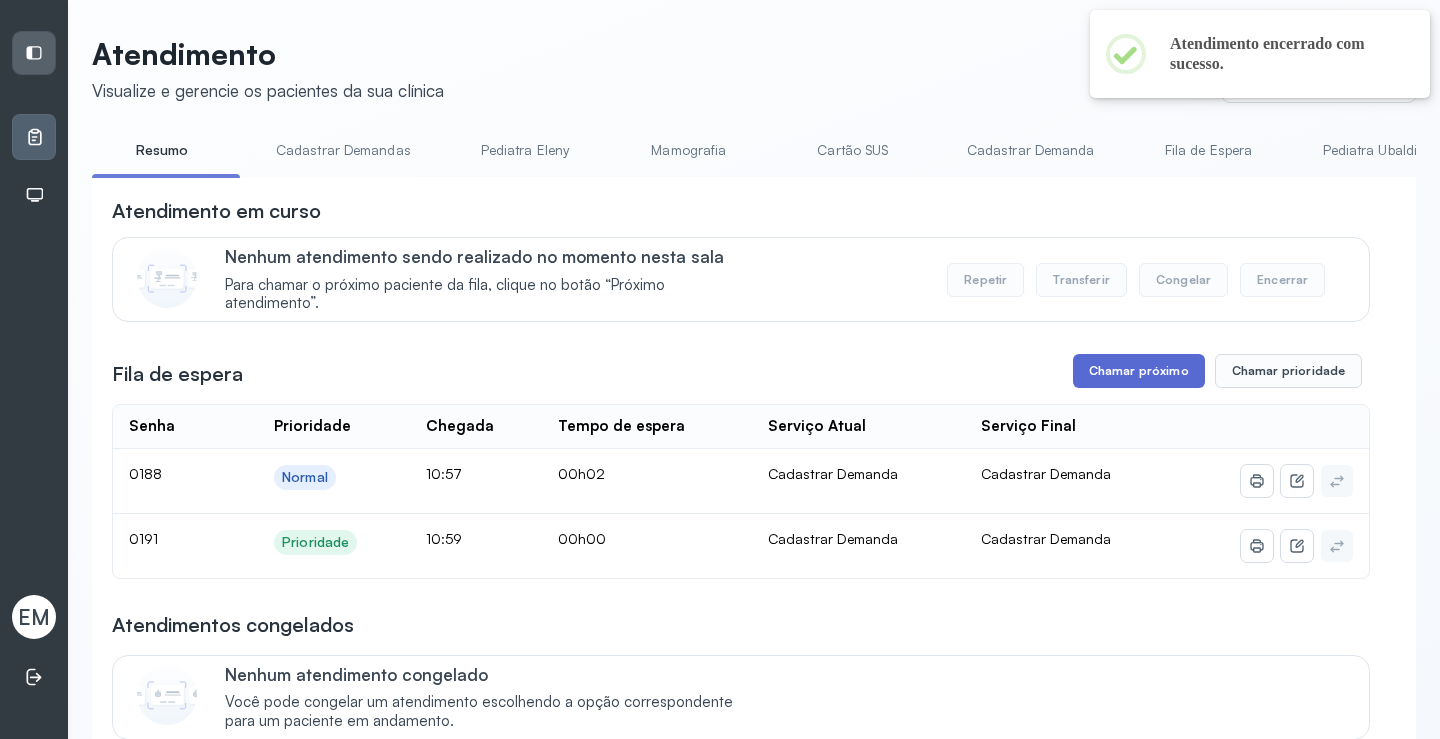 click on "Chamar próximo" at bounding box center [1139, 371] 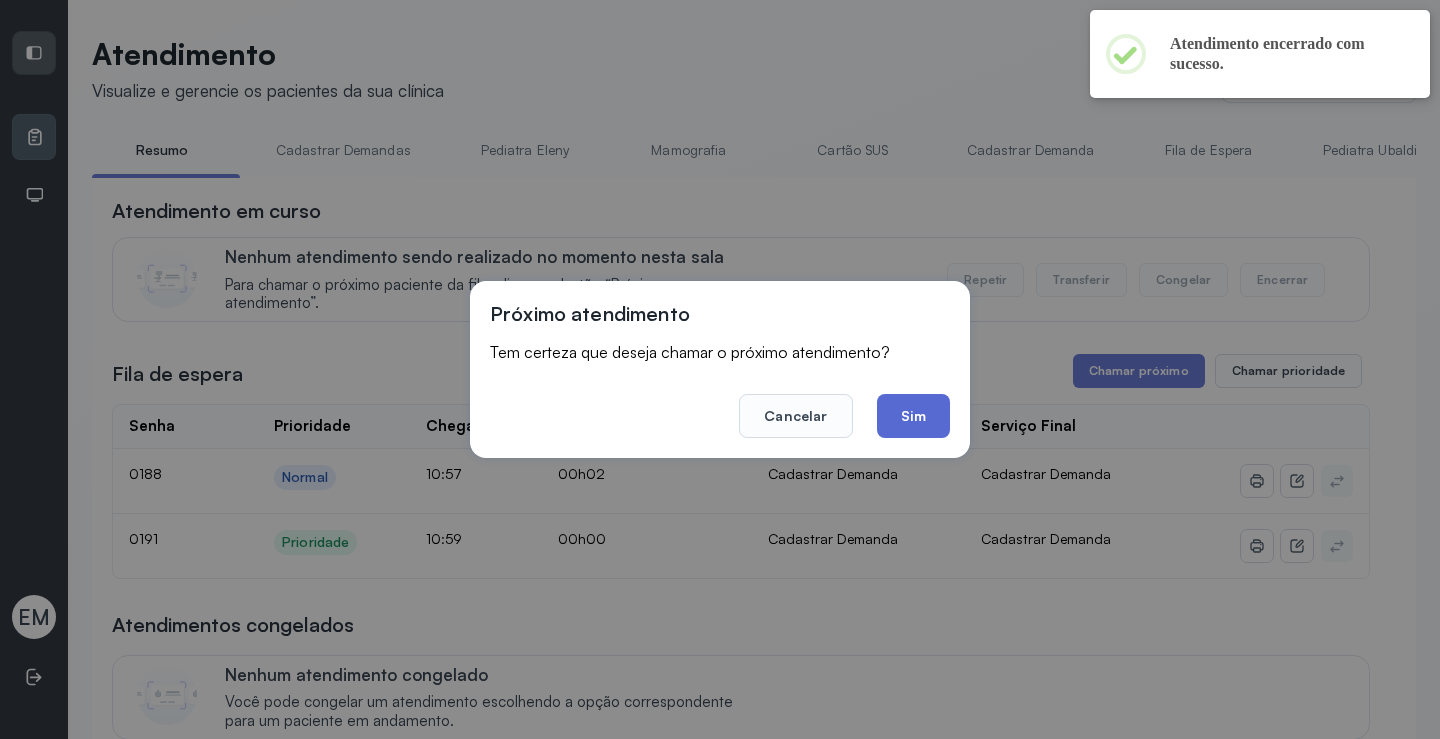 drag, startPoint x: 875, startPoint y: 394, endPoint x: 893, endPoint y: 396, distance: 18.110771 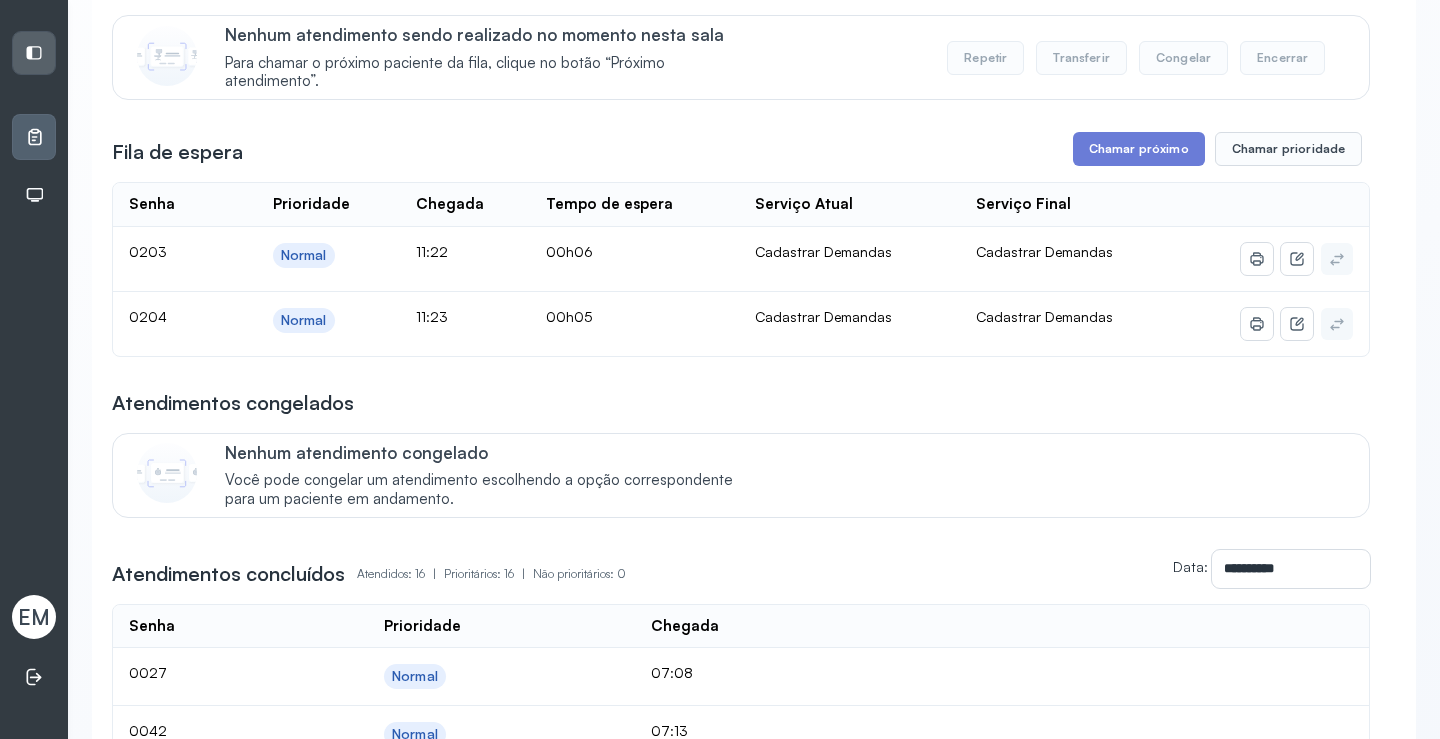 scroll, scrollTop: 200, scrollLeft: 0, axis: vertical 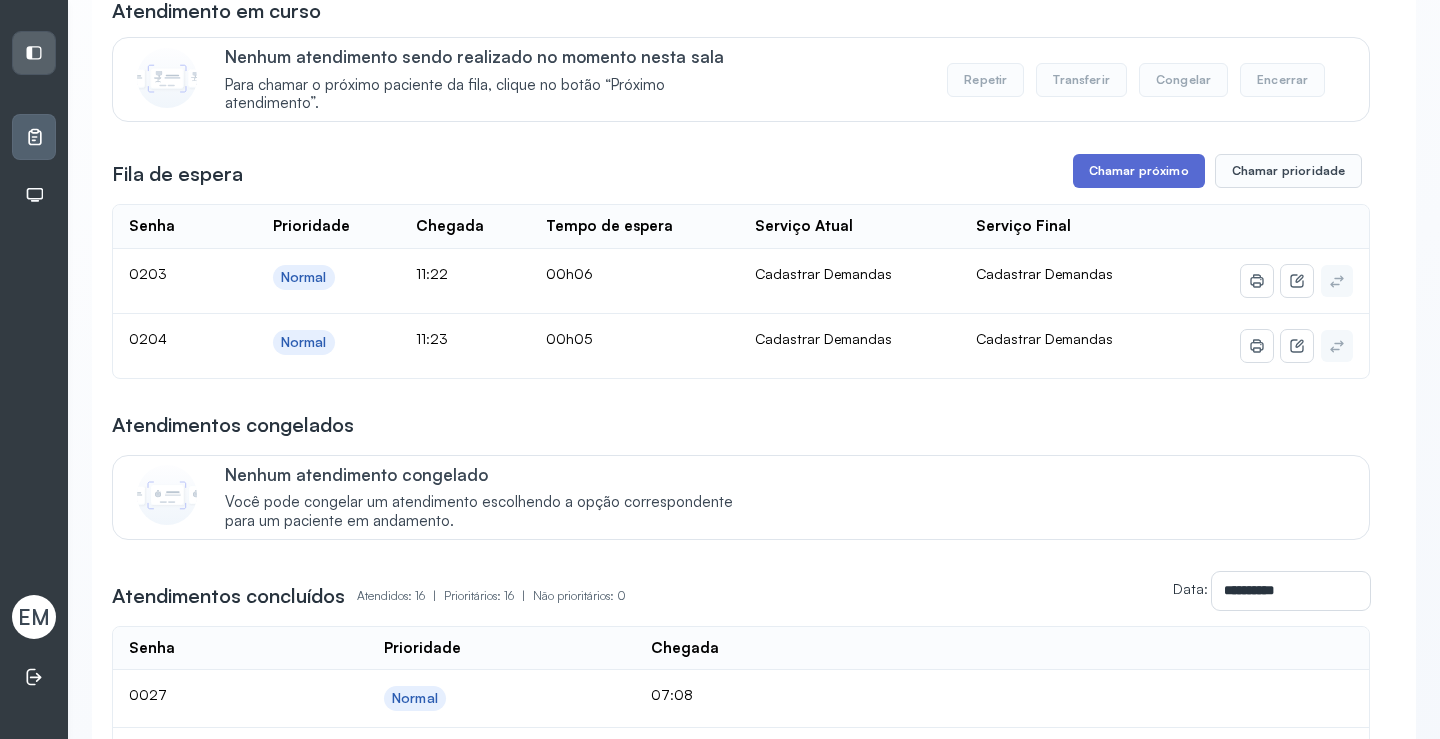 click on "Chamar próximo" at bounding box center [1139, 171] 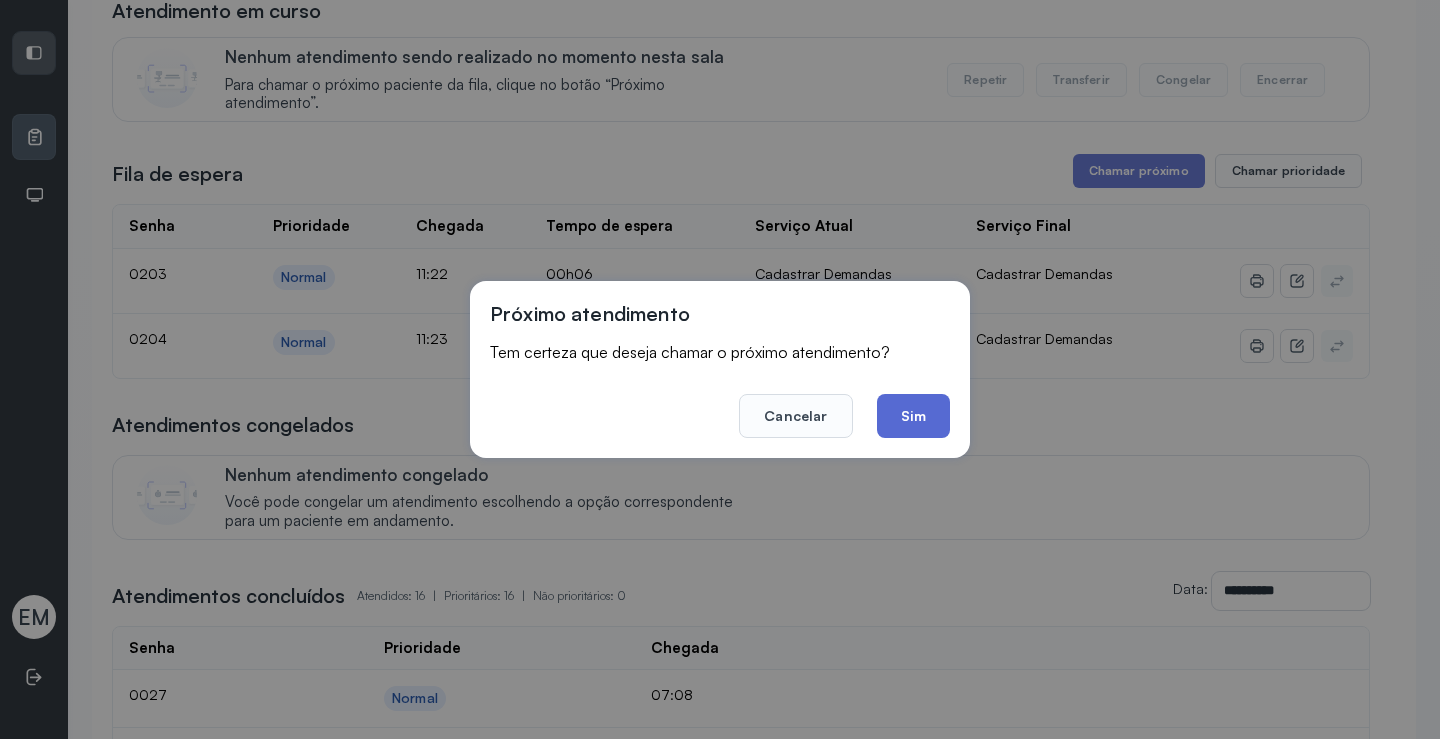 click on "Sim" 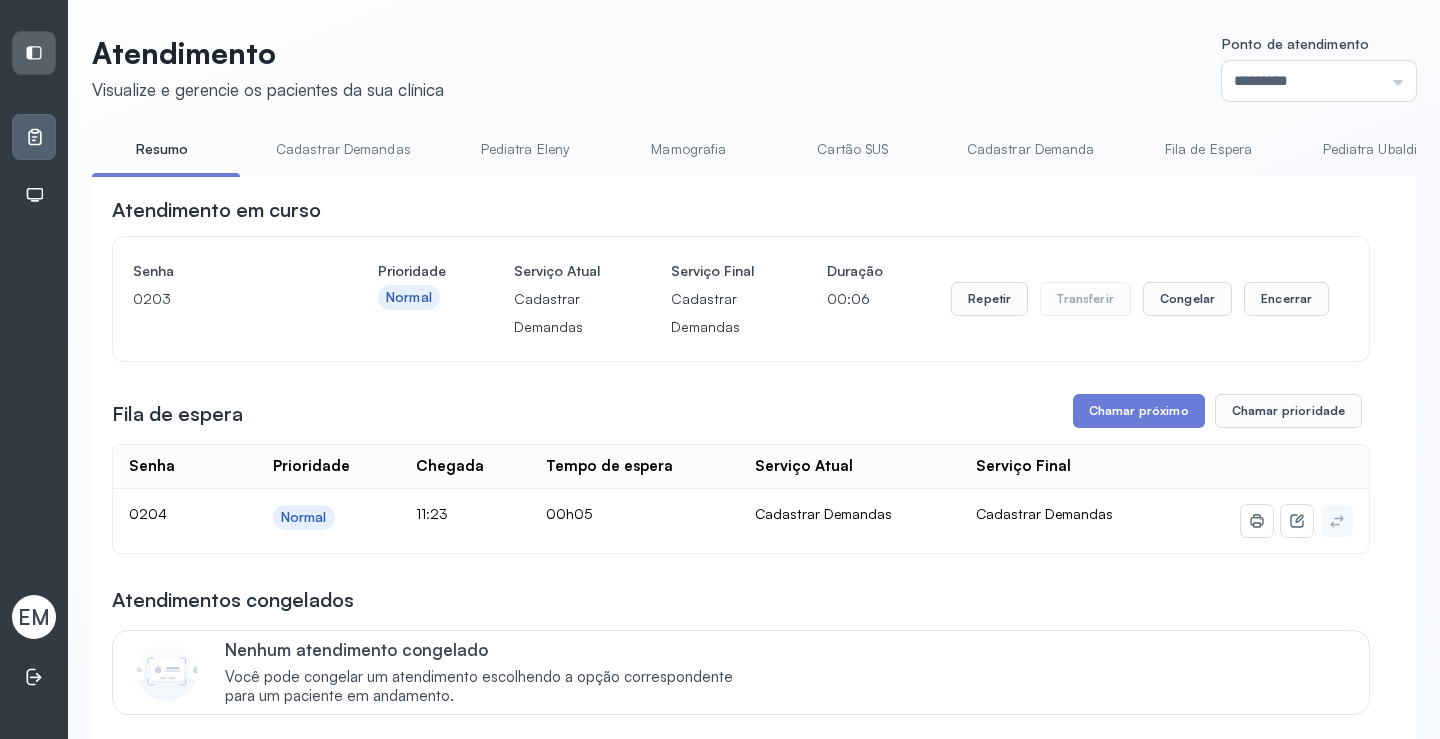 scroll, scrollTop: 200, scrollLeft: 0, axis: vertical 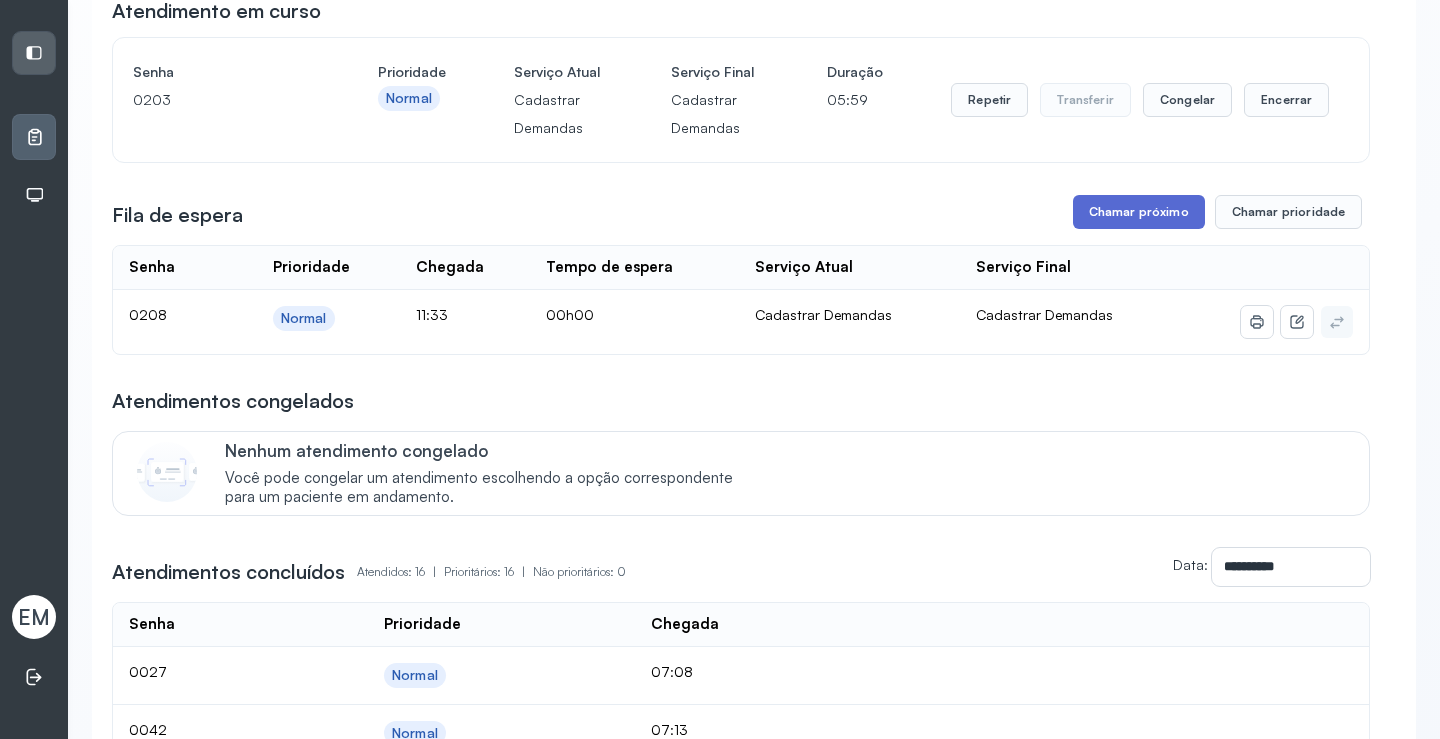 click on "Chamar próximo" at bounding box center [1139, 212] 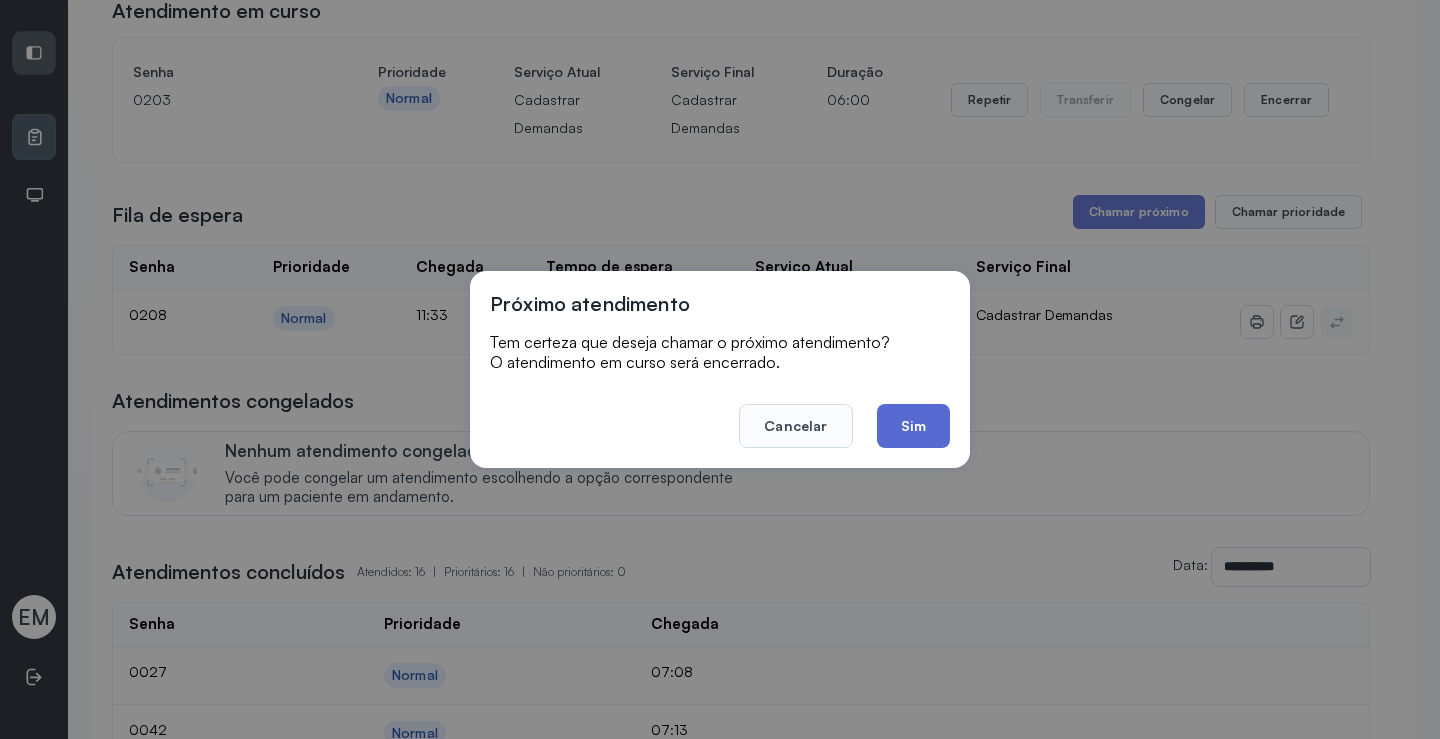 click on "Sim" 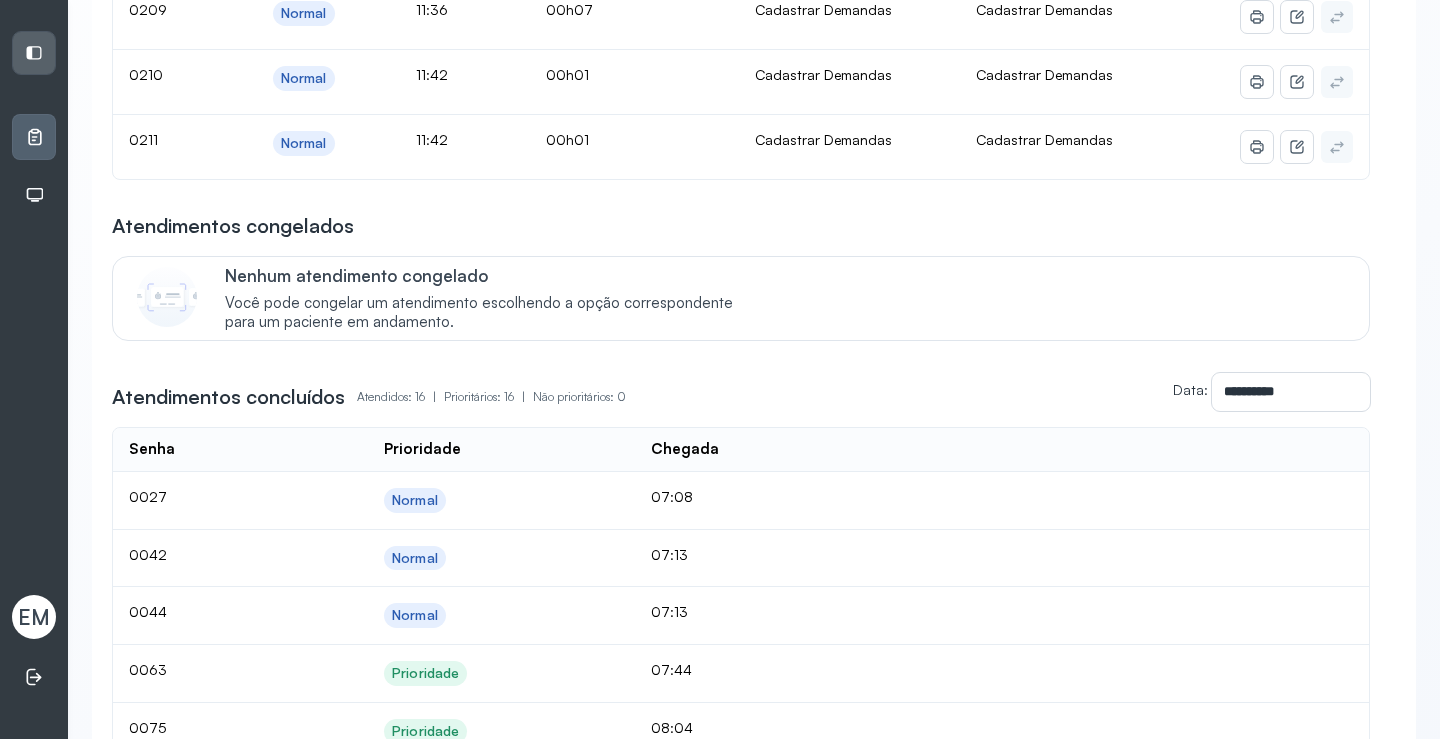 scroll, scrollTop: 400, scrollLeft: 0, axis: vertical 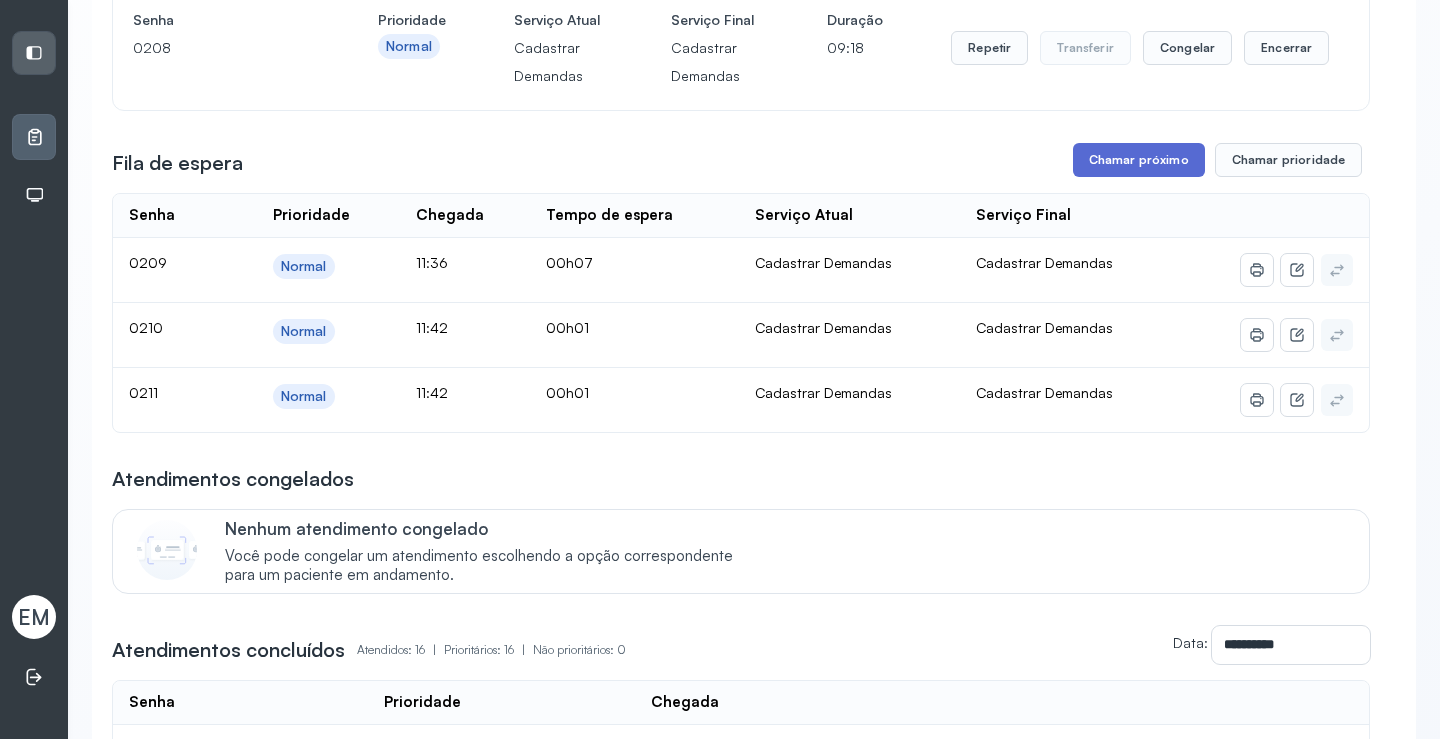 click on "Chamar próximo" at bounding box center [1139, 160] 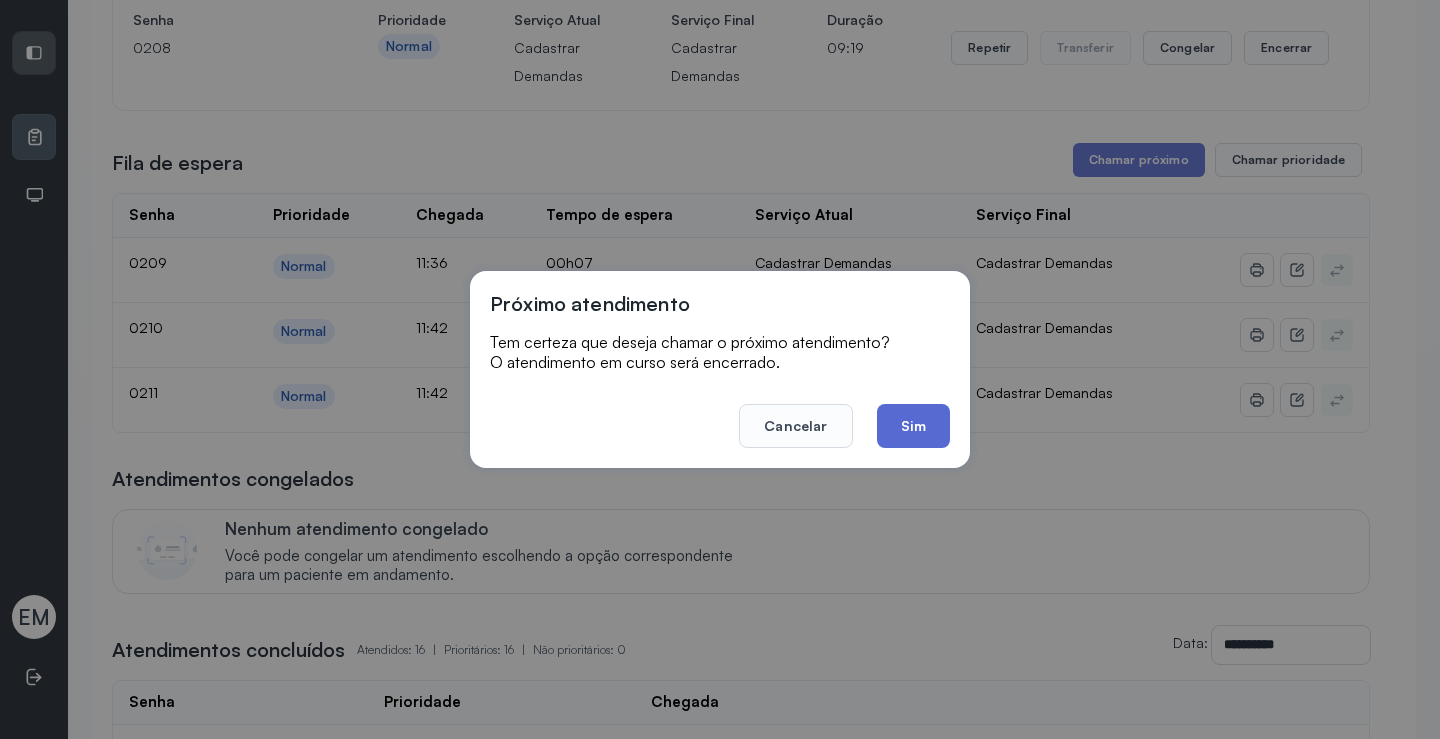click on "Sim" 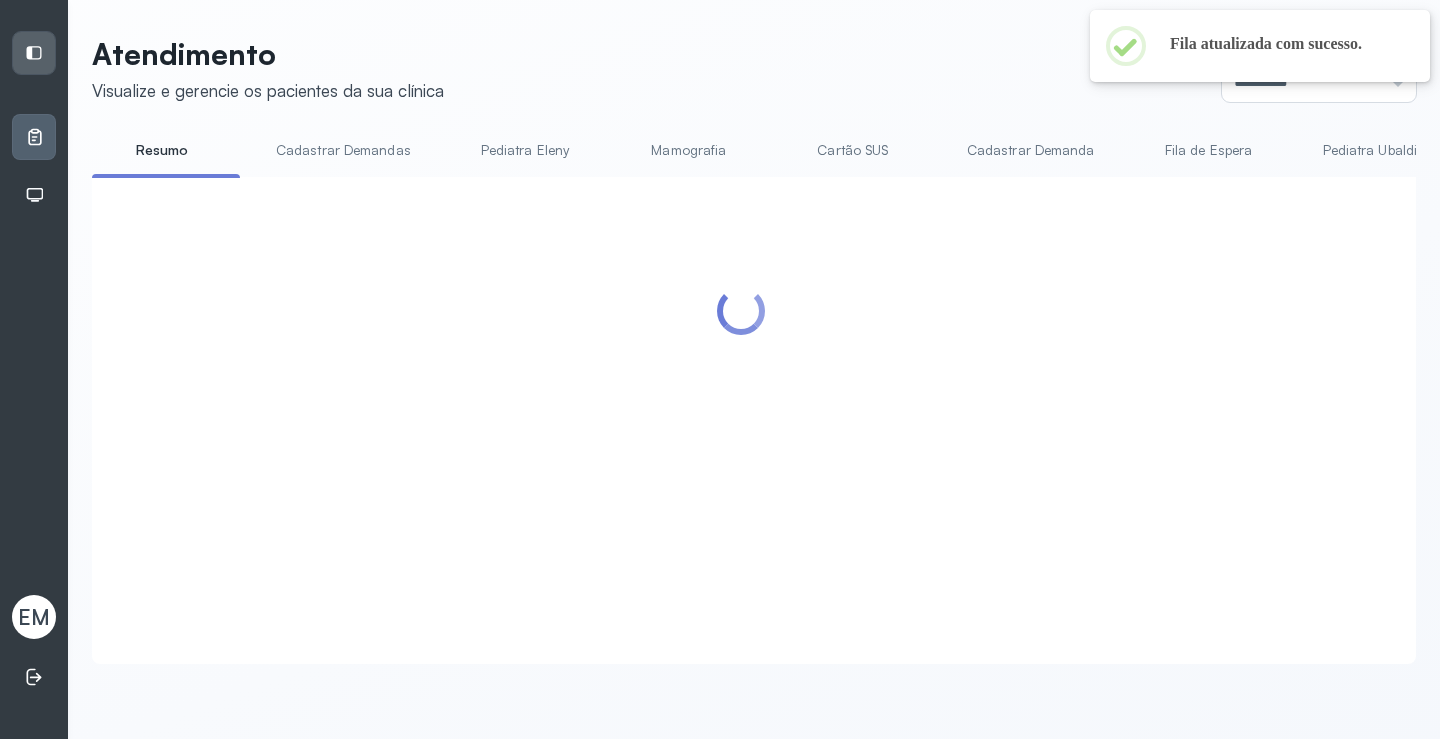 scroll, scrollTop: 400, scrollLeft: 0, axis: vertical 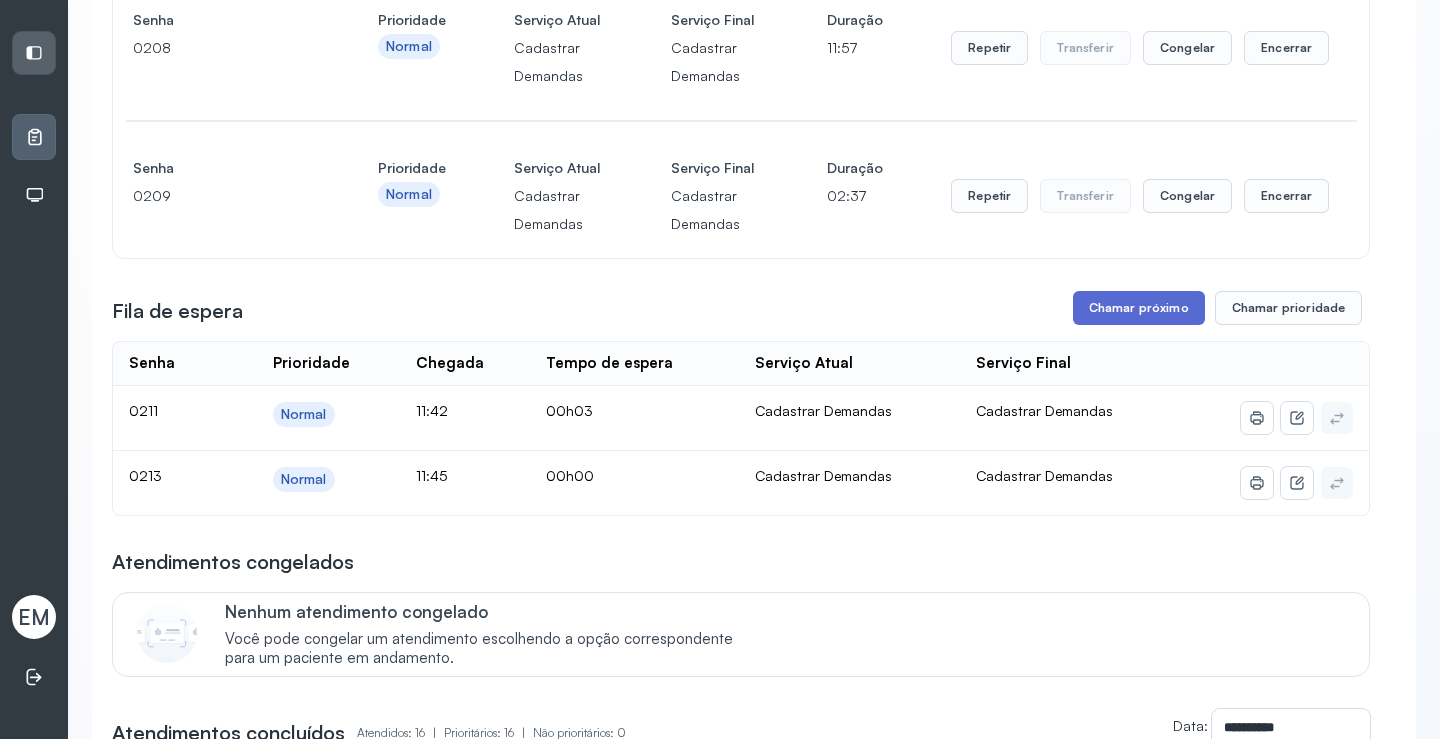 click on "Chamar próximo" at bounding box center (1139, 308) 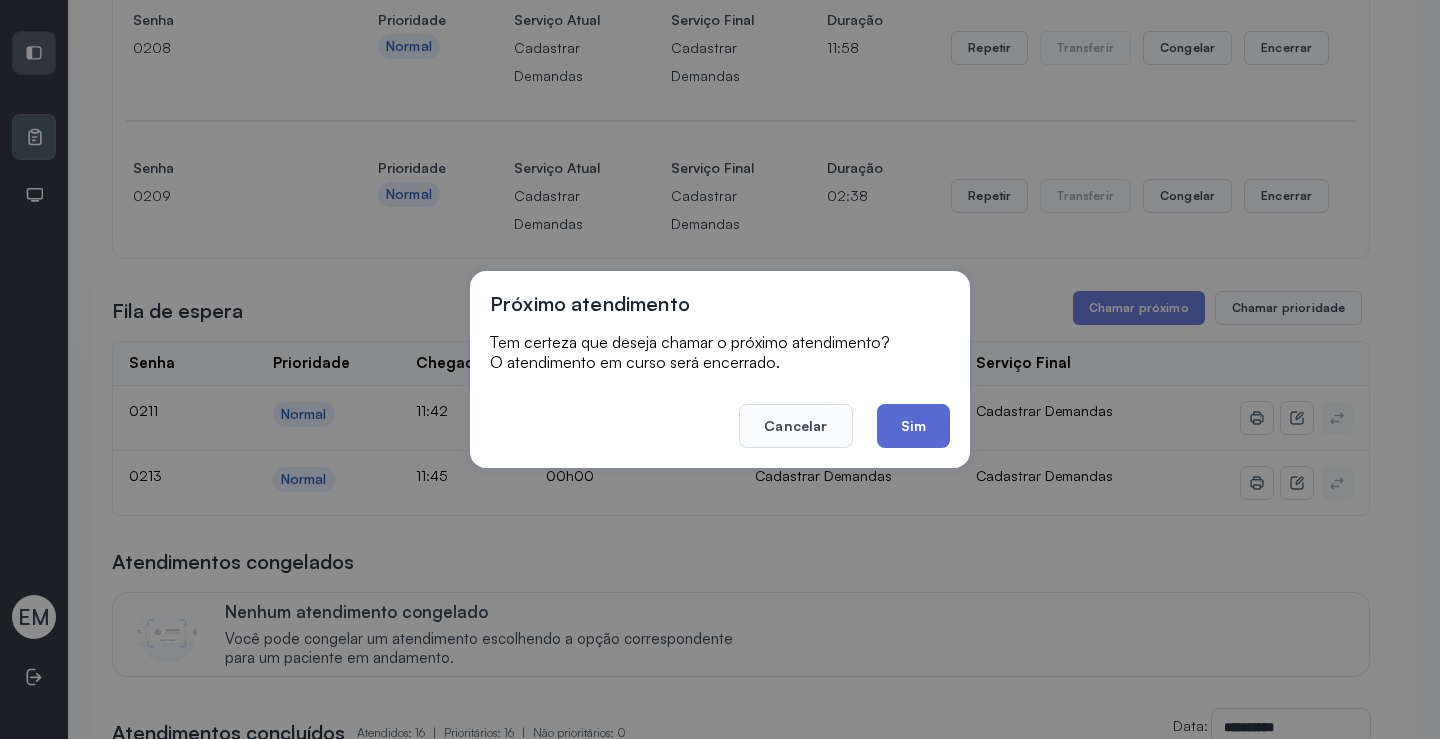 click on "Sim" 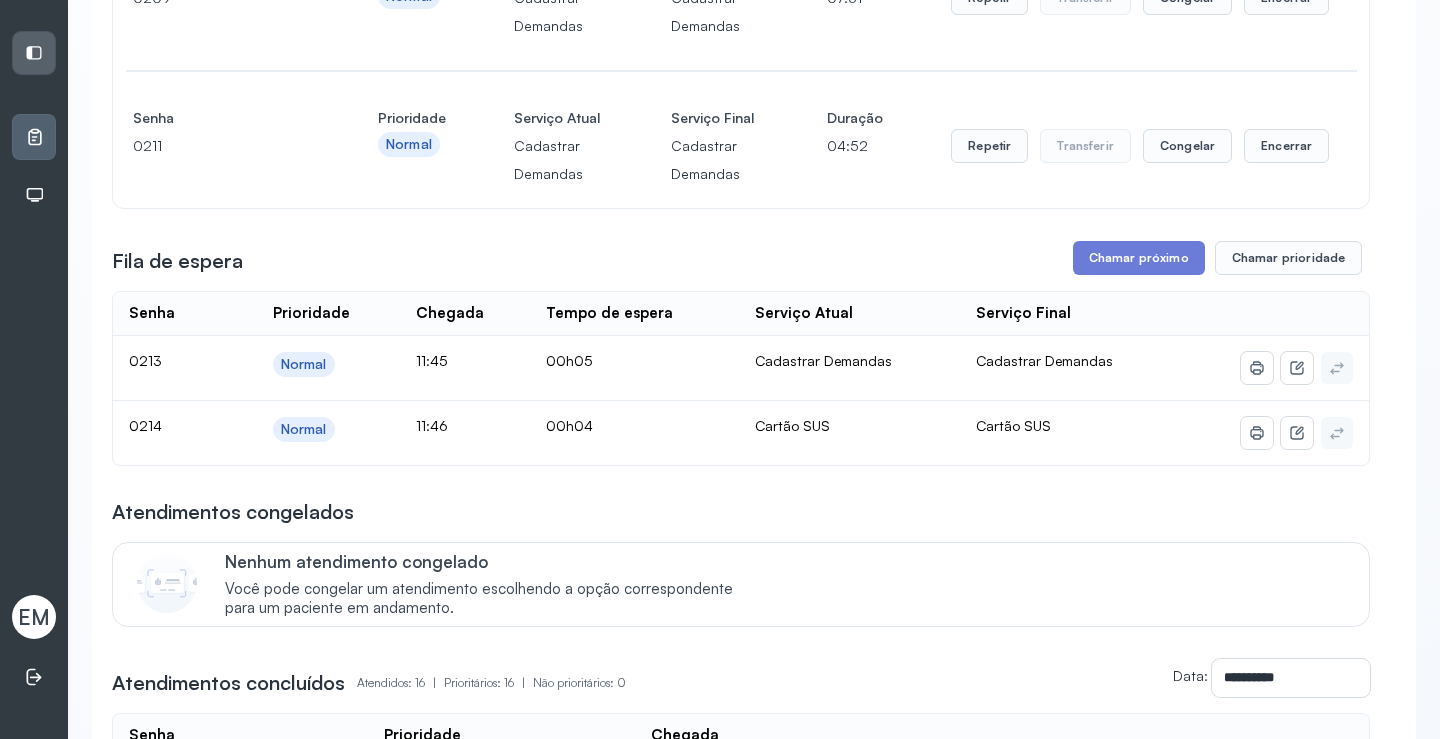 scroll, scrollTop: 600, scrollLeft: 0, axis: vertical 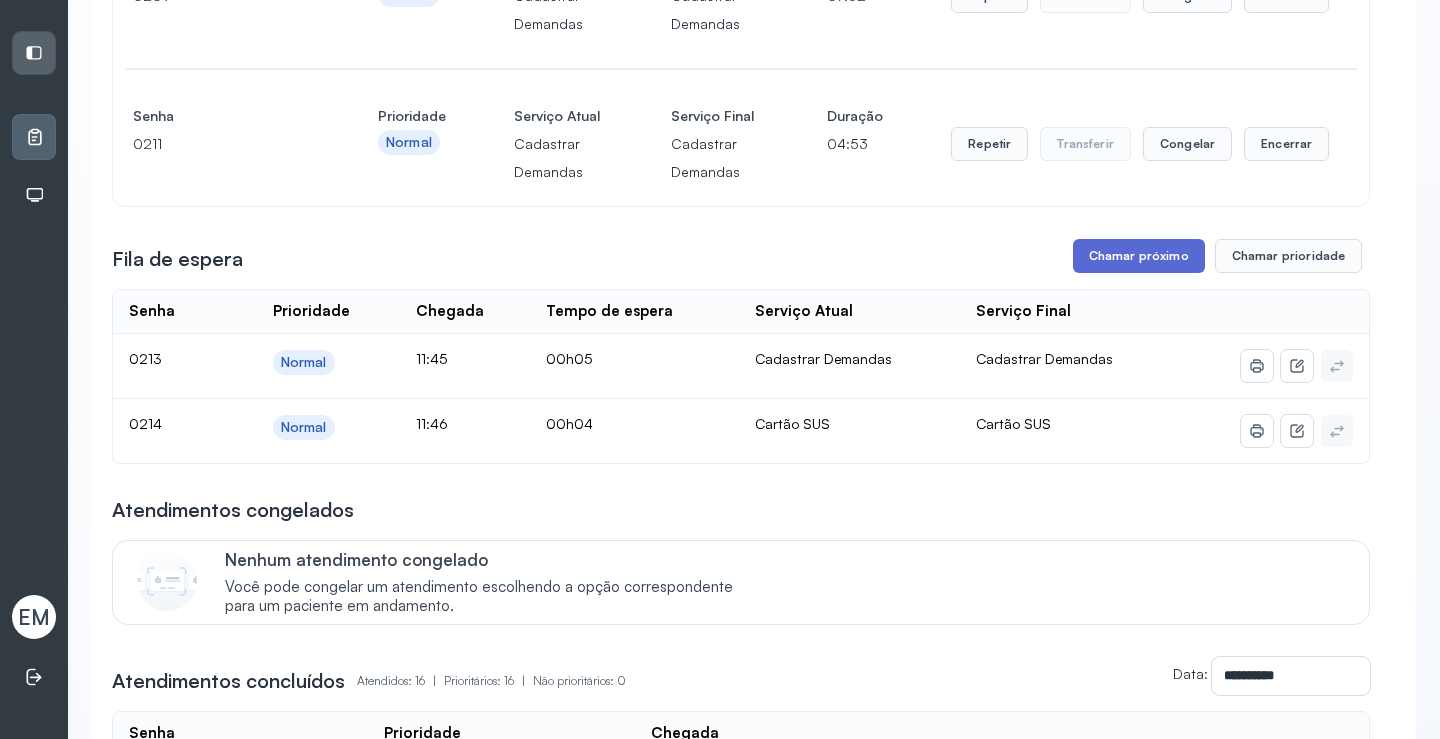 click on "Chamar próximo" at bounding box center [1139, 256] 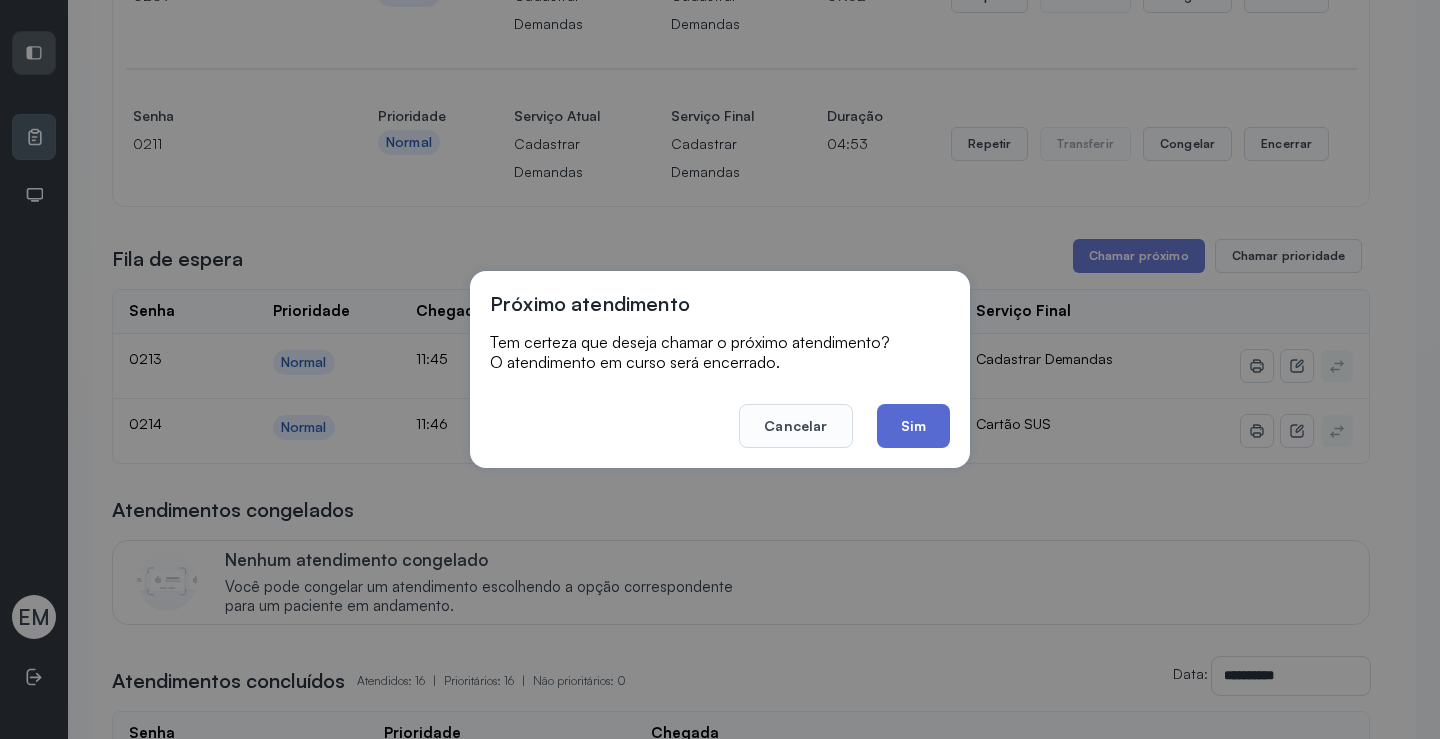 click on "Sim" 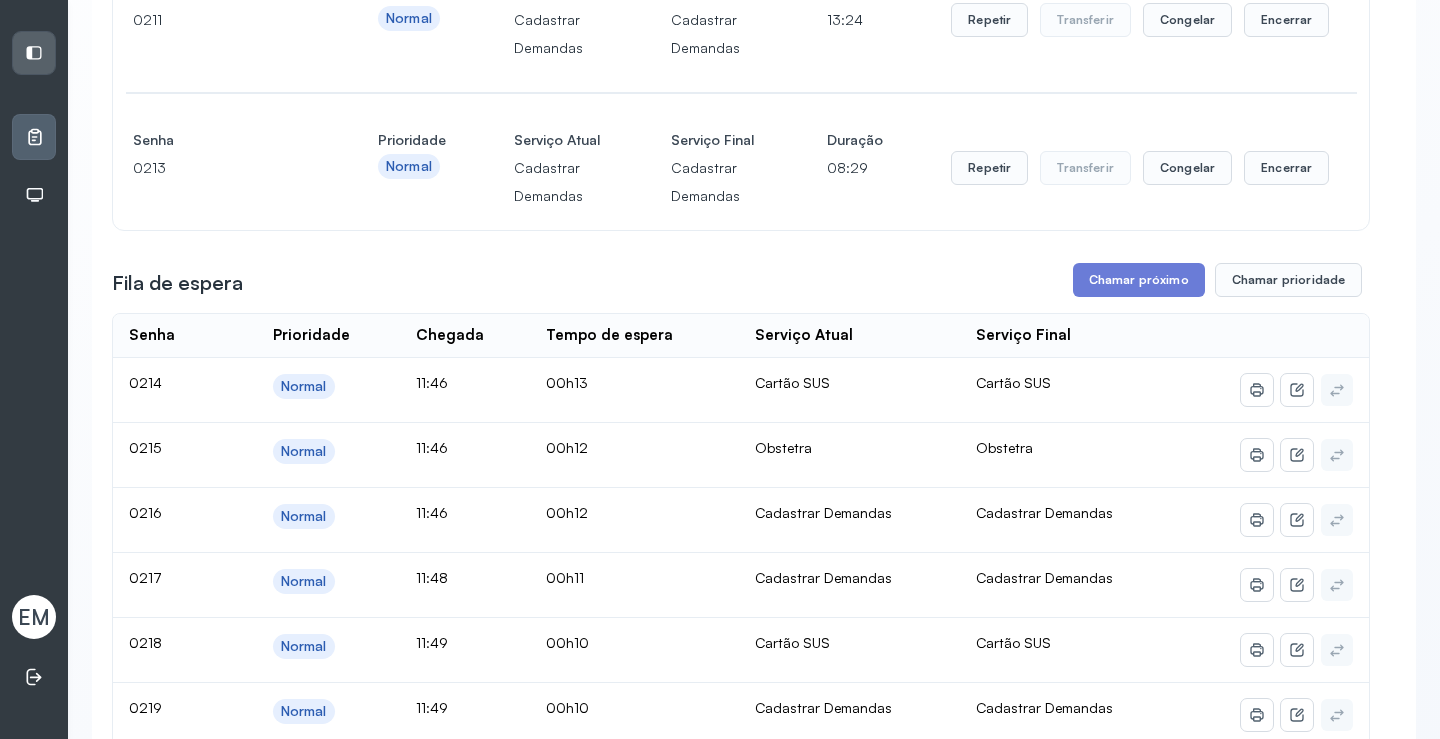 scroll, scrollTop: 900, scrollLeft: 0, axis: vertical 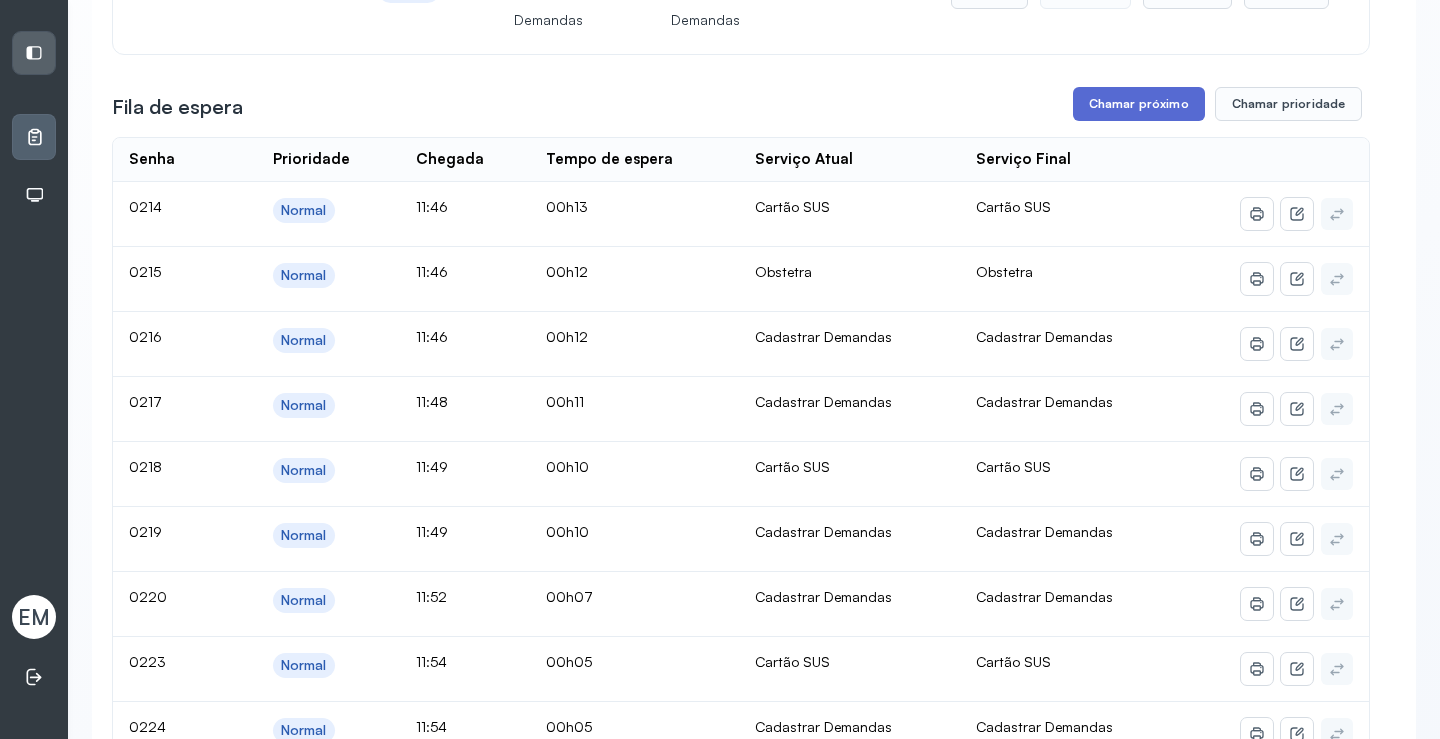 click on "Chamar próximo" at bounding box center [1139, 104] 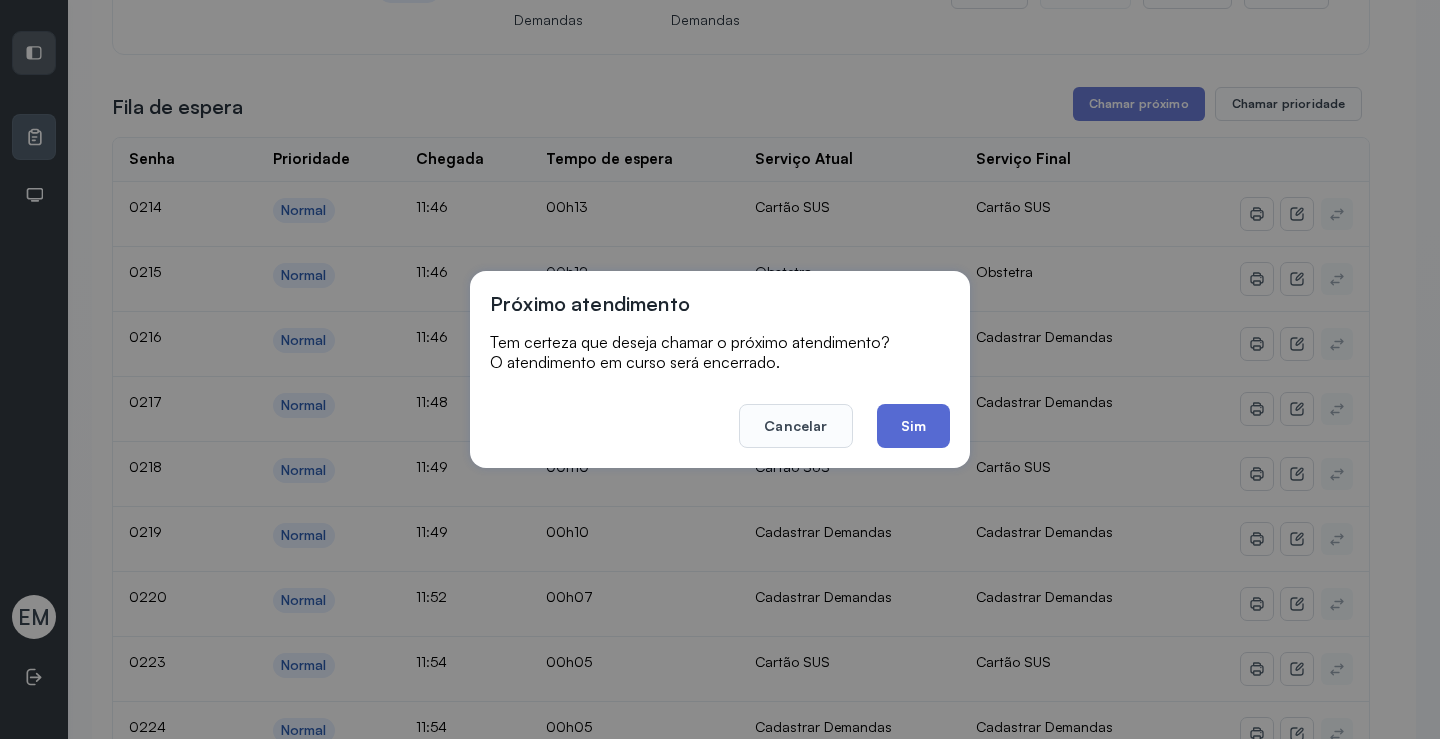 click on "Sim" 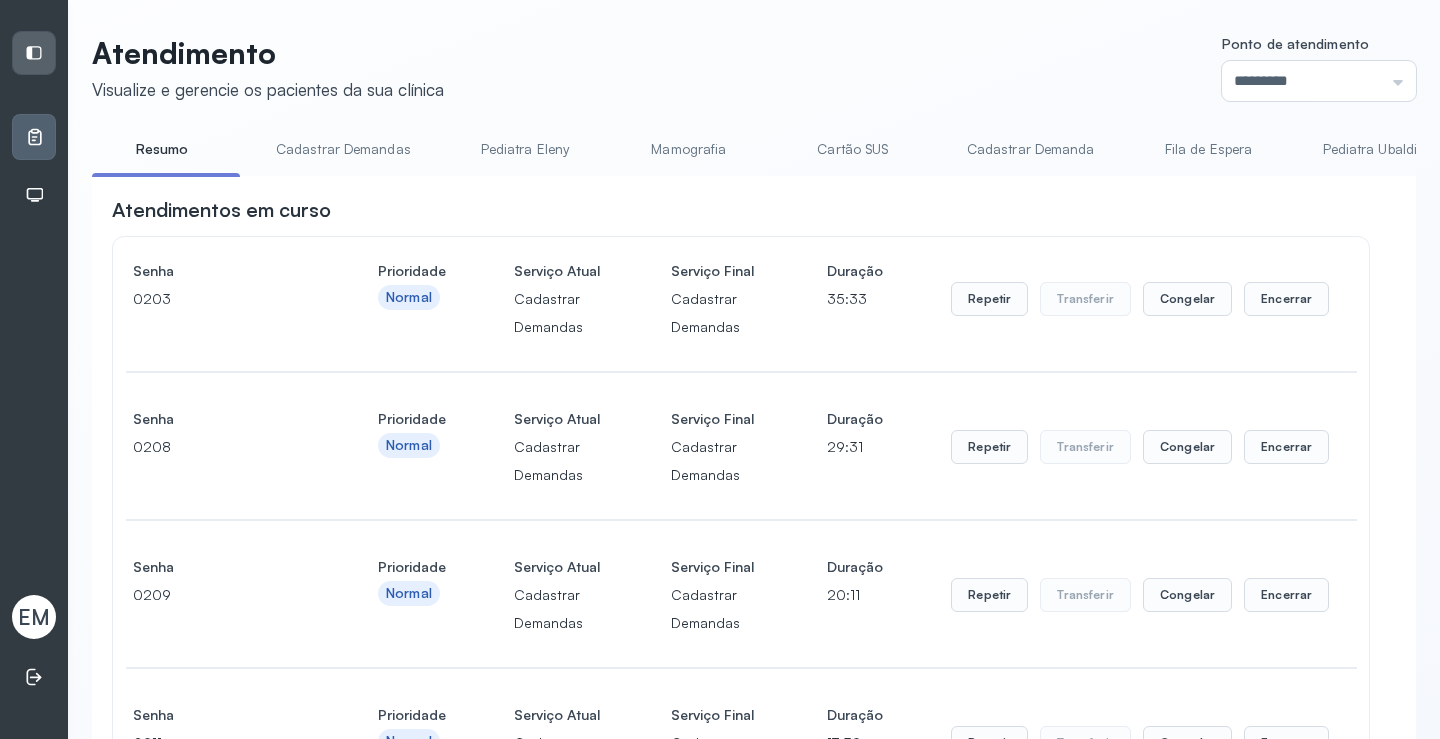 scroll, scrollTop: 900, scrollLeft: 0, axis: vertical 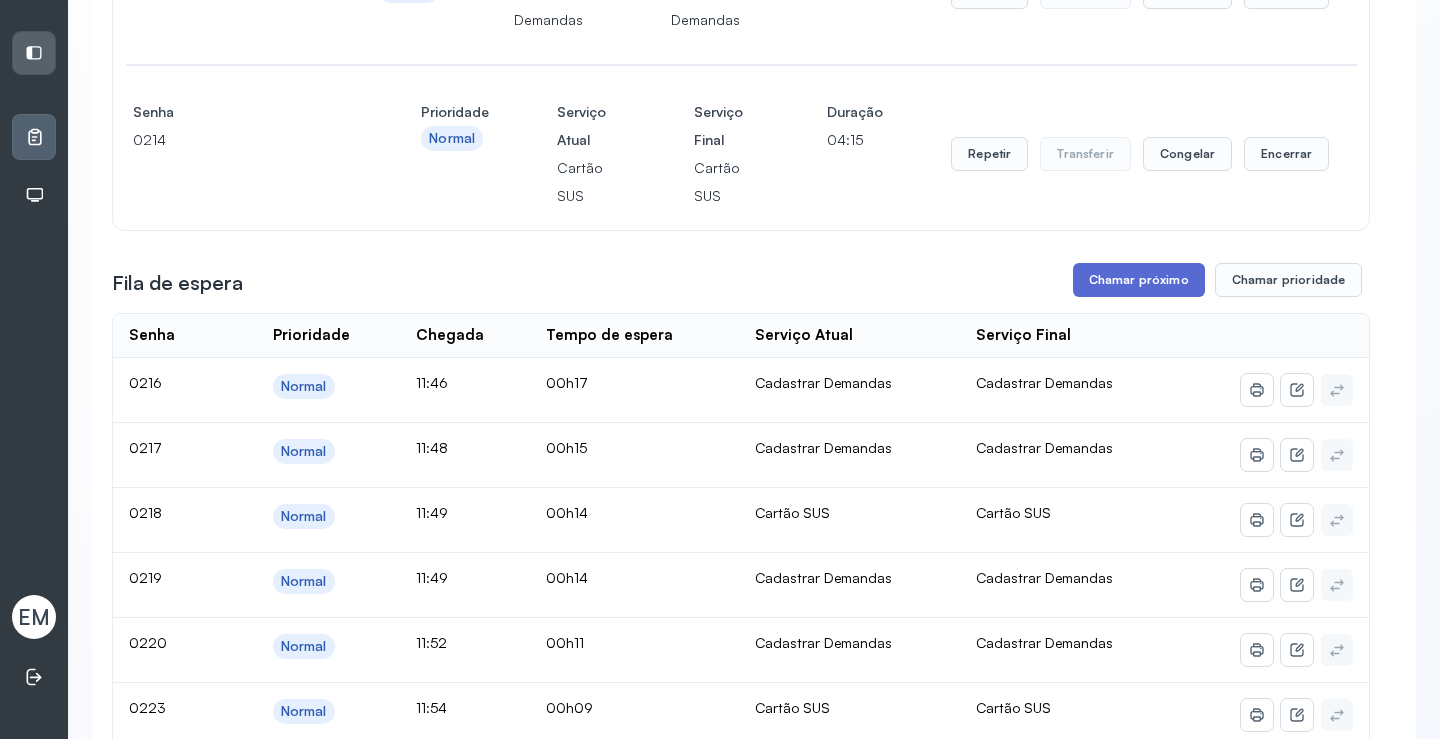 click on "Chamar próximo" at bounding box center (1139, 280) 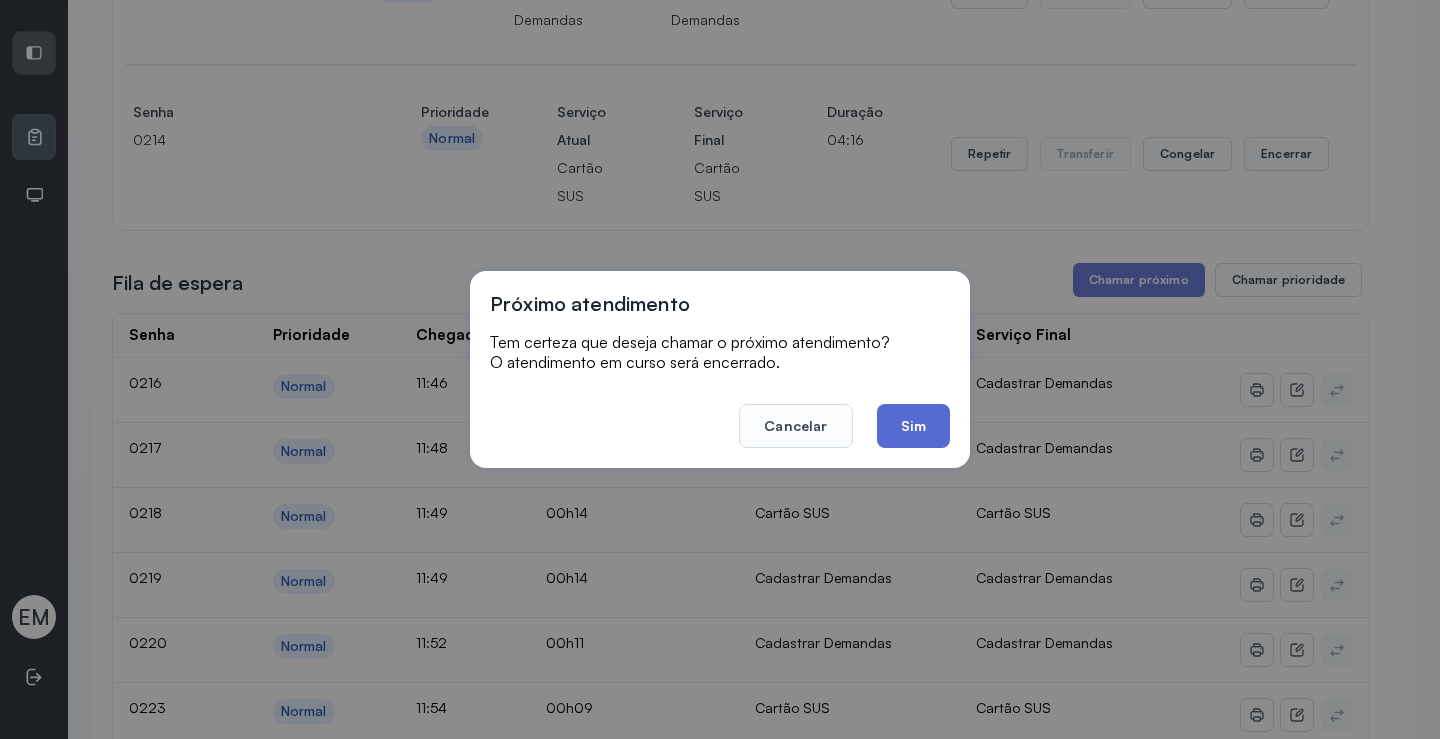 click on "Sim" 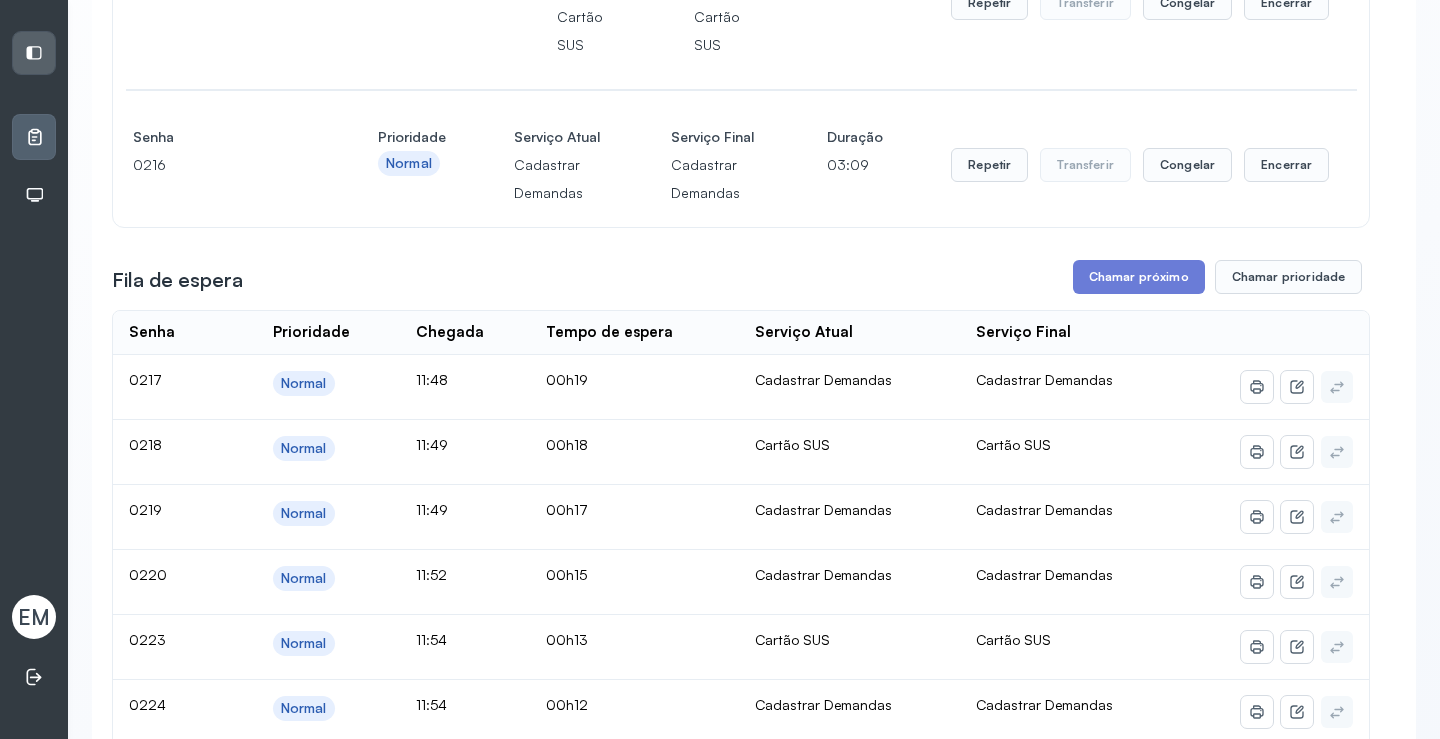 scroll, scrollTop: 1200, scrollLeft: 0, axis: vertical 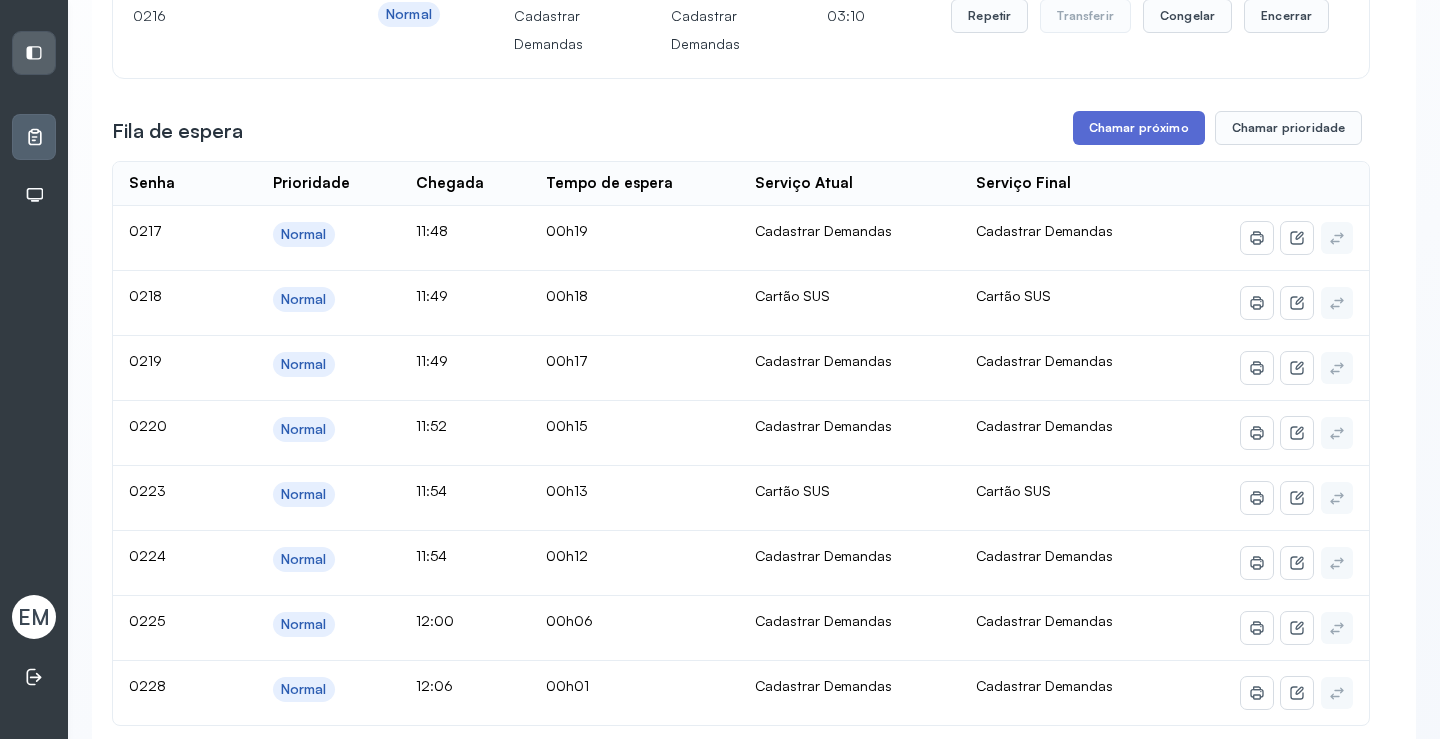 click on "Chamar próximo" at bounding box center (1139, 128) 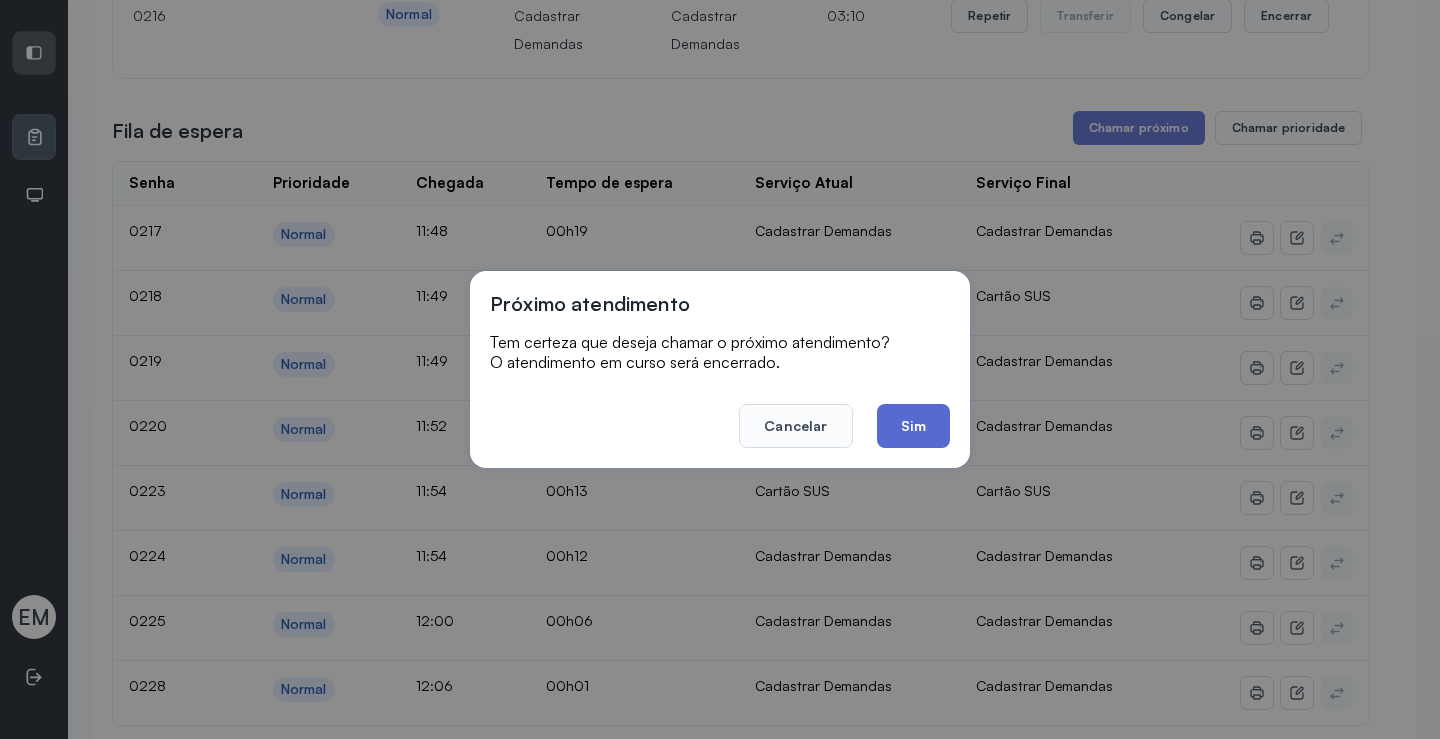 click on "Sim" 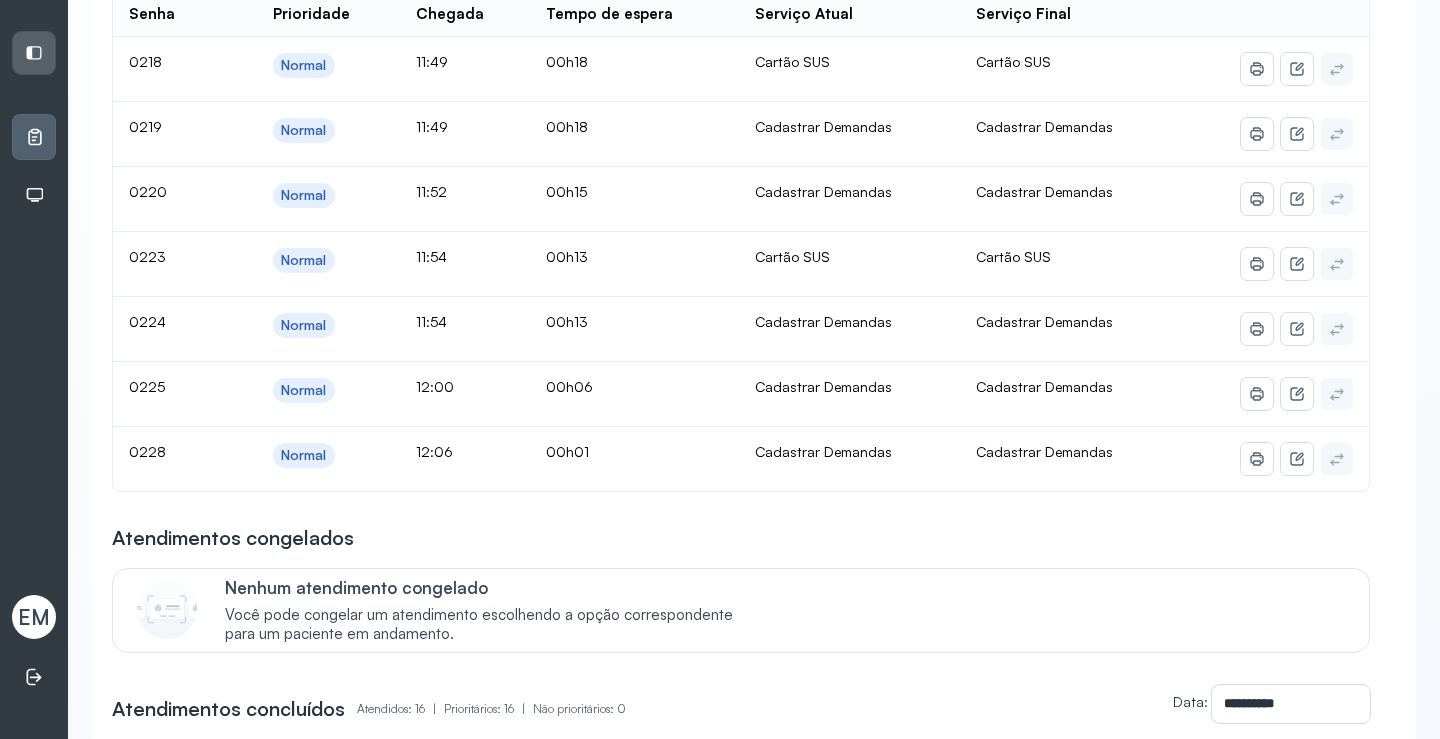 scroll, scrollTop: 1300, scrollLeft: 0, axis: vertical 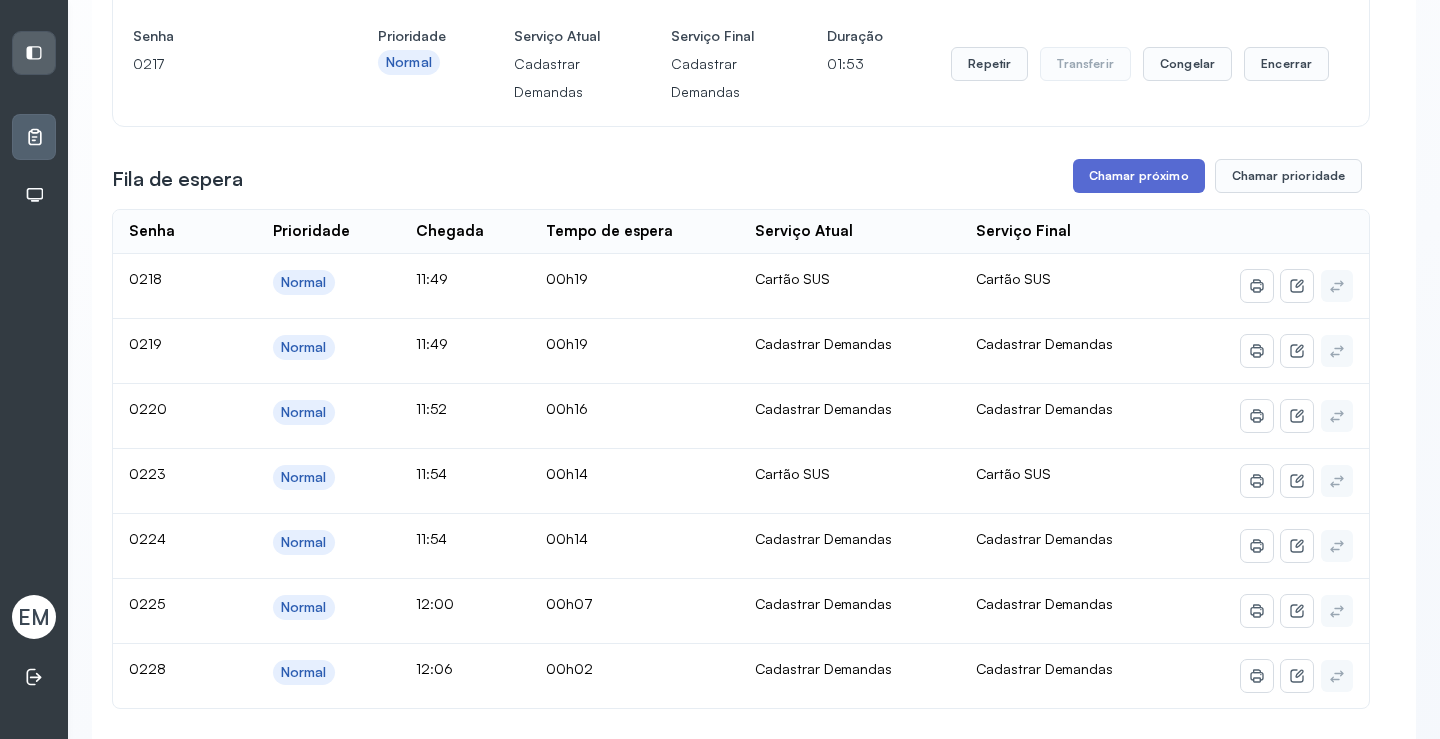 click on "Chamar próximo" at bounding box center (1139, 176) 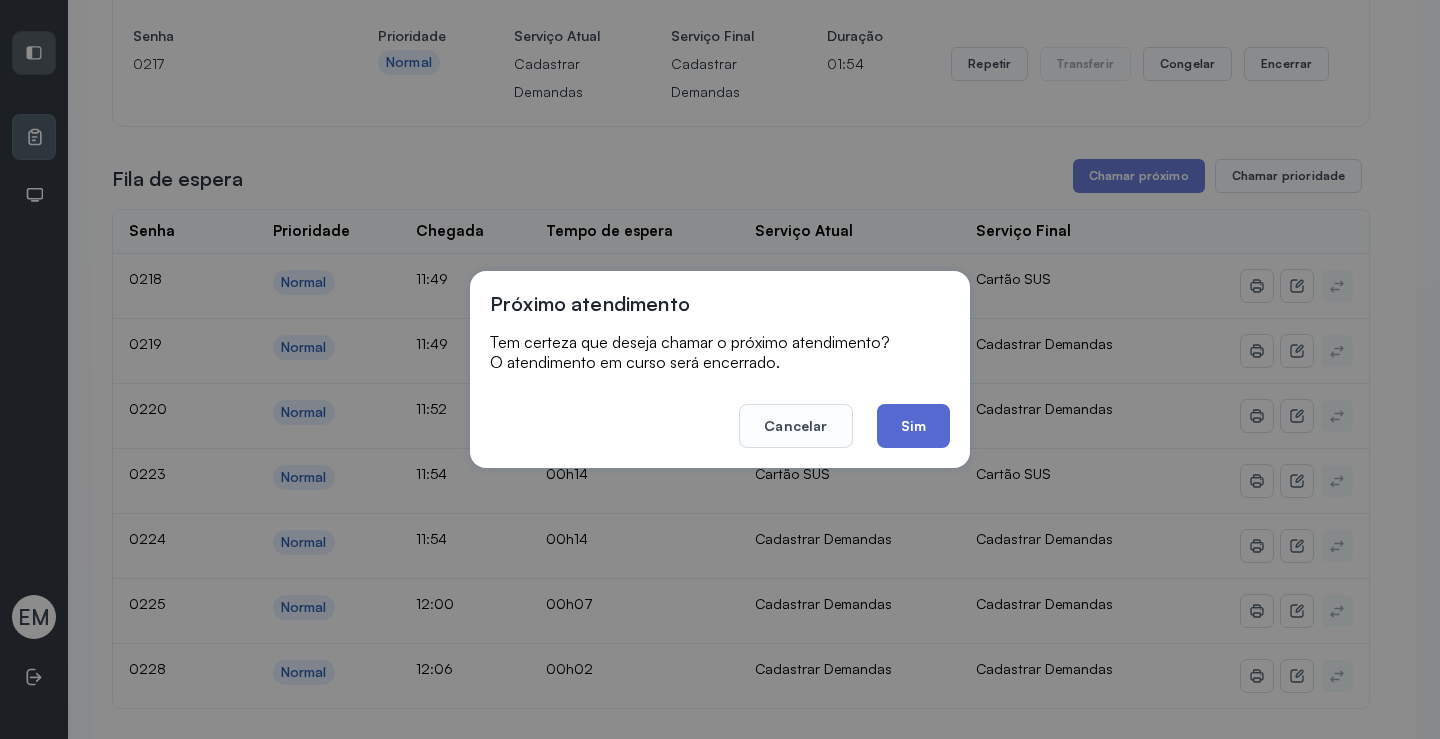 click on "Sim" 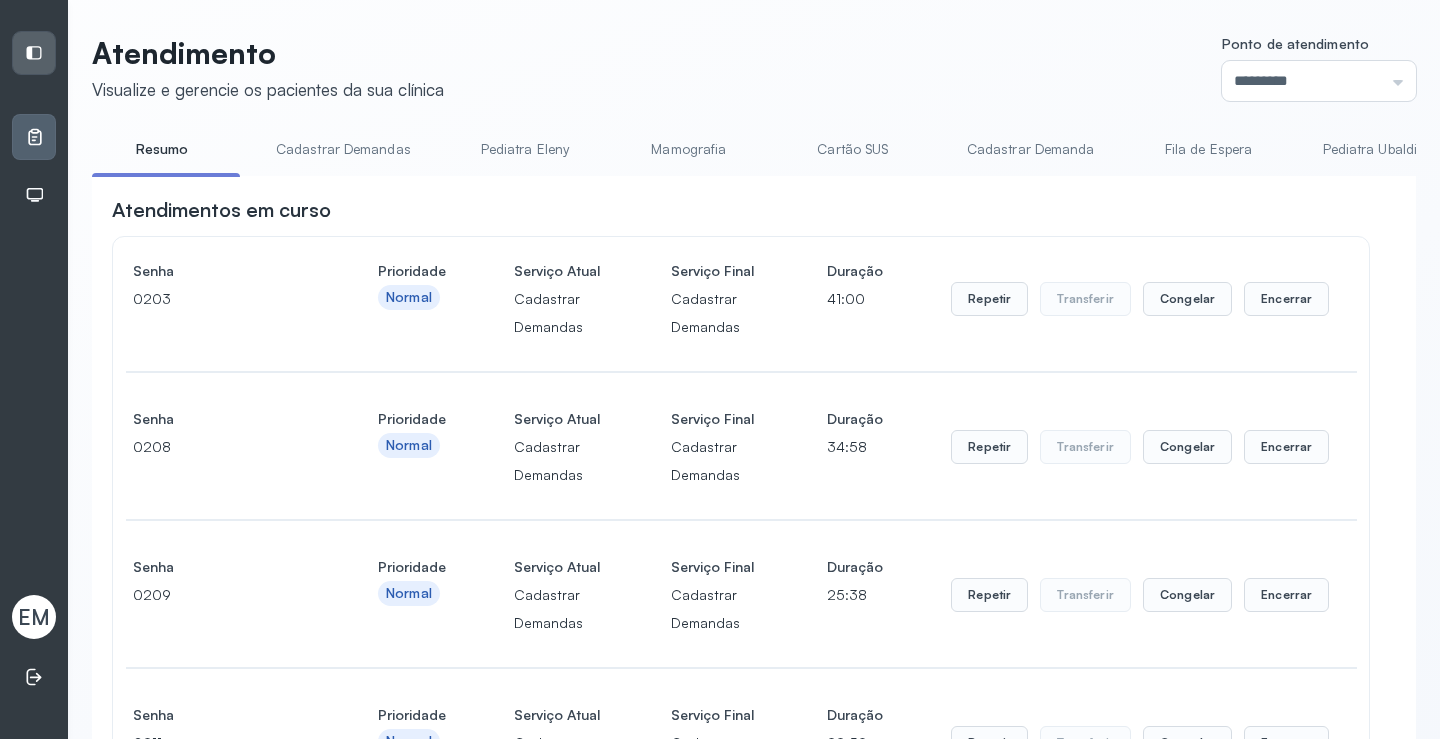scroll, scrollTop: 1300, scrollLeft: 0, axis: vertical 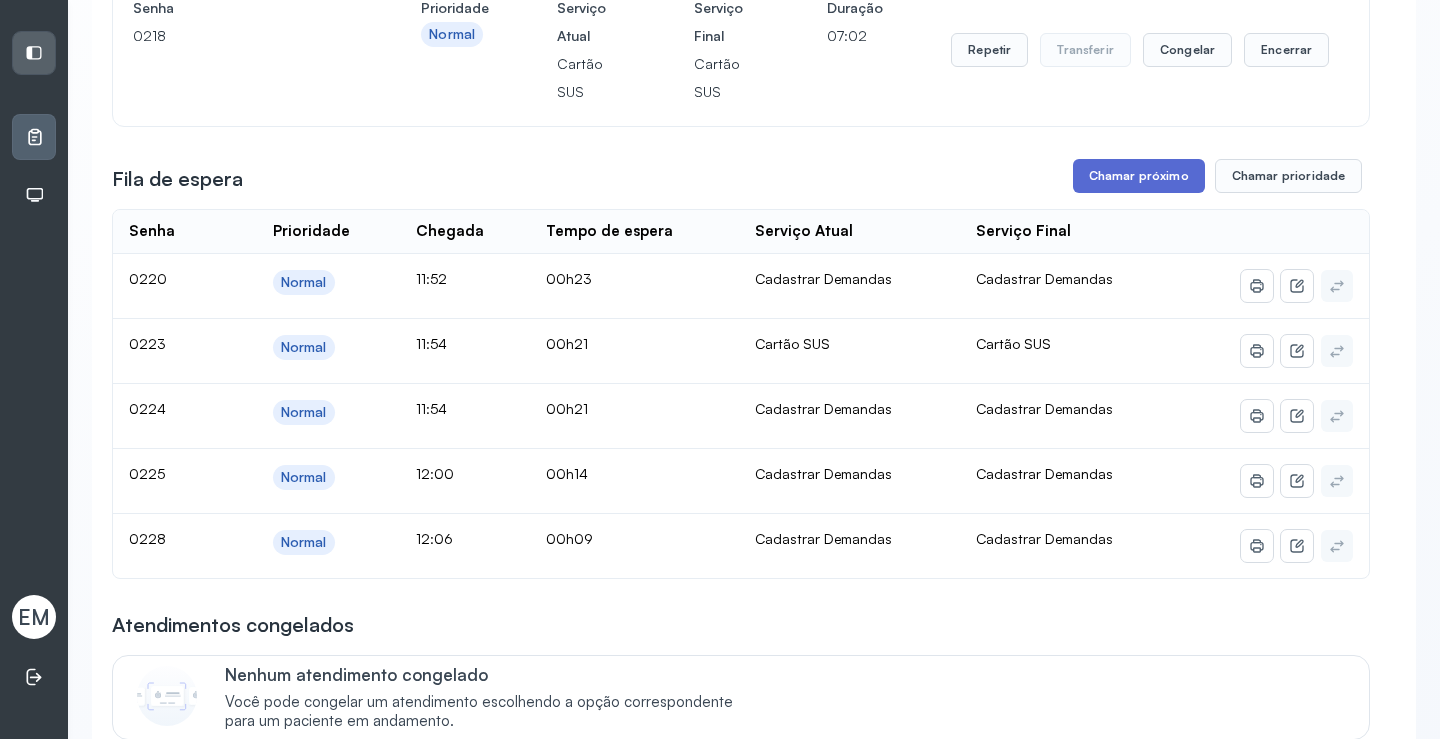 click on "Chamar próximo" at bounding box center (1139, 176) 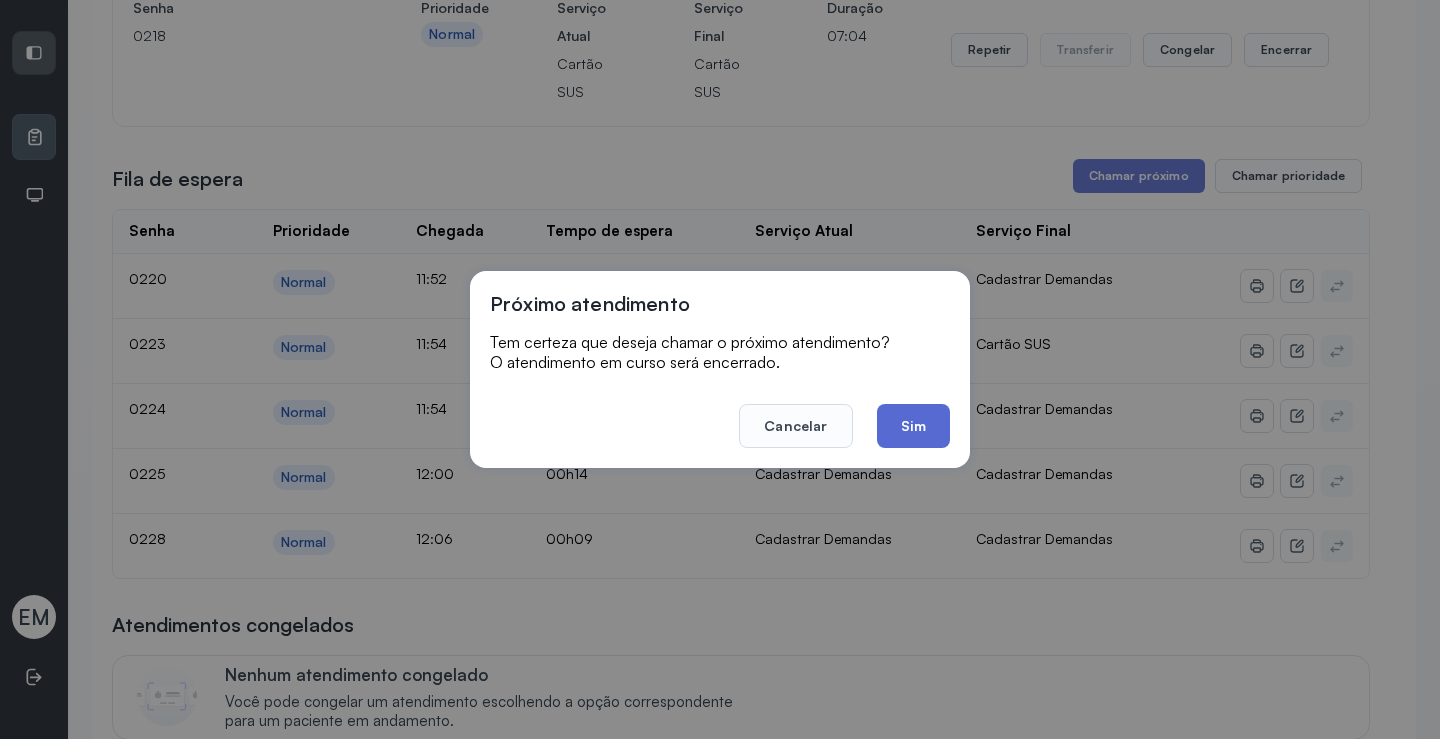 click on "Sim" 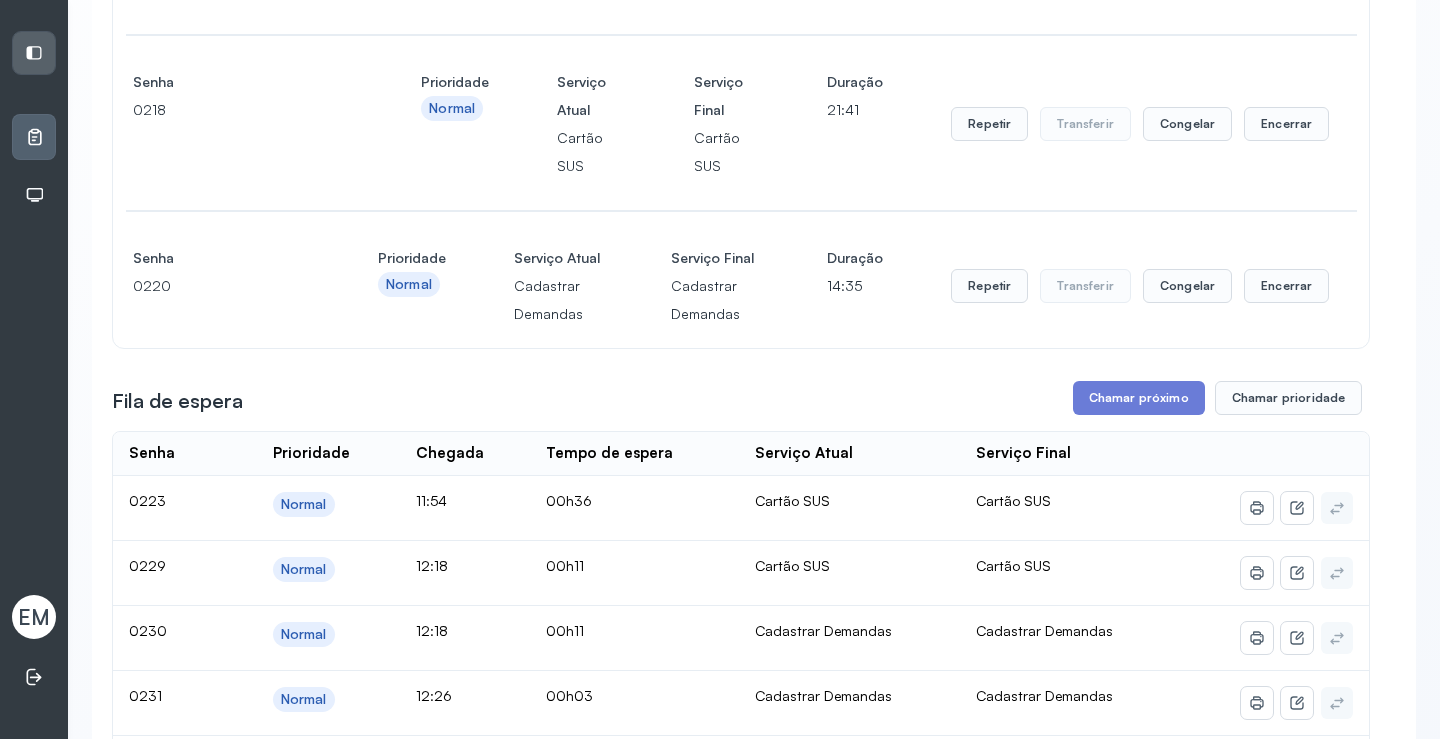 scroll, scrollTop: 1228, scrollLeft: 0, axis: vertical 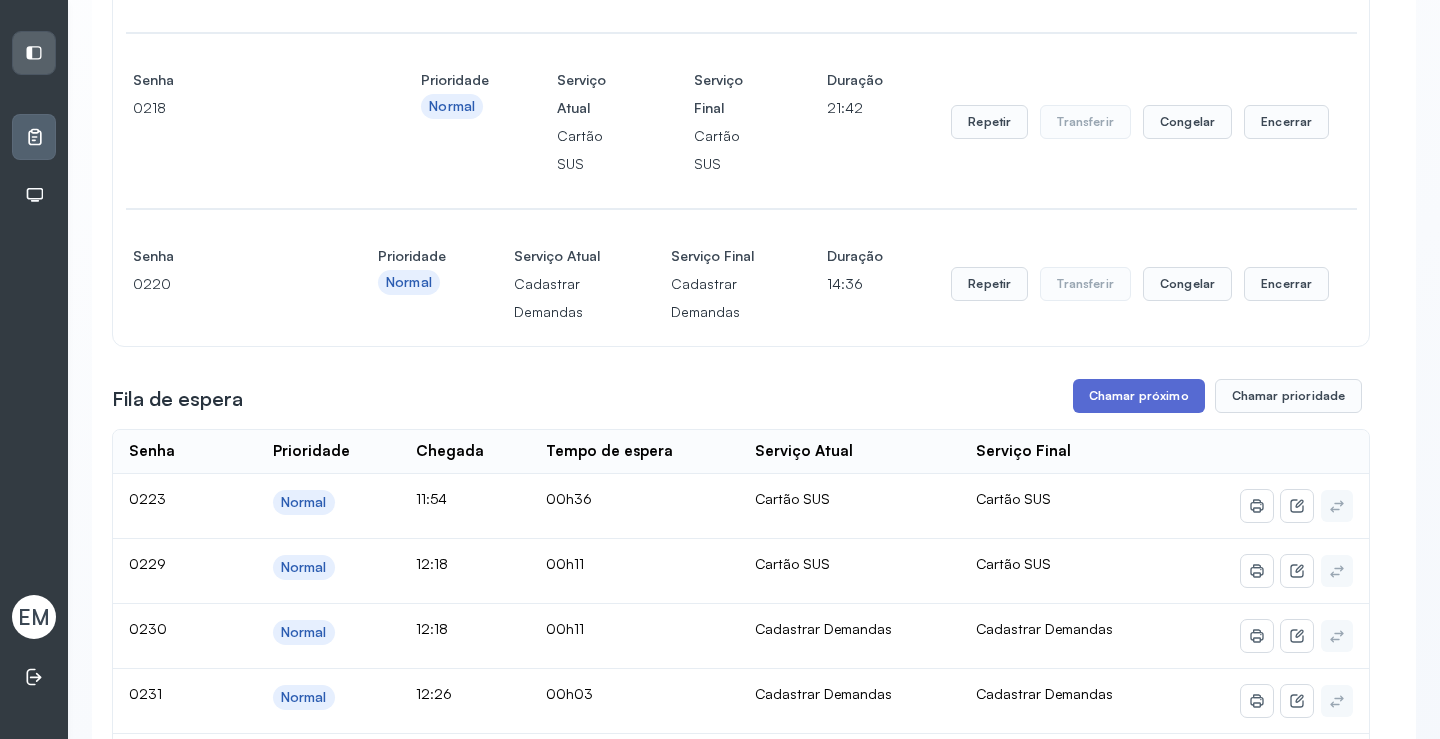 click on "Chamar próximo" at bounding box center (1139, 396) 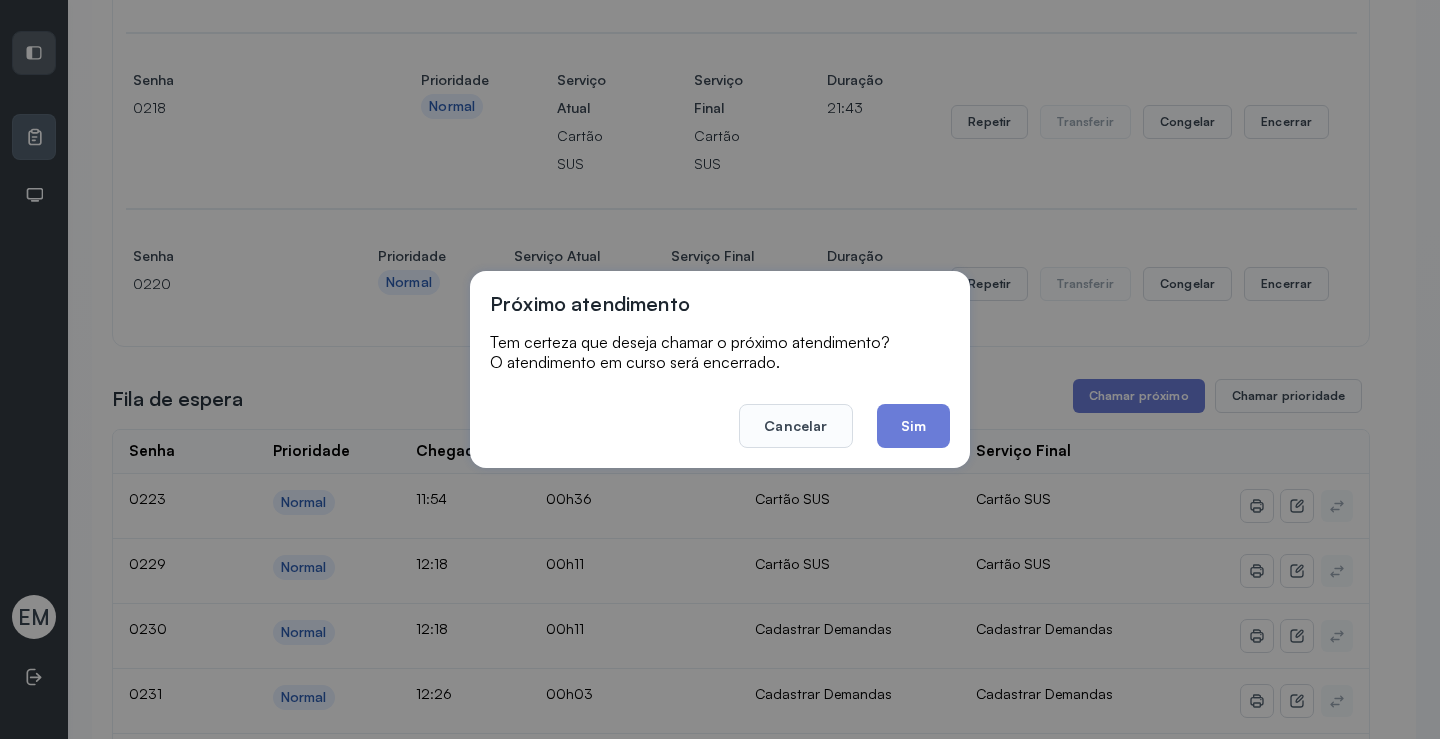 click on "Próximo atendimento Tem certeza que deseja chamar o próximo atendimento?  O atendimento em curso será encerrado.  Cancelar Sim" at bounding box center (720, 369) 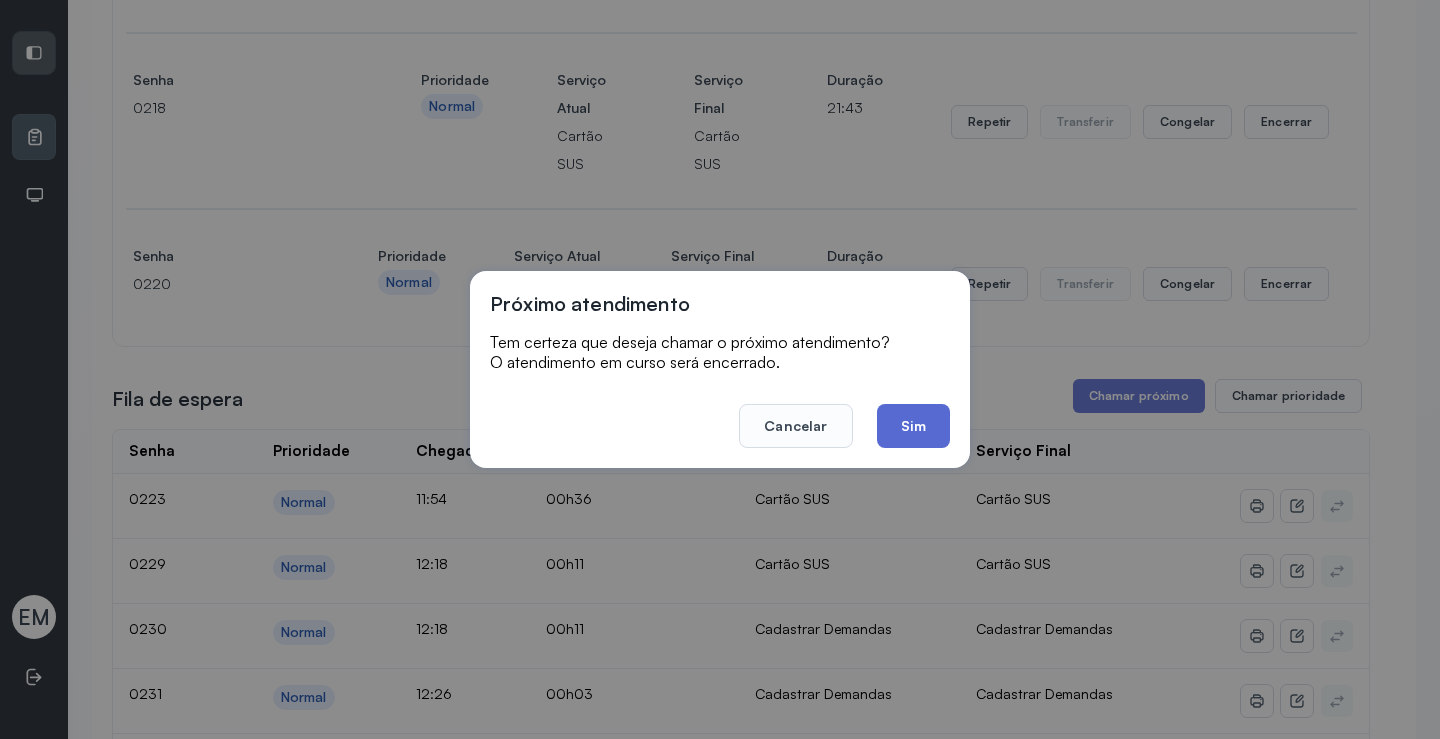 click on "Sim" 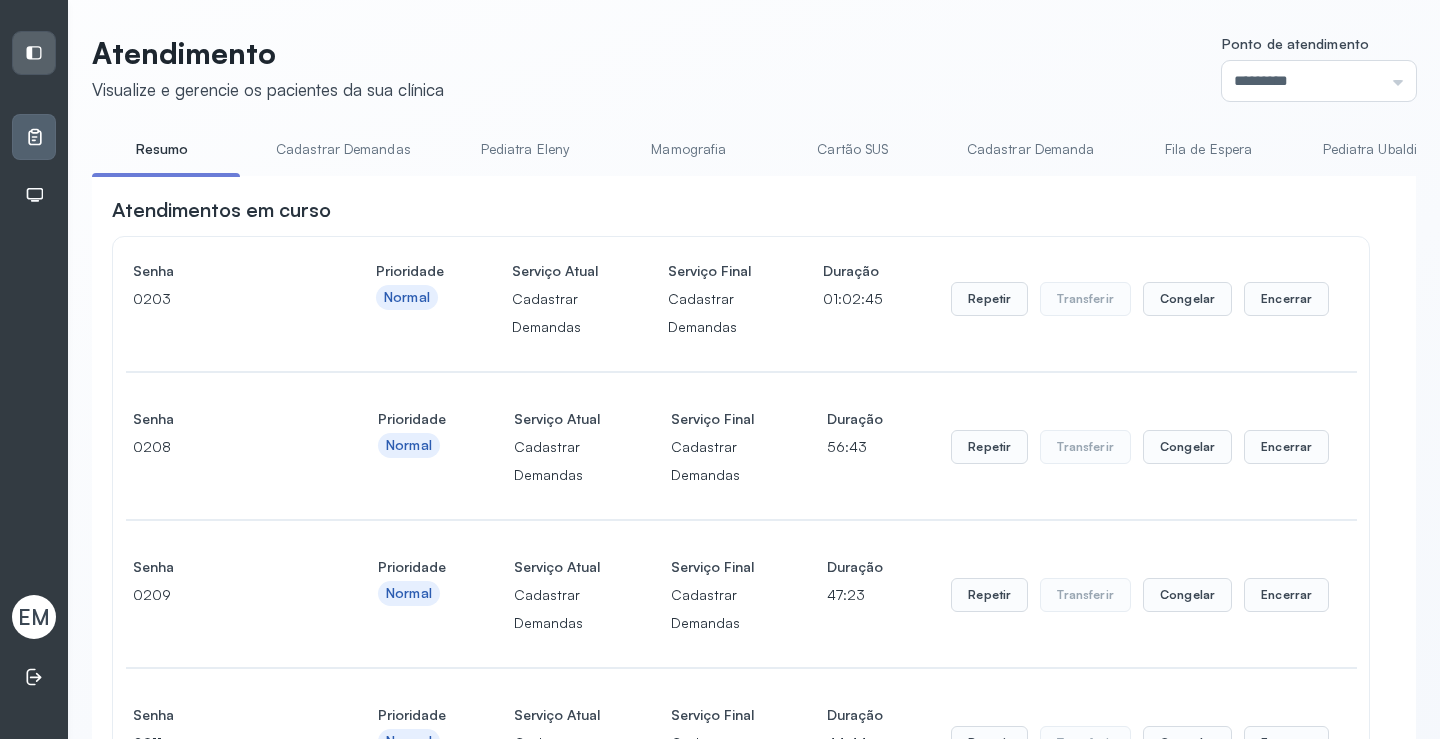 scroll, scrollTop: 1228, scrollLeft: 0, axis: vertical 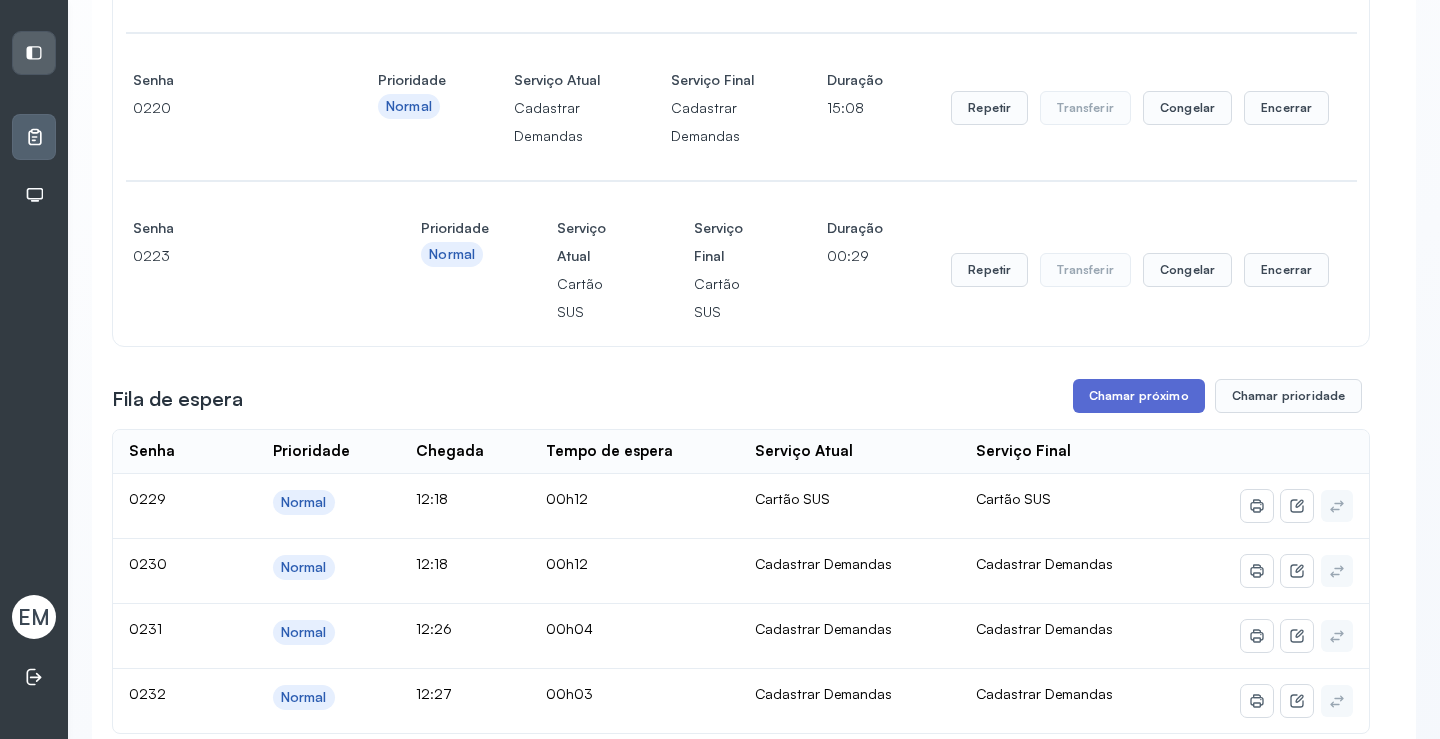 click on "Chamar próximo" at bounding box center [1139, 396] 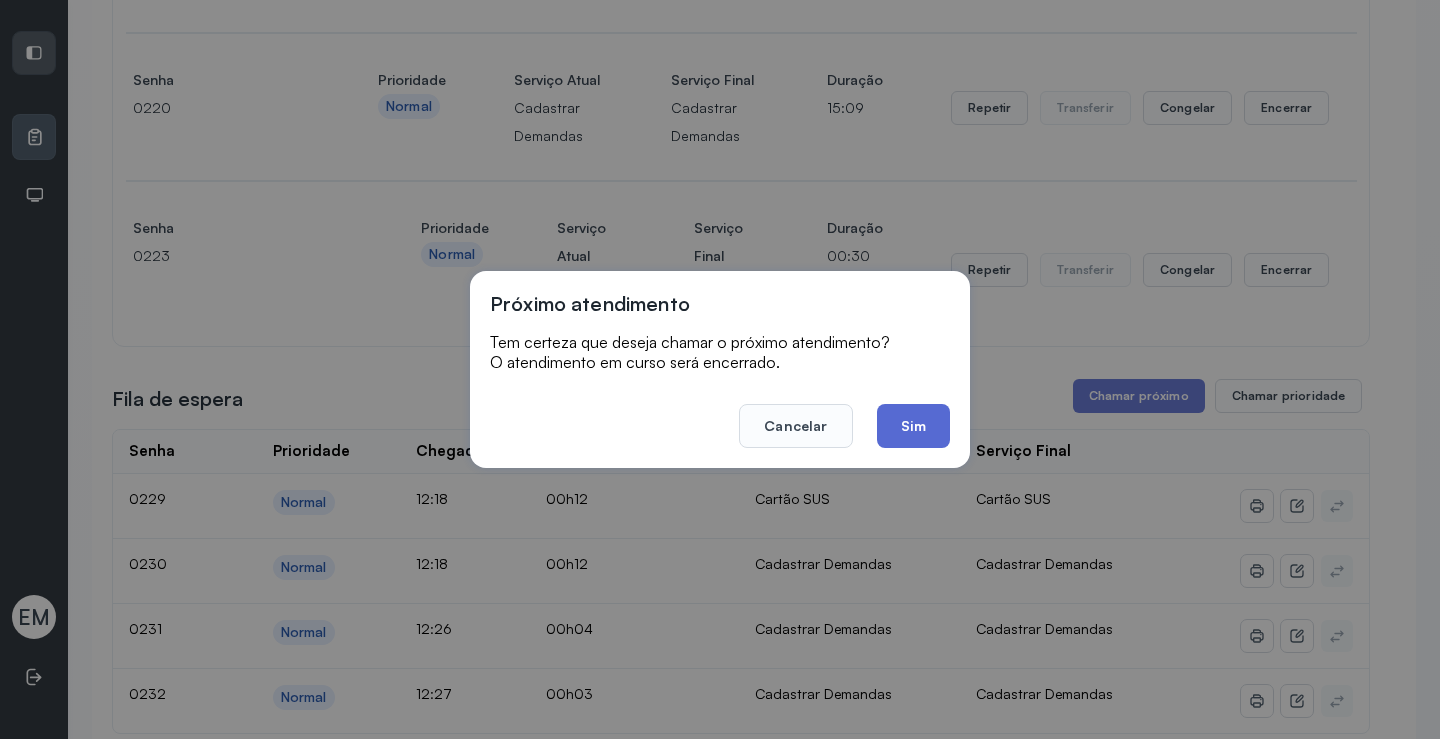 click on "Sim" 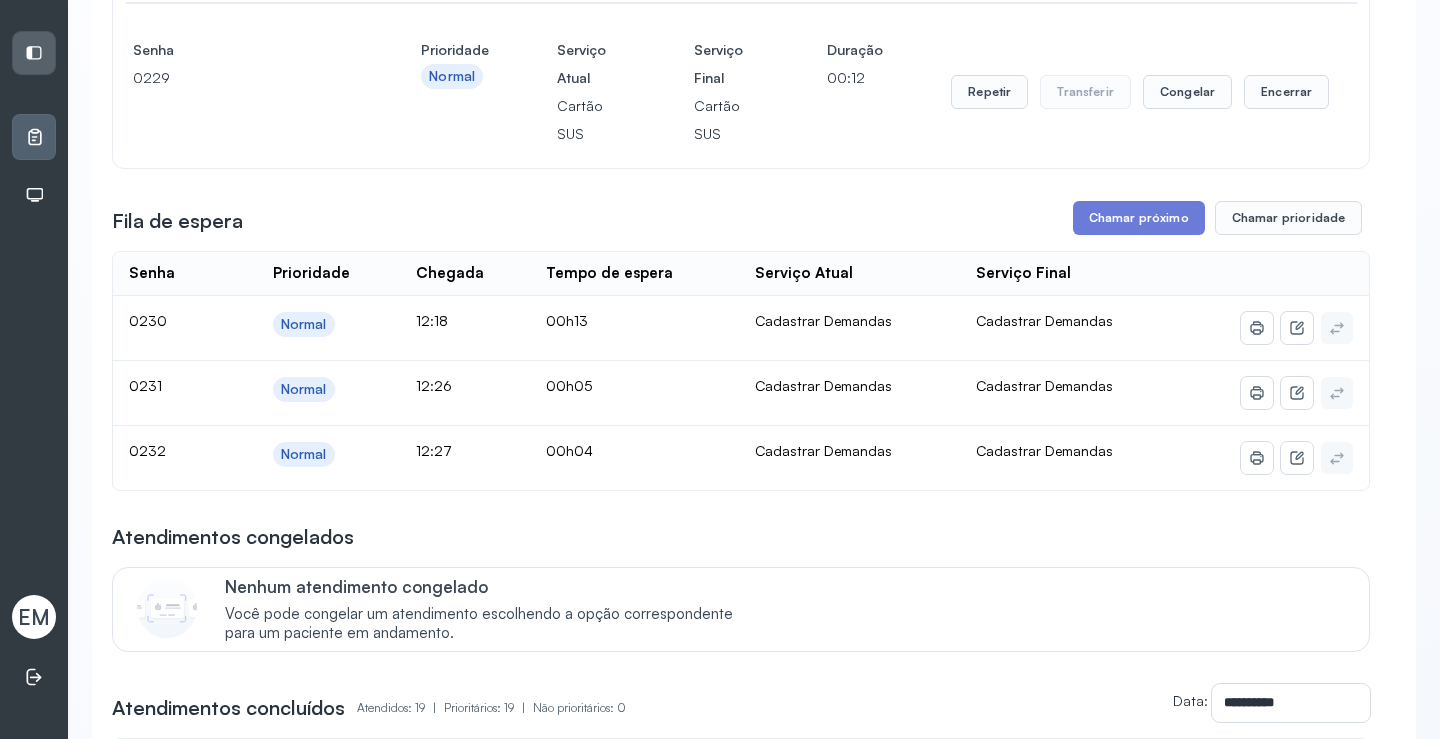 scroll, scrollTop: 1428, scrollLeft: 0, axis: vertical 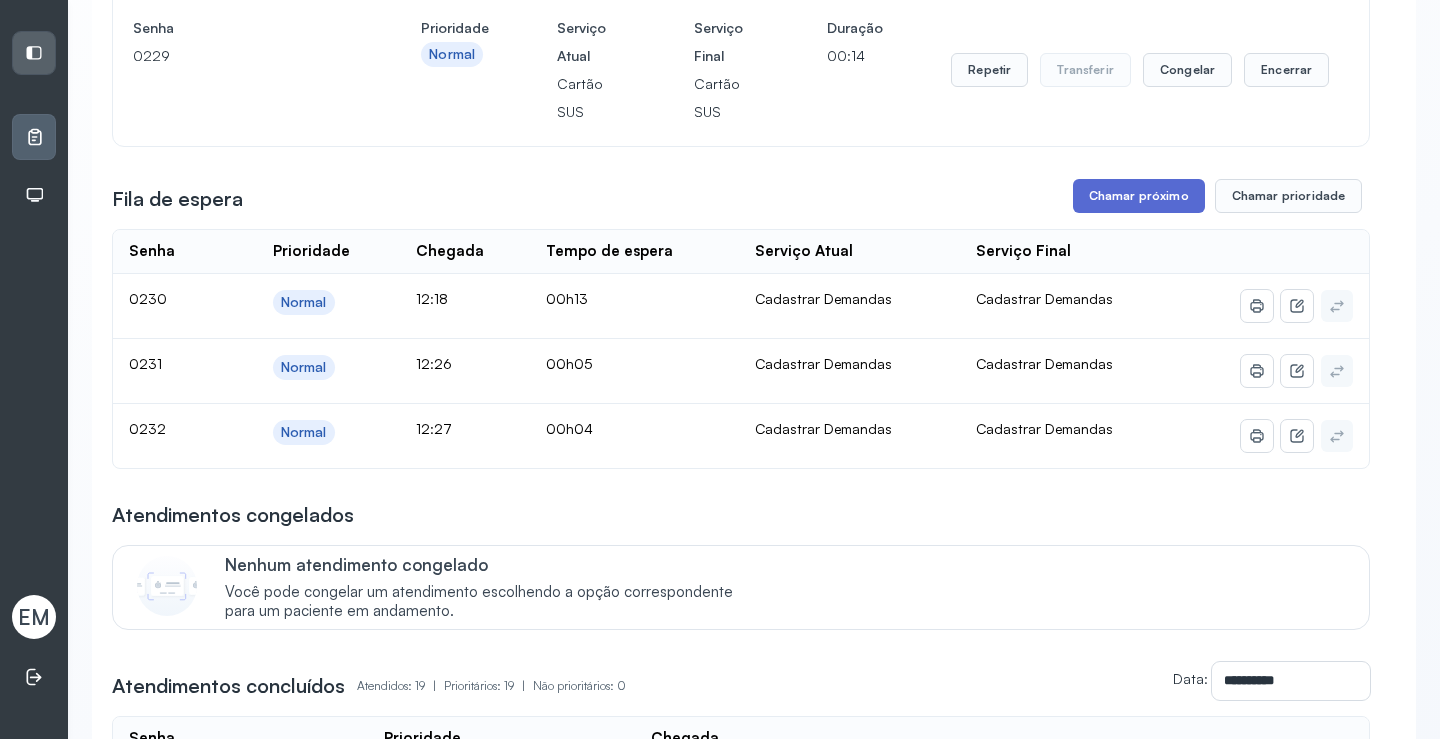 click on "Chamar próximo" at bounding box center (1139, 196) 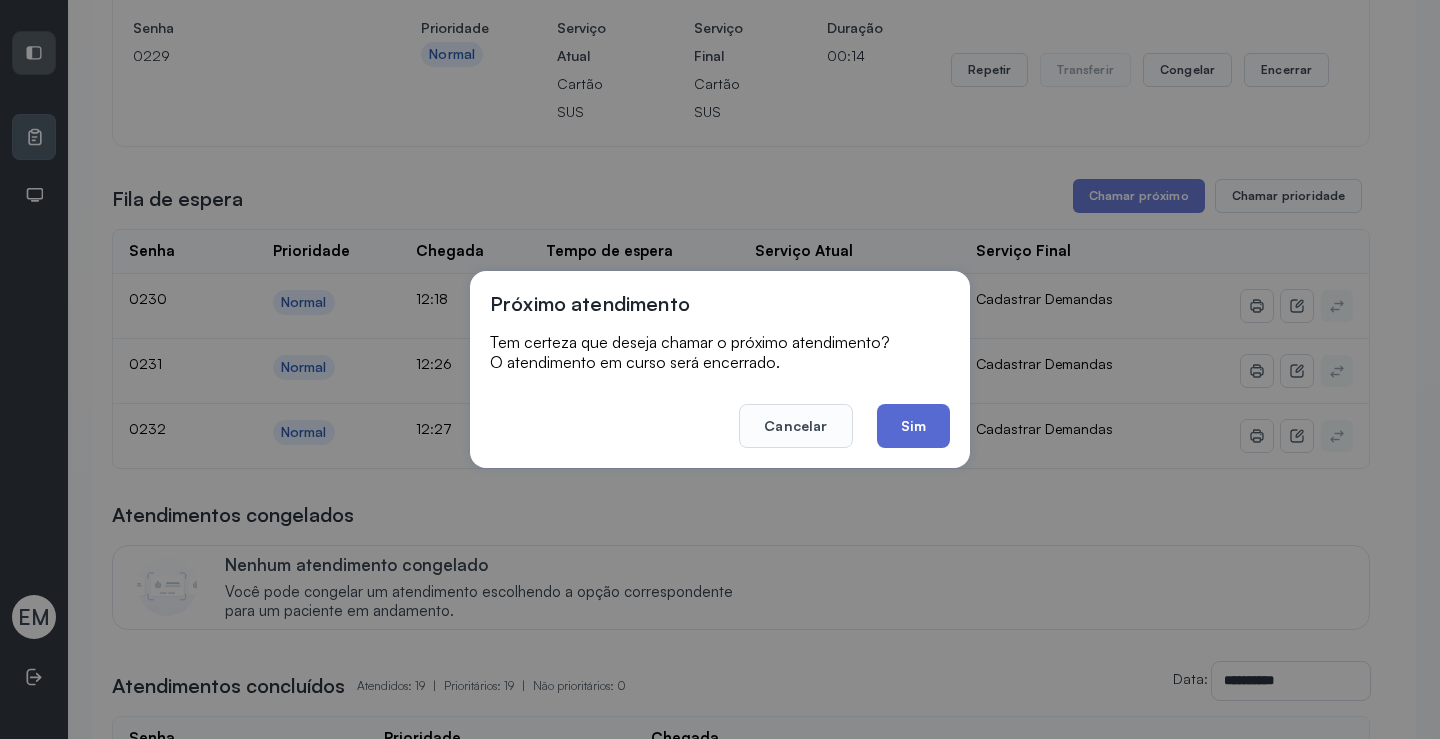 click on "Sim" 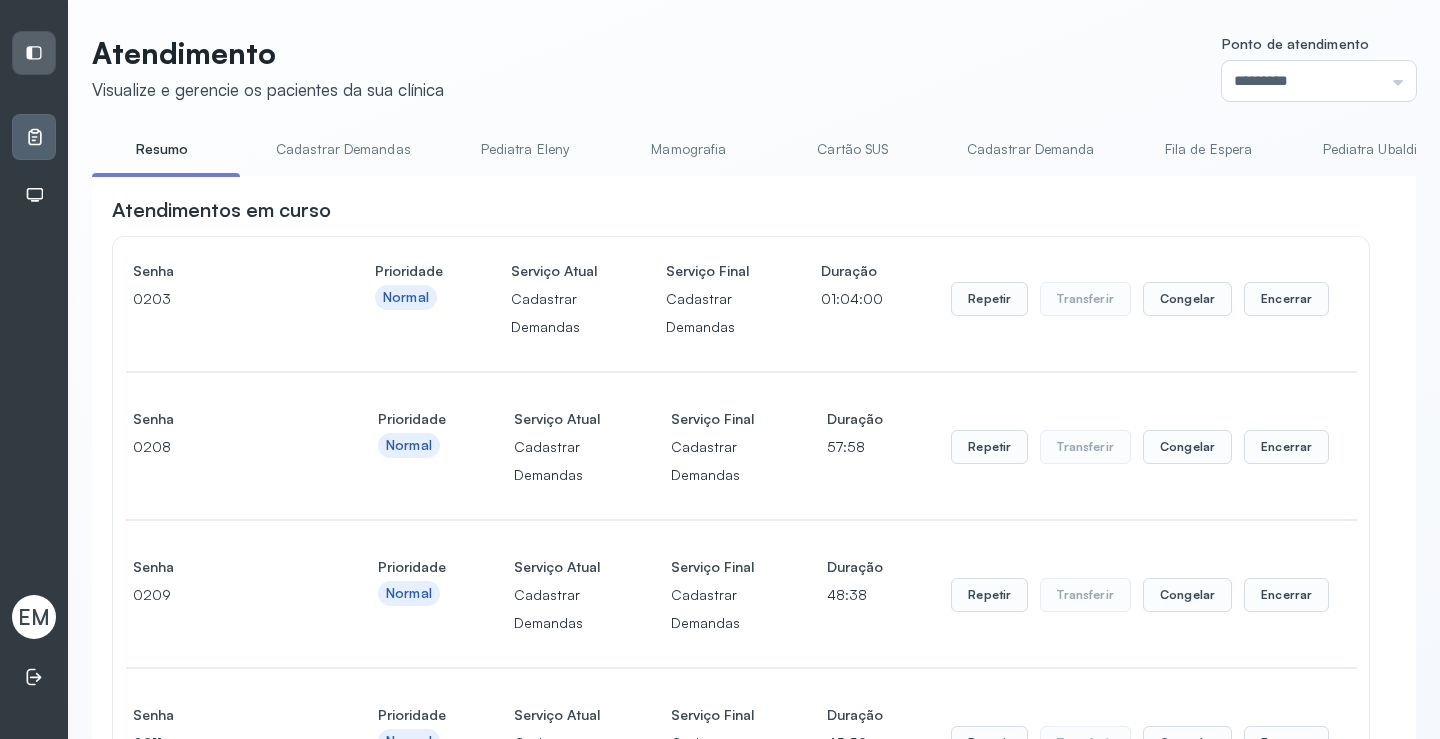 scroll, scrollTop: 1428, scrollLeft: 0, axis: vertical 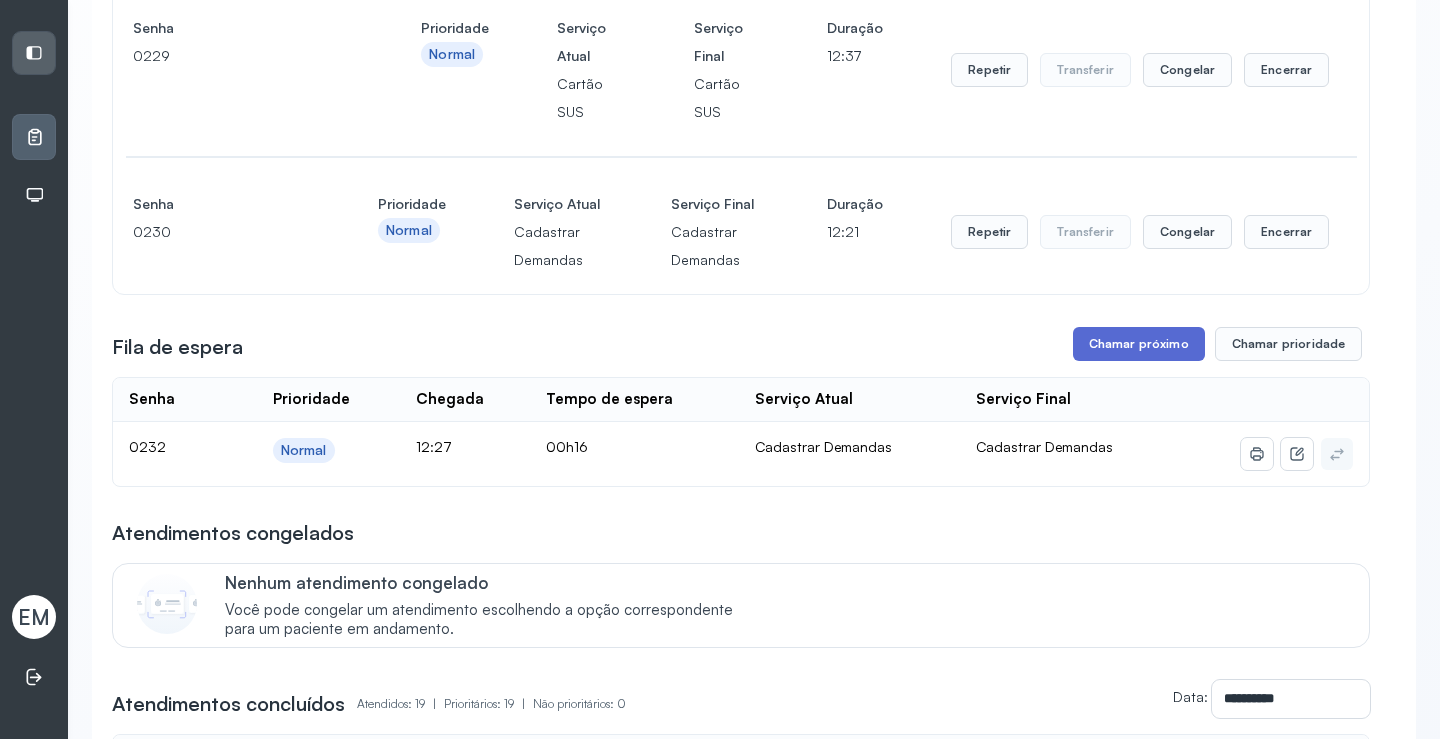 click on "Chamar próximo" at bounding box center [1139, 344] 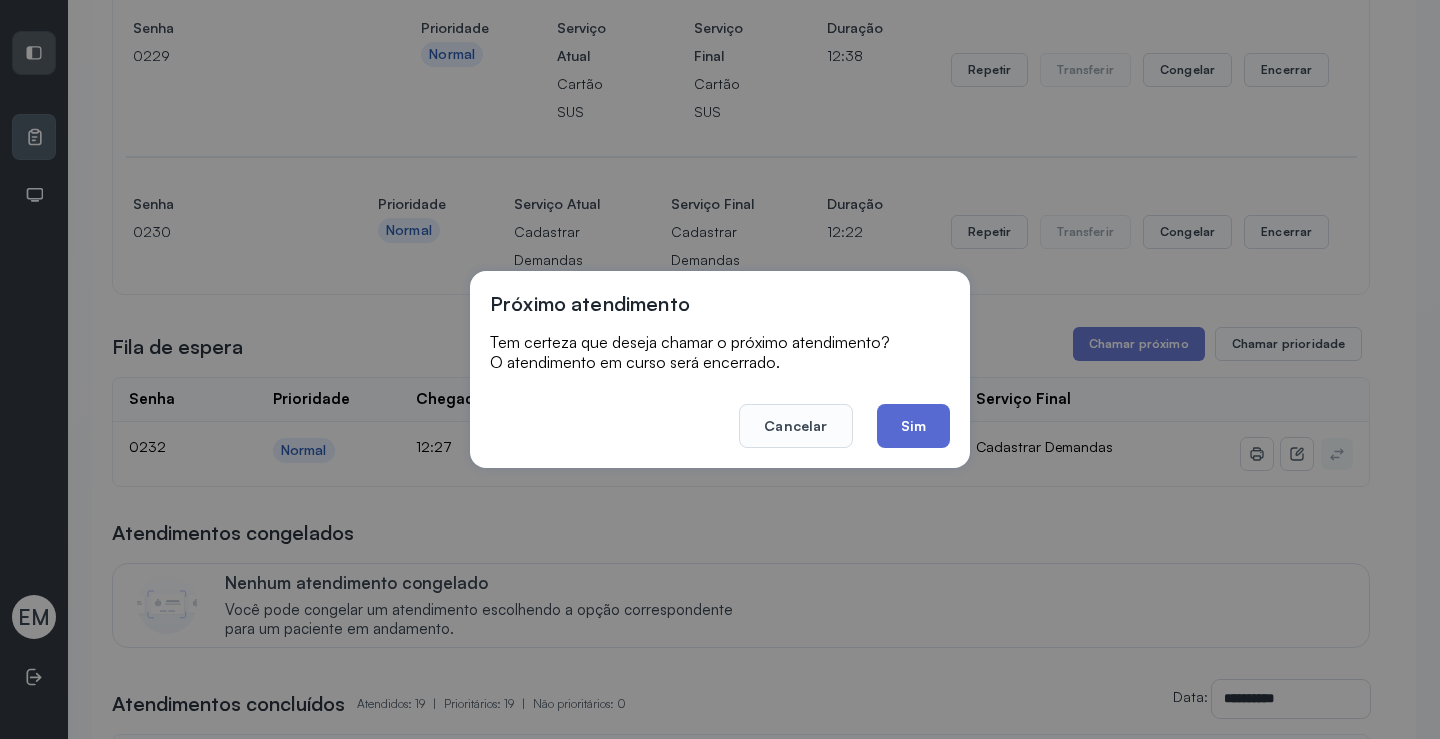 click on "Sim" 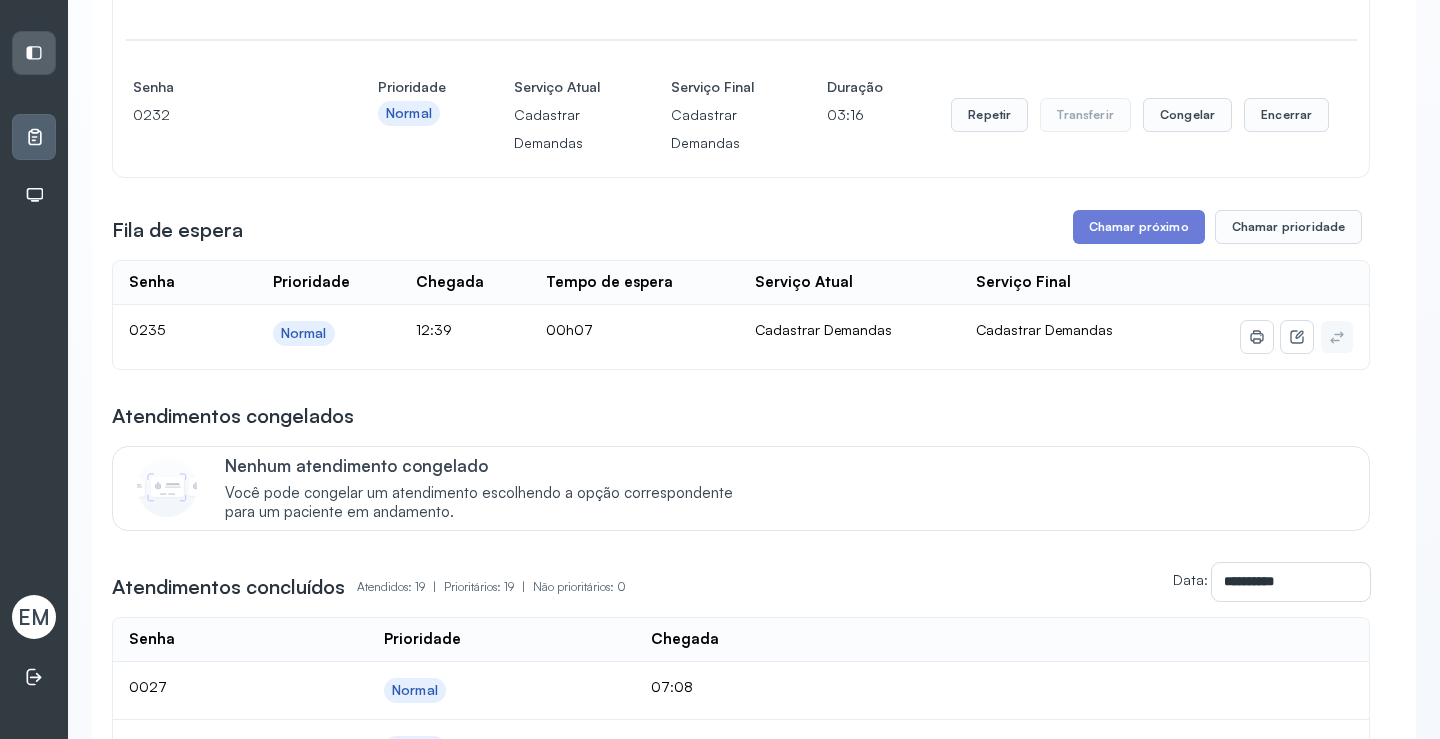 scroll, scrollTop: 1728, scrollLeft: 0, axis: vertical 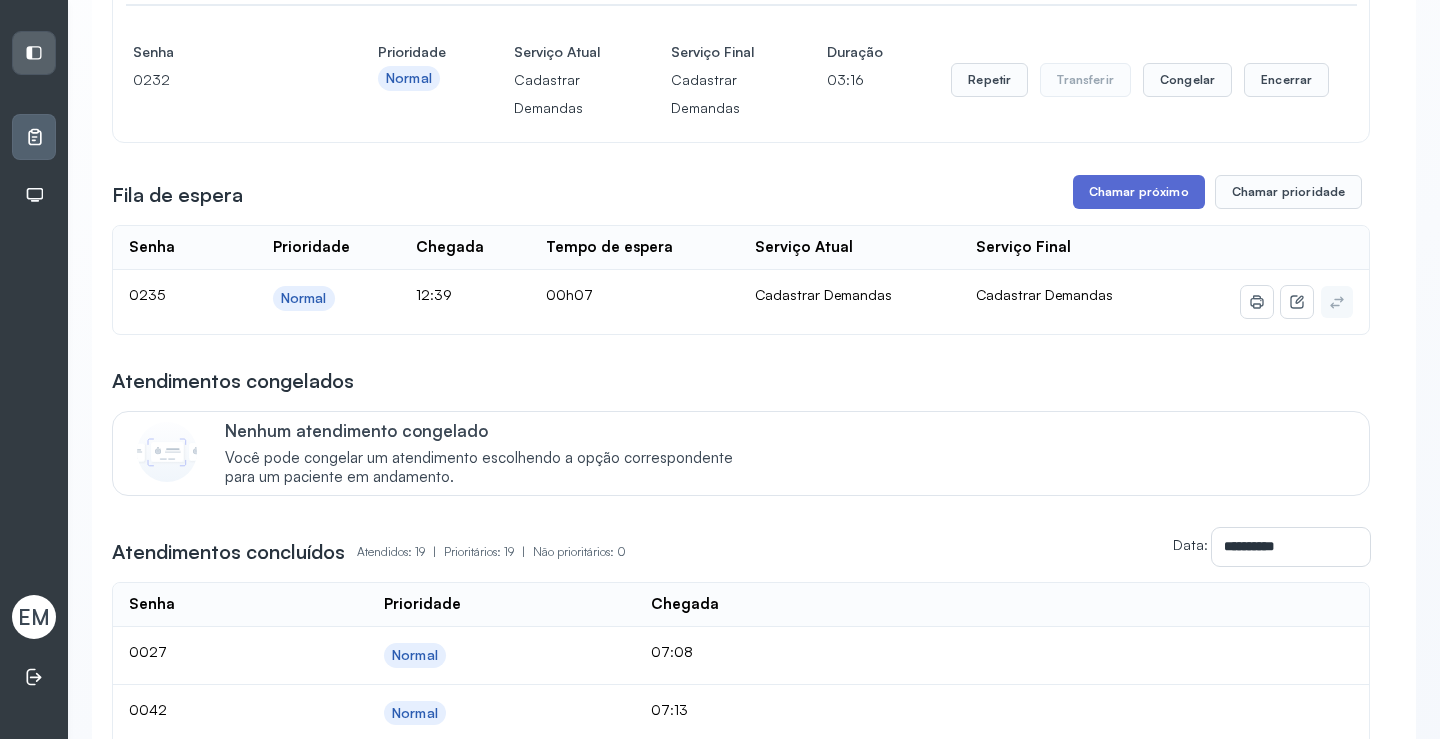 click on "Chamar próximo" at bounding box center [1139, 192] 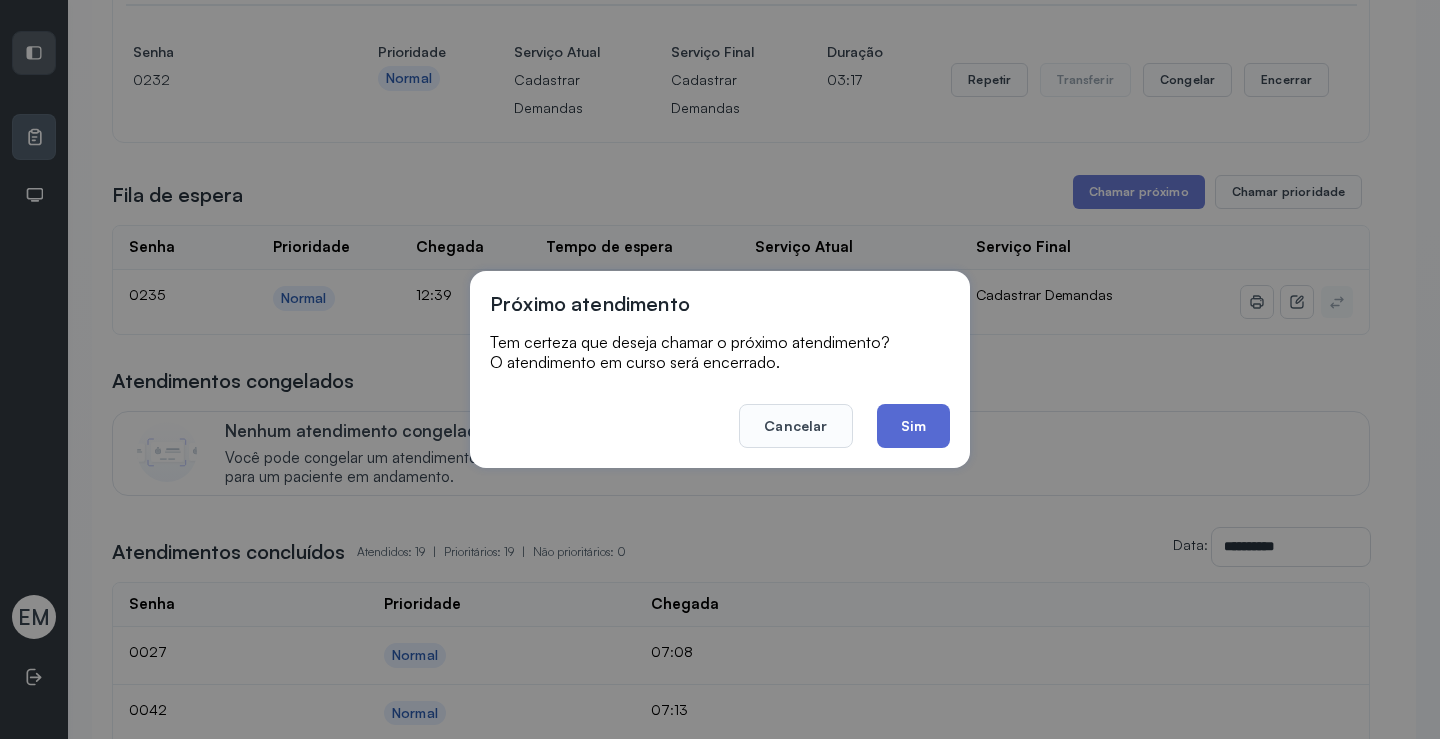 click on "Sim" 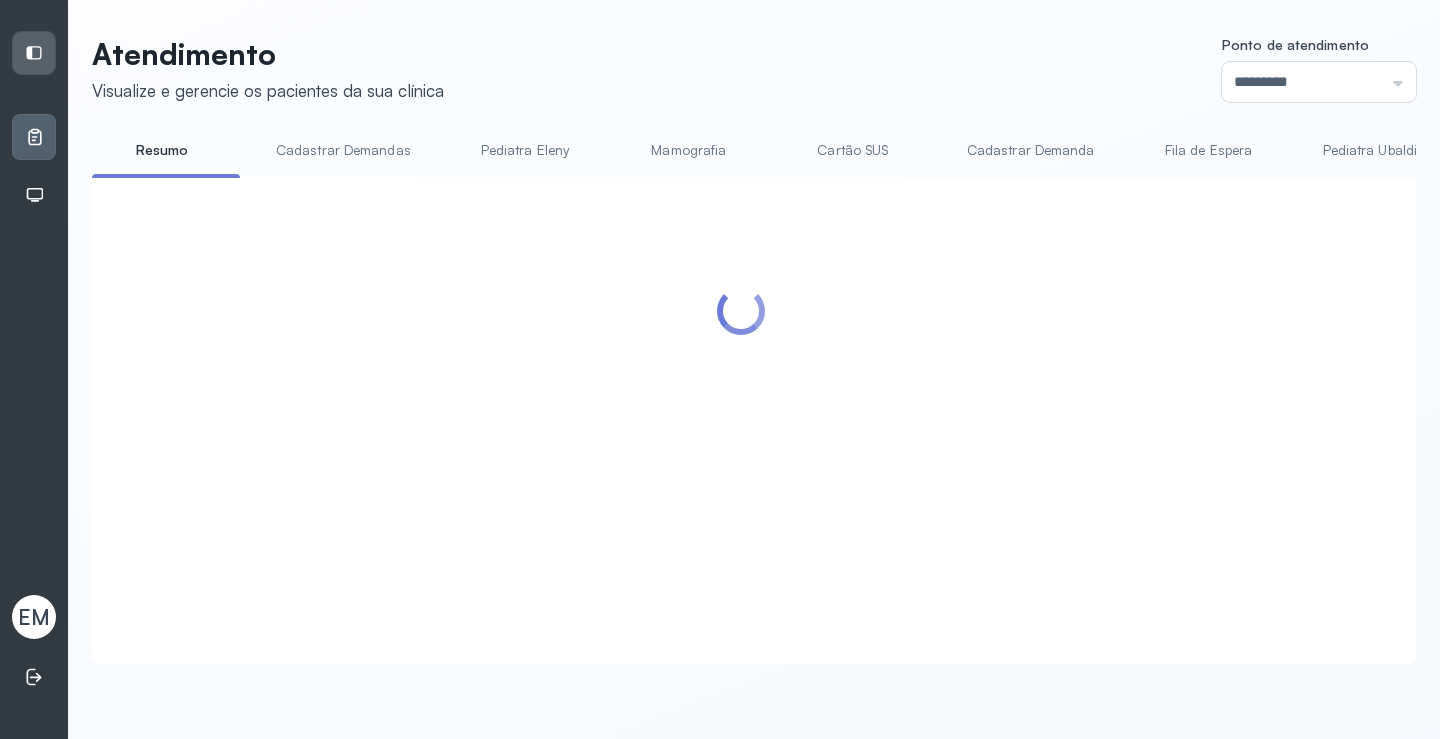 scroll, scrollTop: 1728, scrollLeft: 0, axis: vertical 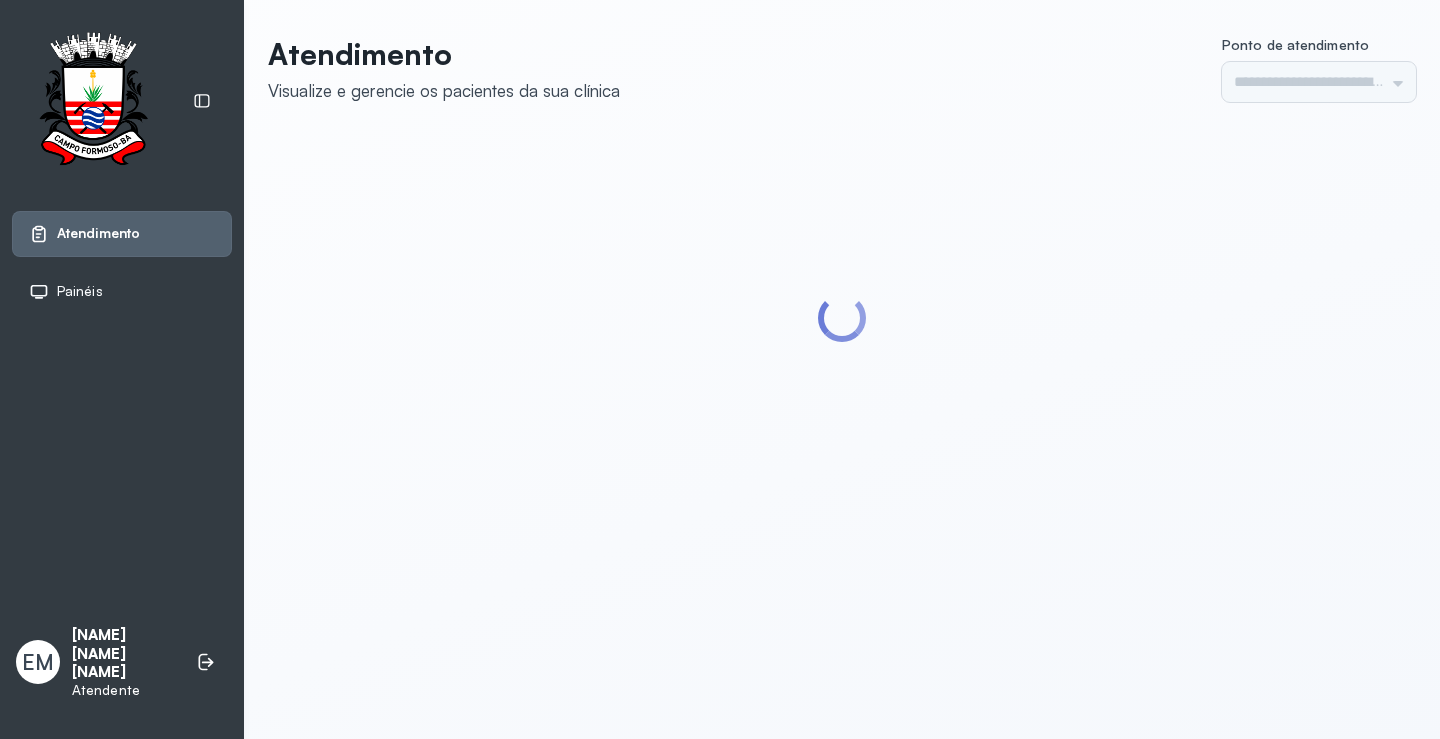type on "*********" 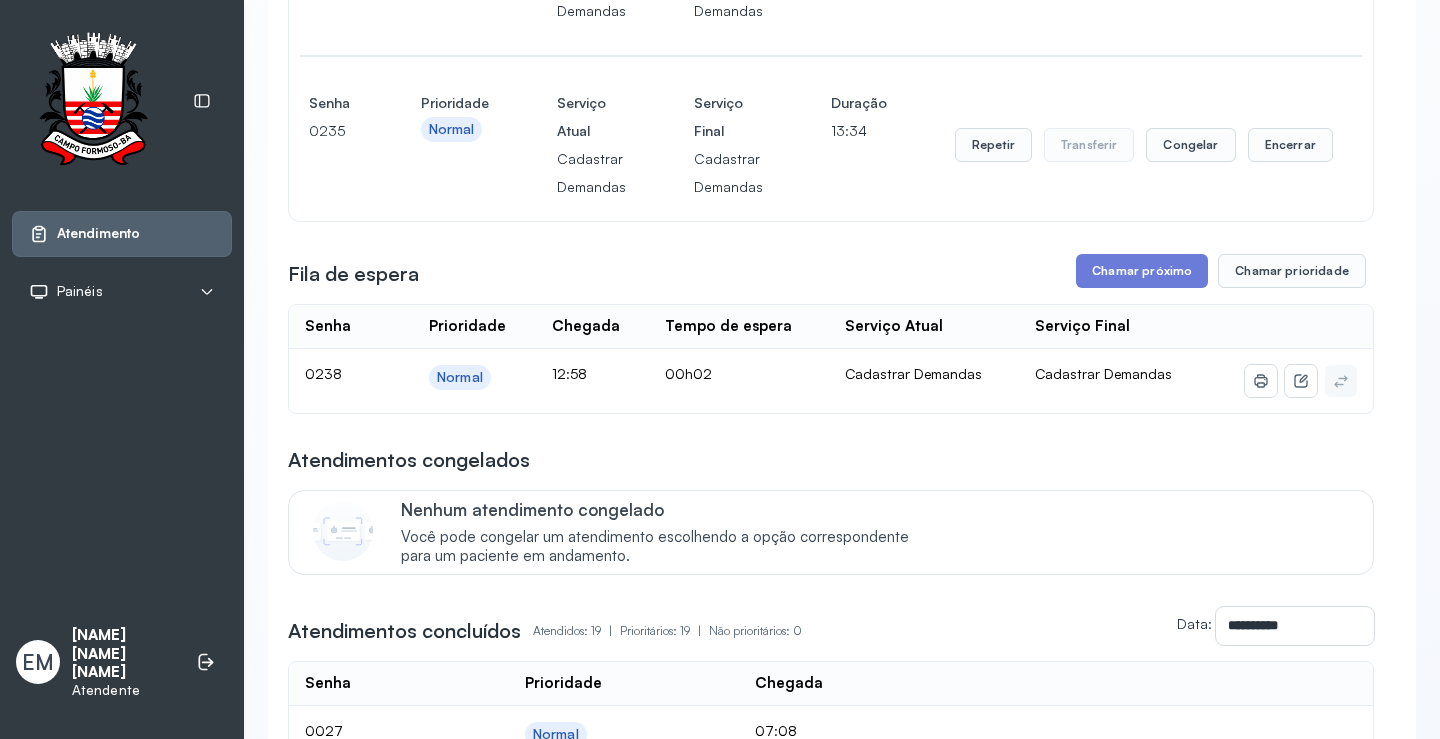 scroll, scrollTop: 2145, scrollLeft: 0, axis: vertical 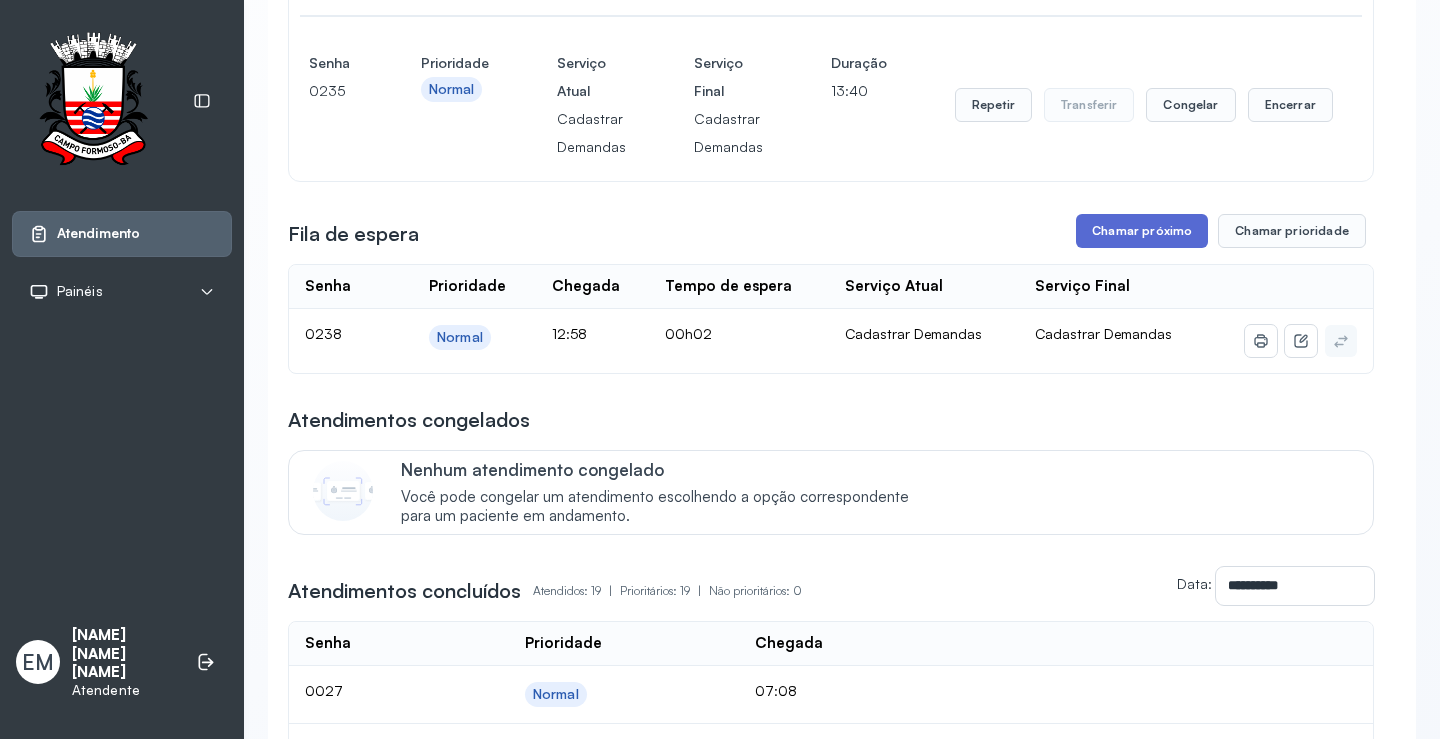 click on "Chamar próximo" at bounding box center (1142, 231) 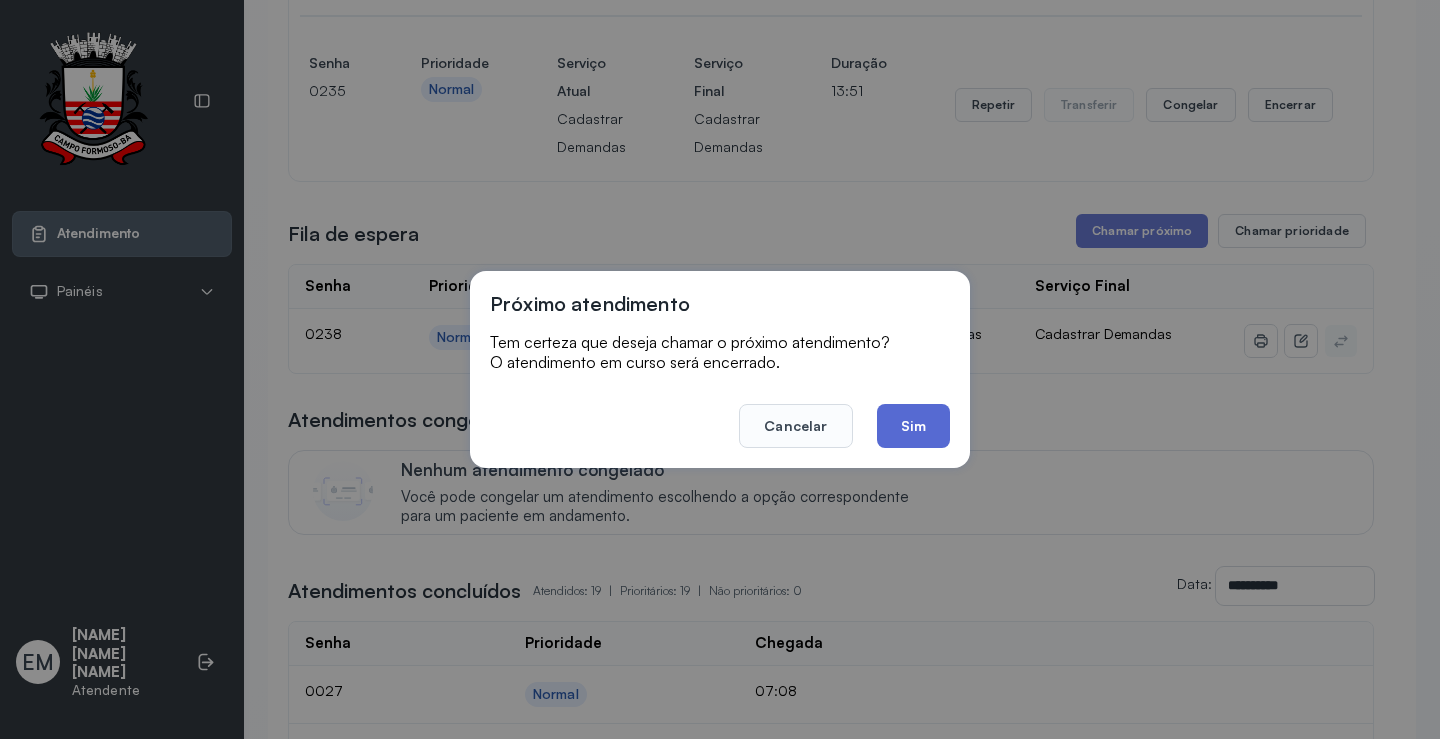 click on "Sim" 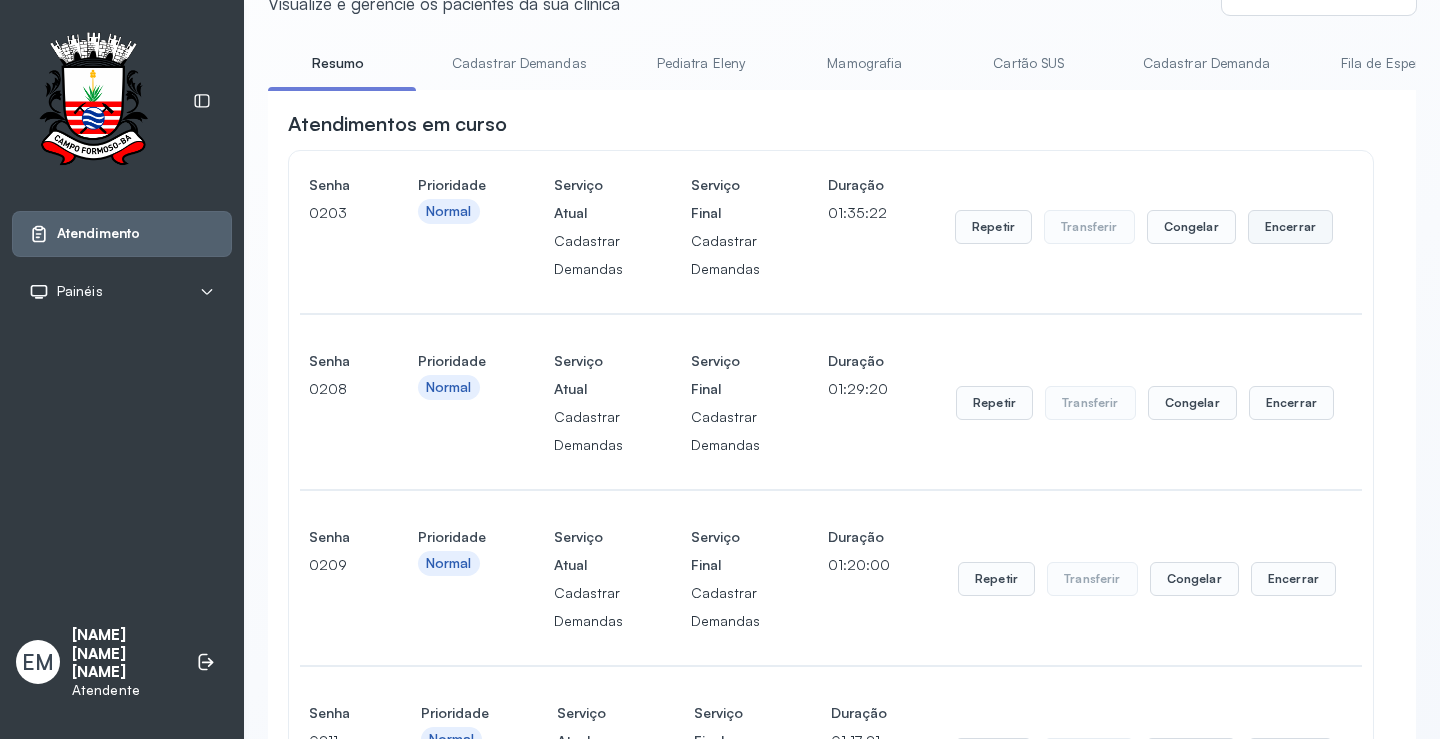 scroll, scrollTop: 0, scrollLeft: 0, axis: both 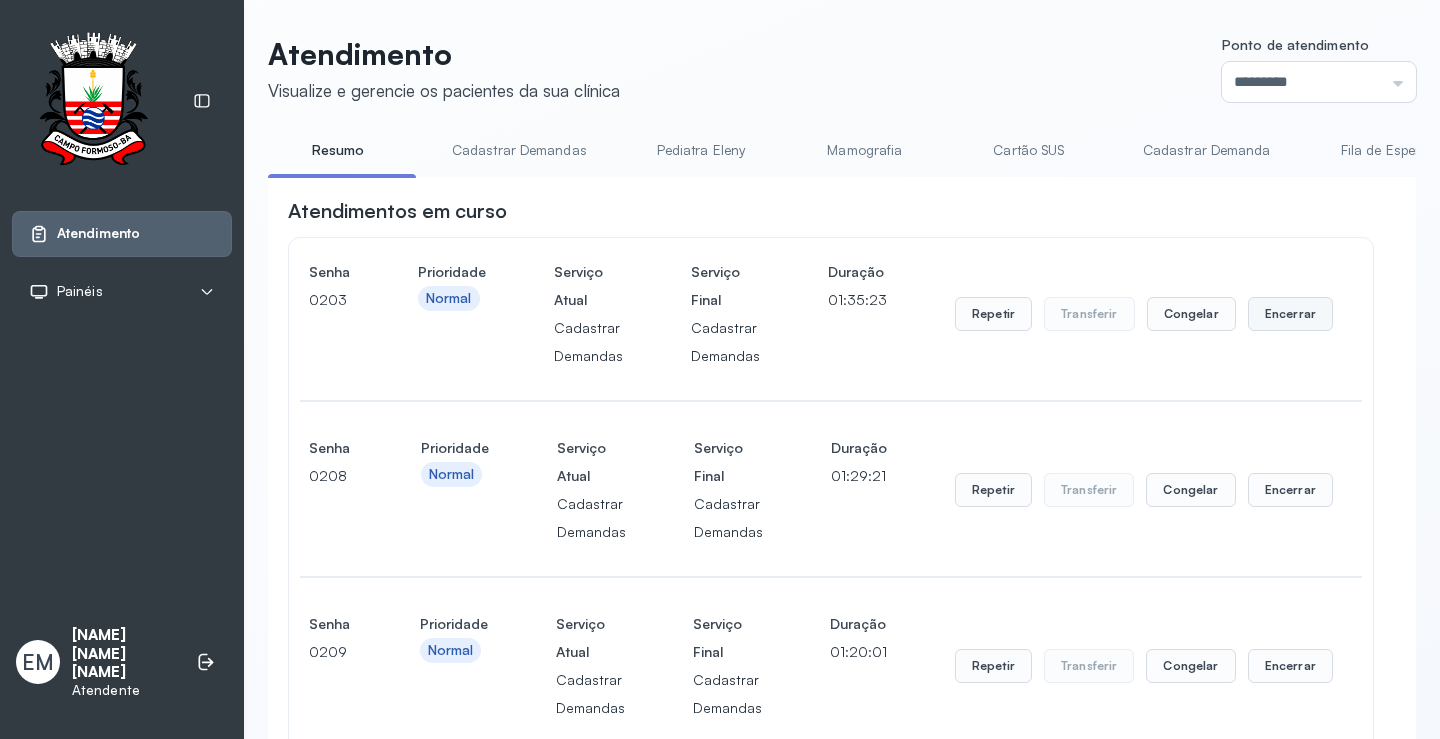 click on "Encerrar" at bounding box center [1290, 314] 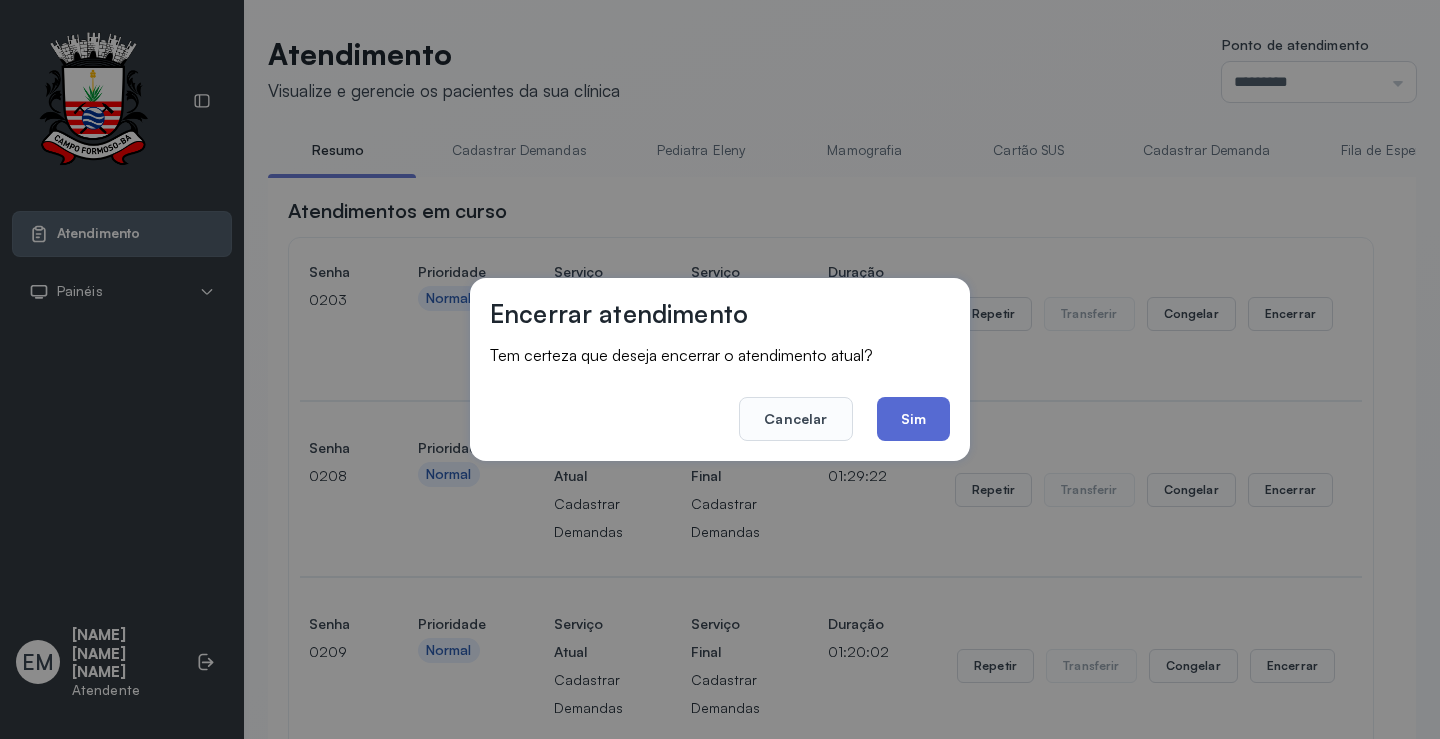 click on "Sim" 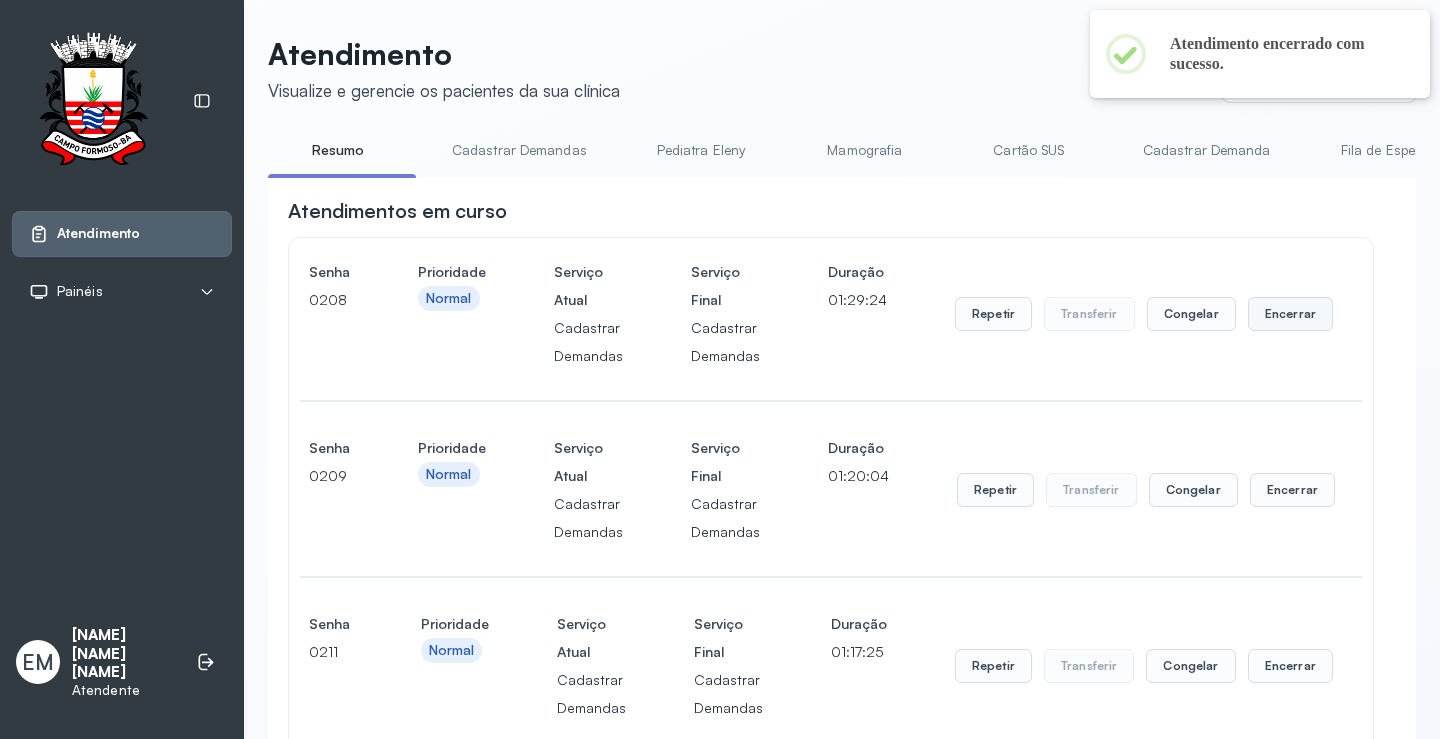 click on "Encerrar" at bounding box center (1290, 314) 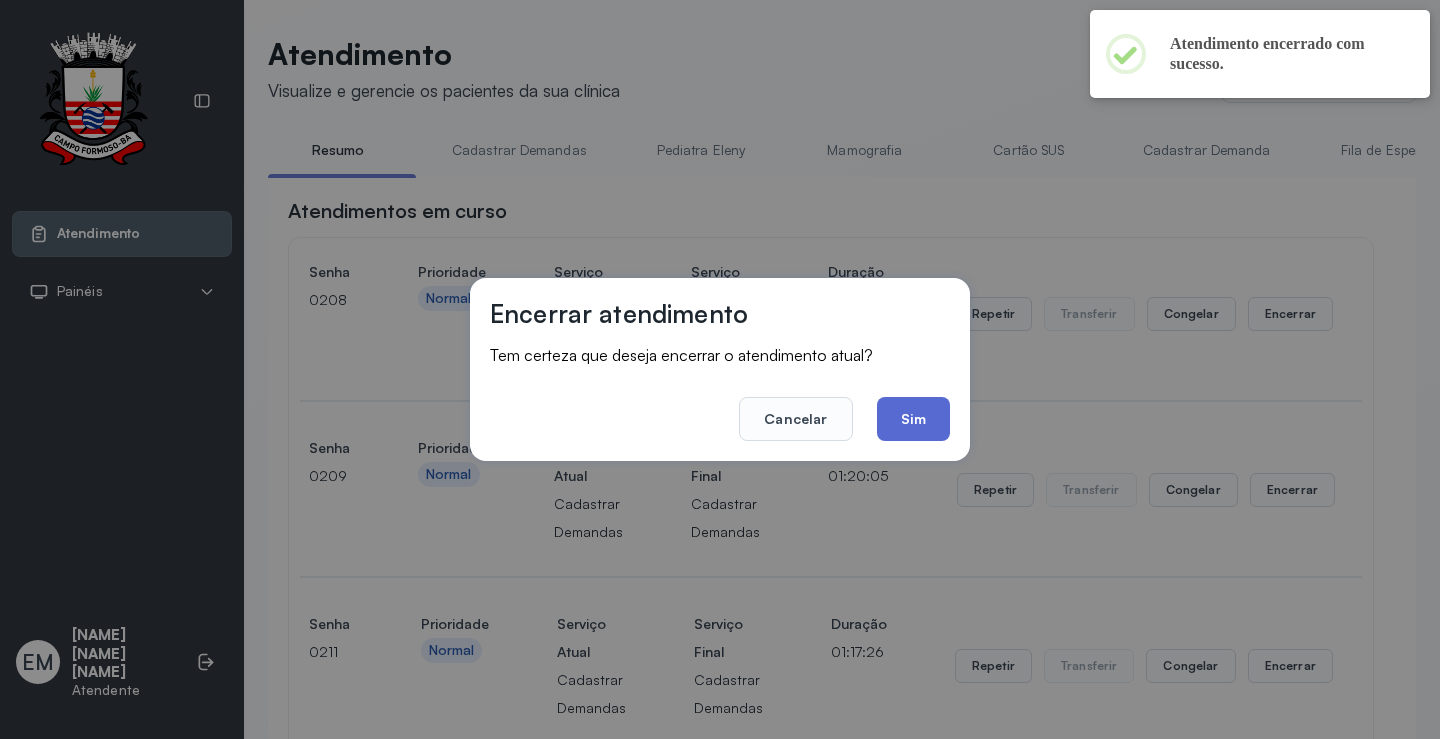click on "Sim" 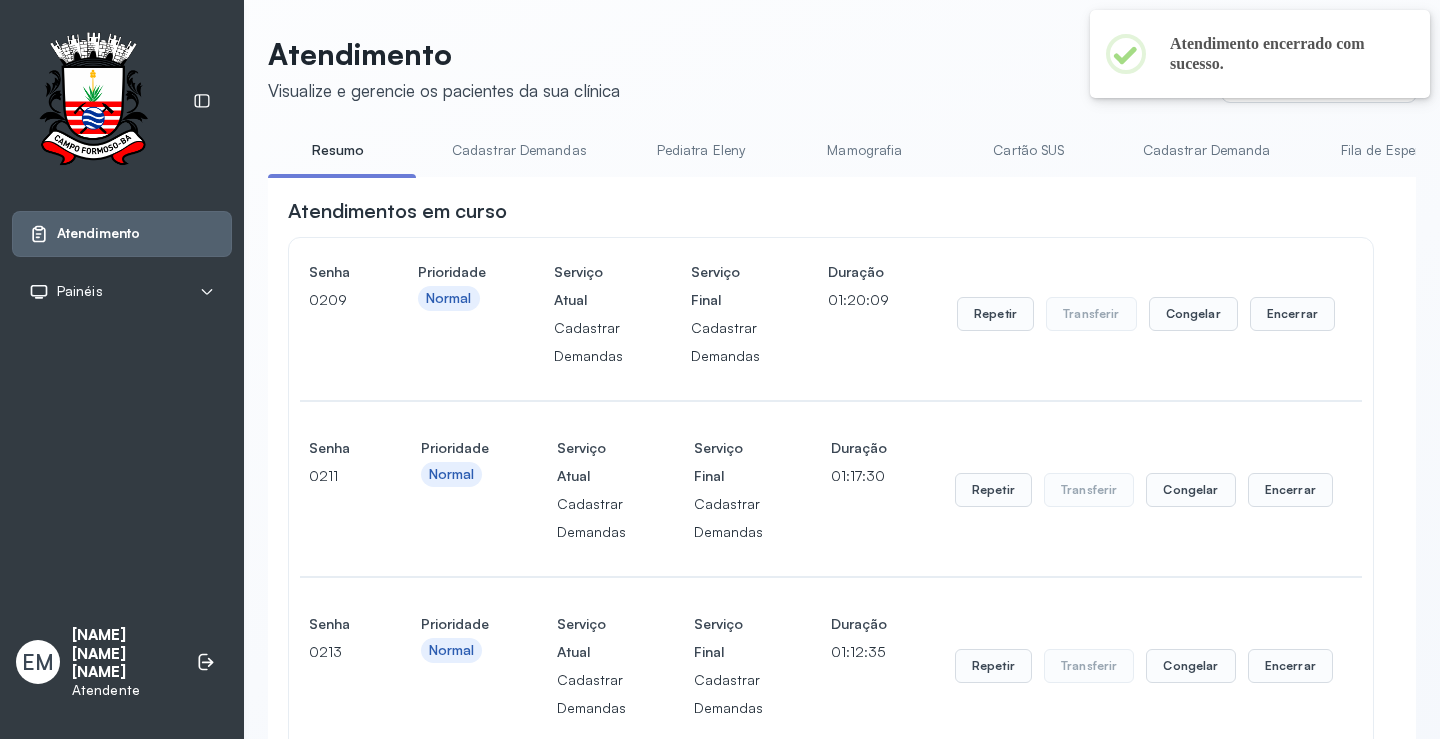 click on "Repetir Transferir Congelar Encerrar" at bounding box center [1146, 314] 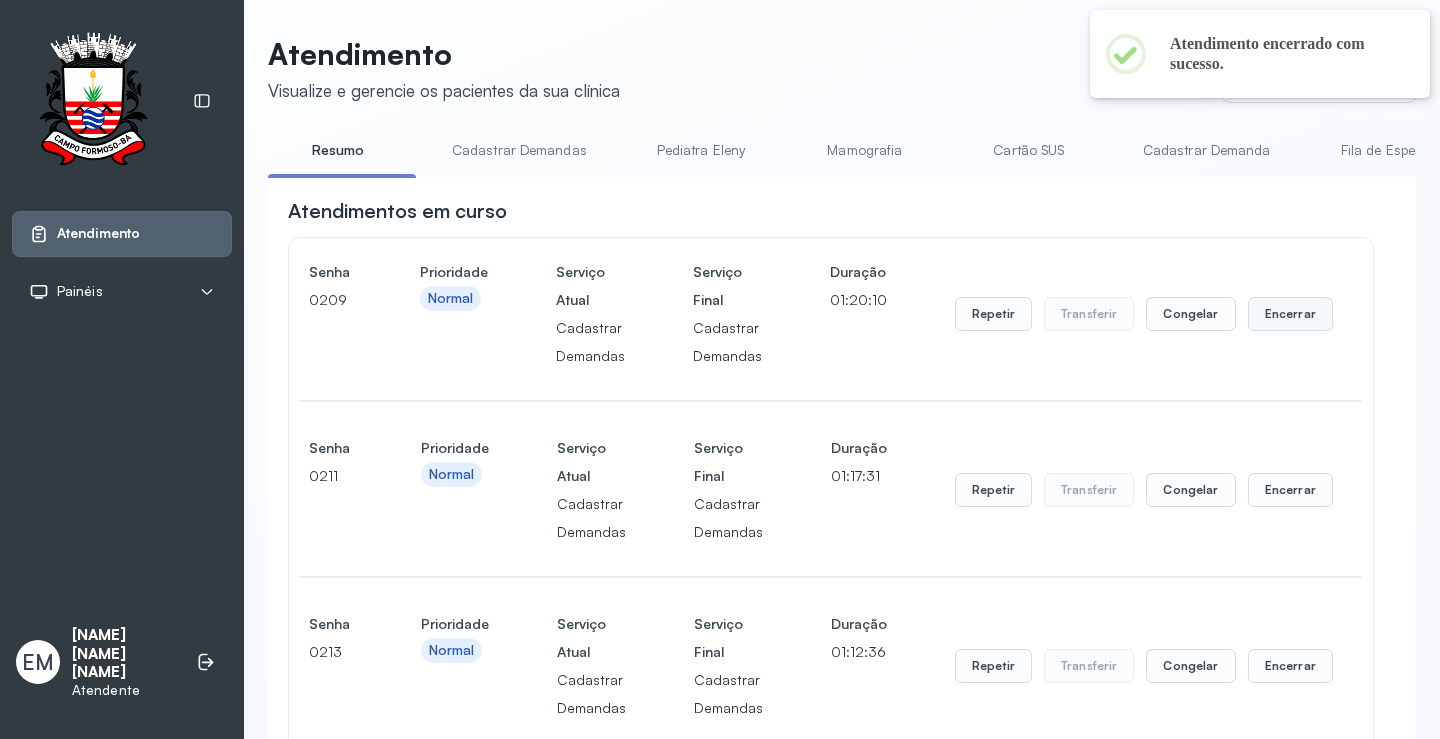 click on "Encerrar" at bounding box center [1290, 314] 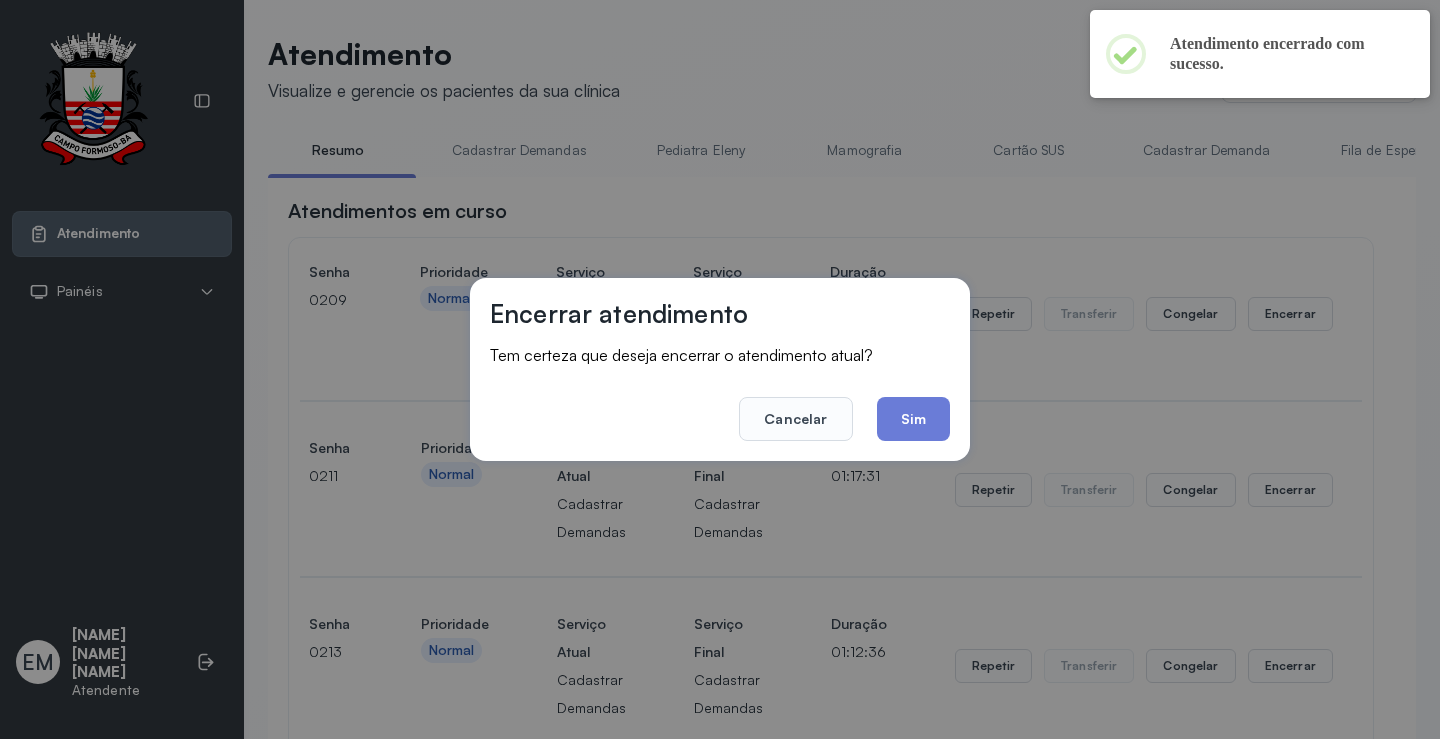 click on "Encerrar atendimento  Tem certeza que deseja encerrar o atendimento atual?  Cancelar Sim" at bounding box center [720, 369] 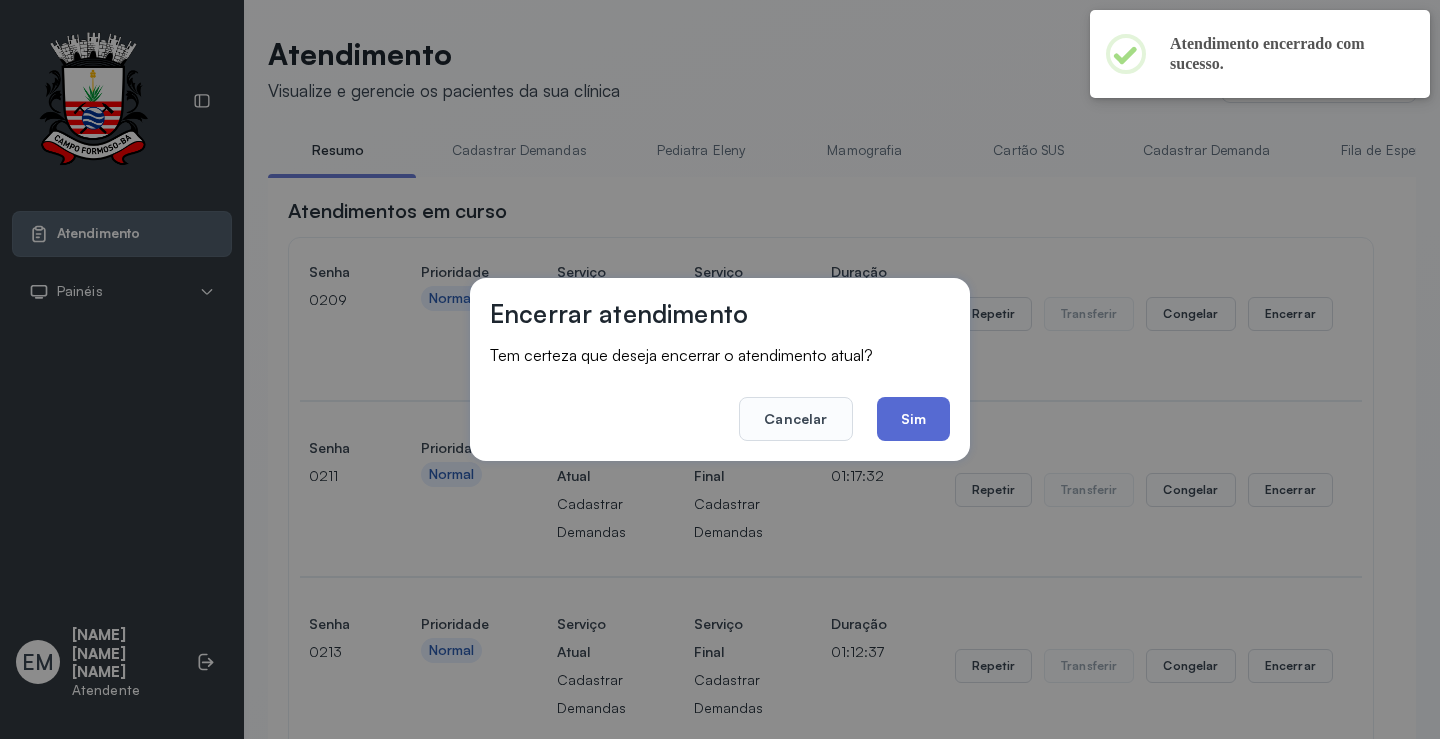 click on "Sim" 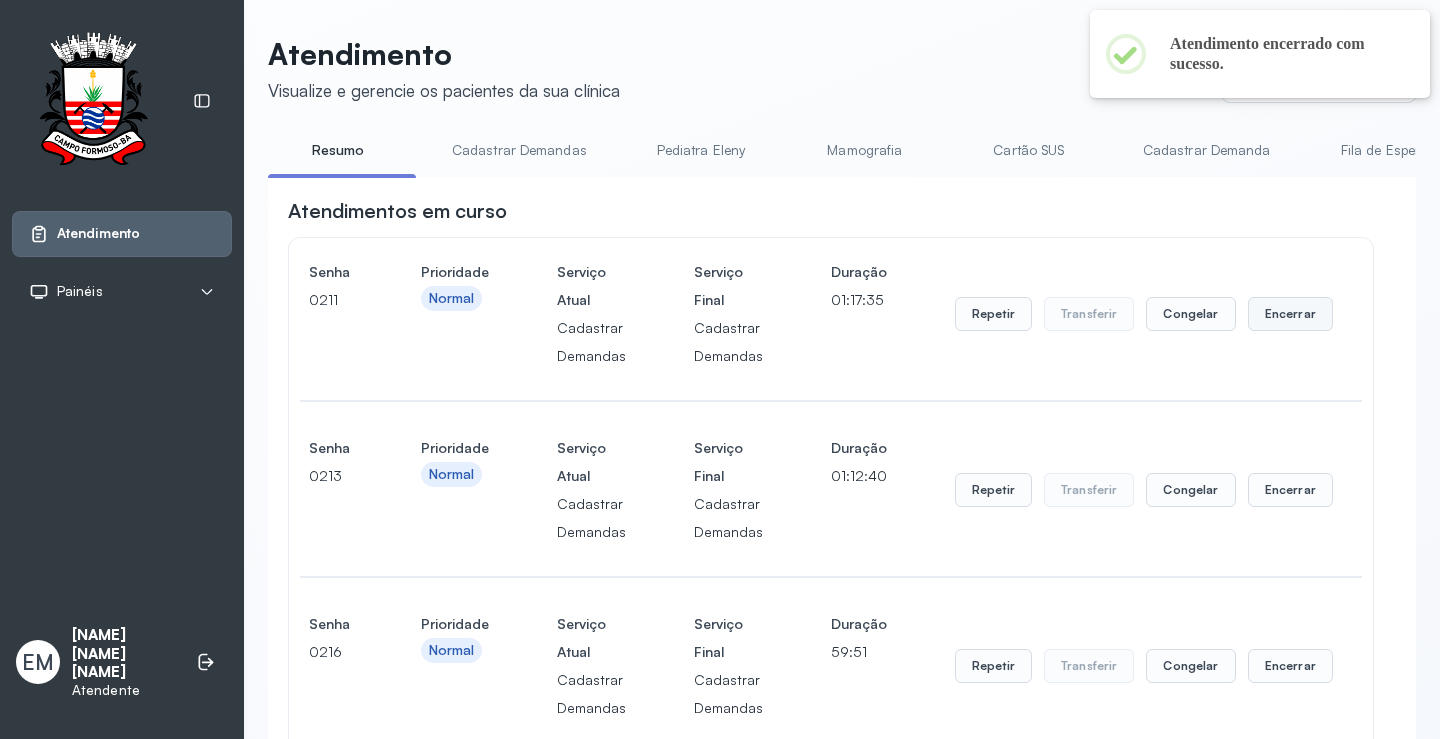 click on "Encerrar" at bounding box center [1290, 314] 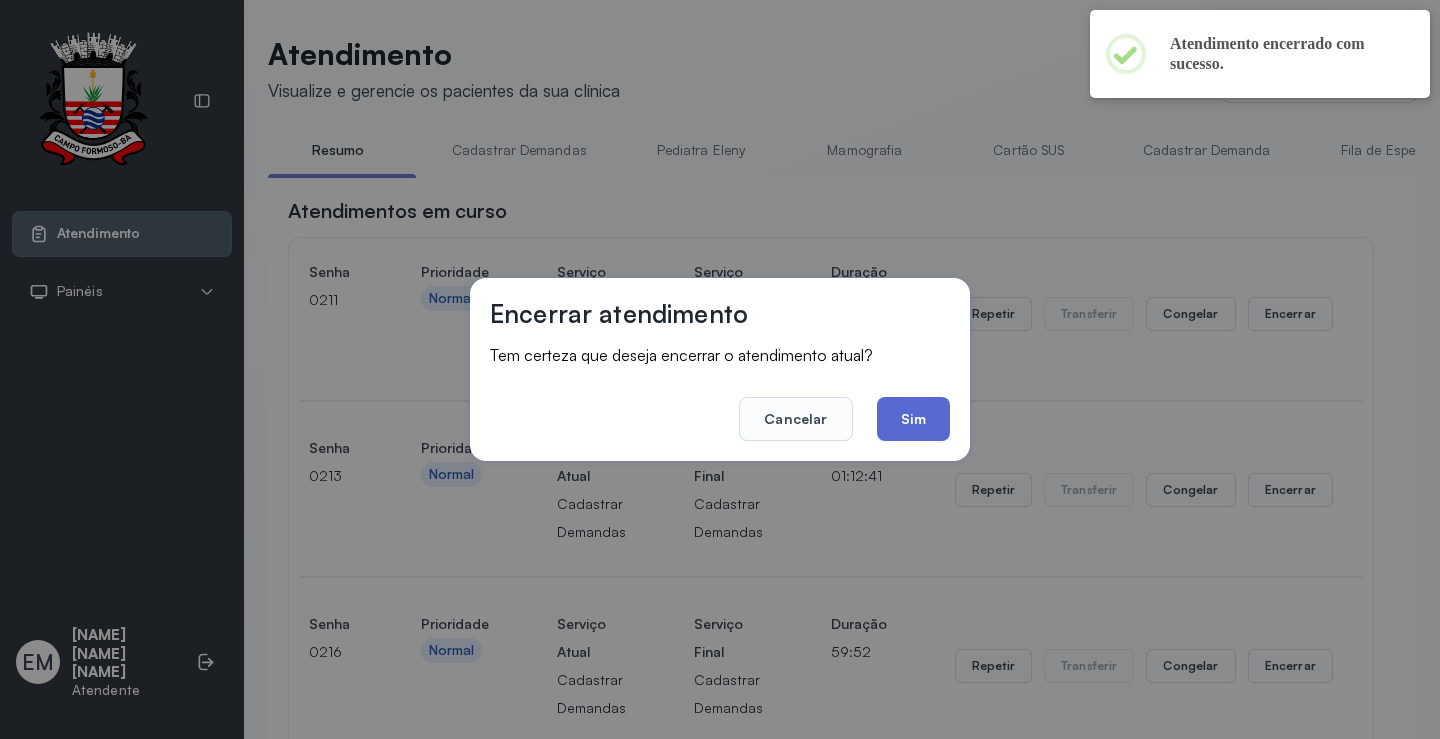 click on "Sim" 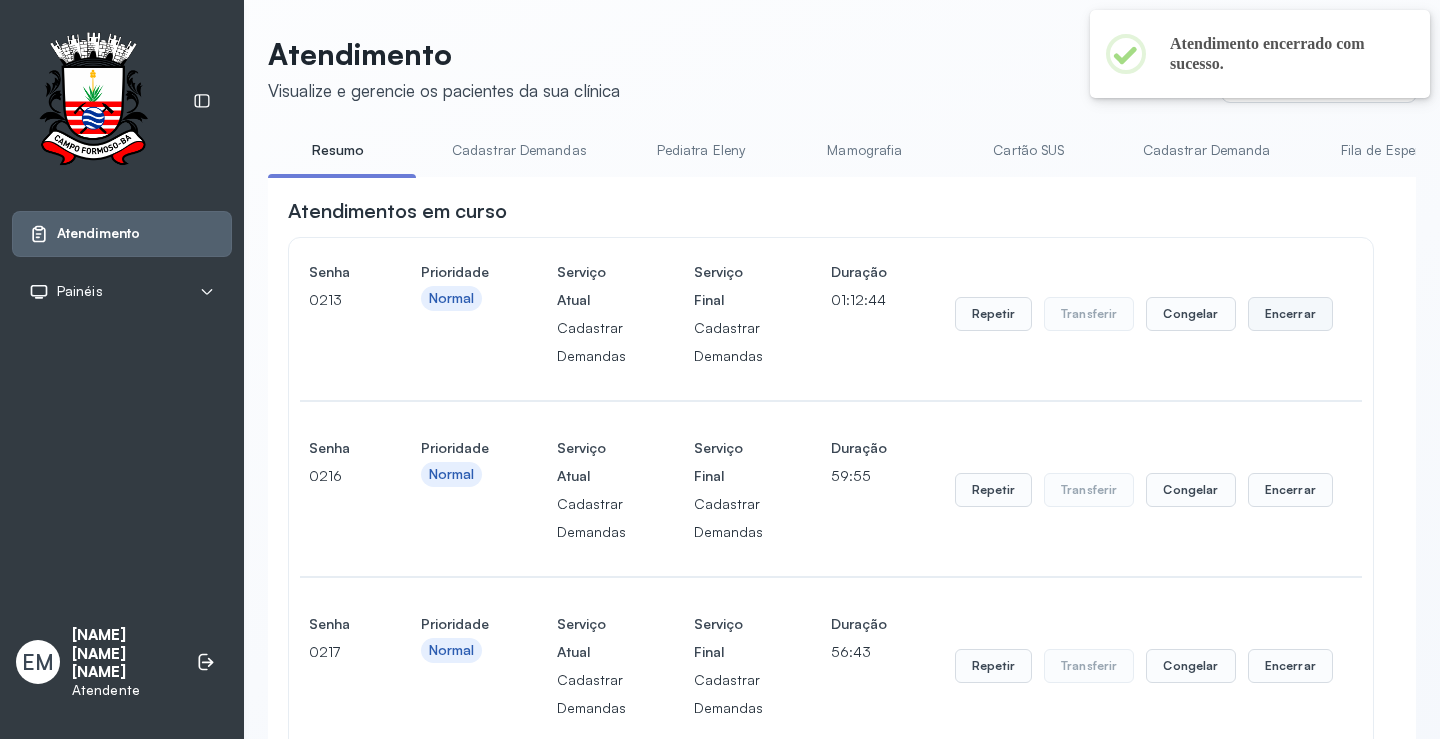 click on "Encerrar" at bounding box center [1290, 314] 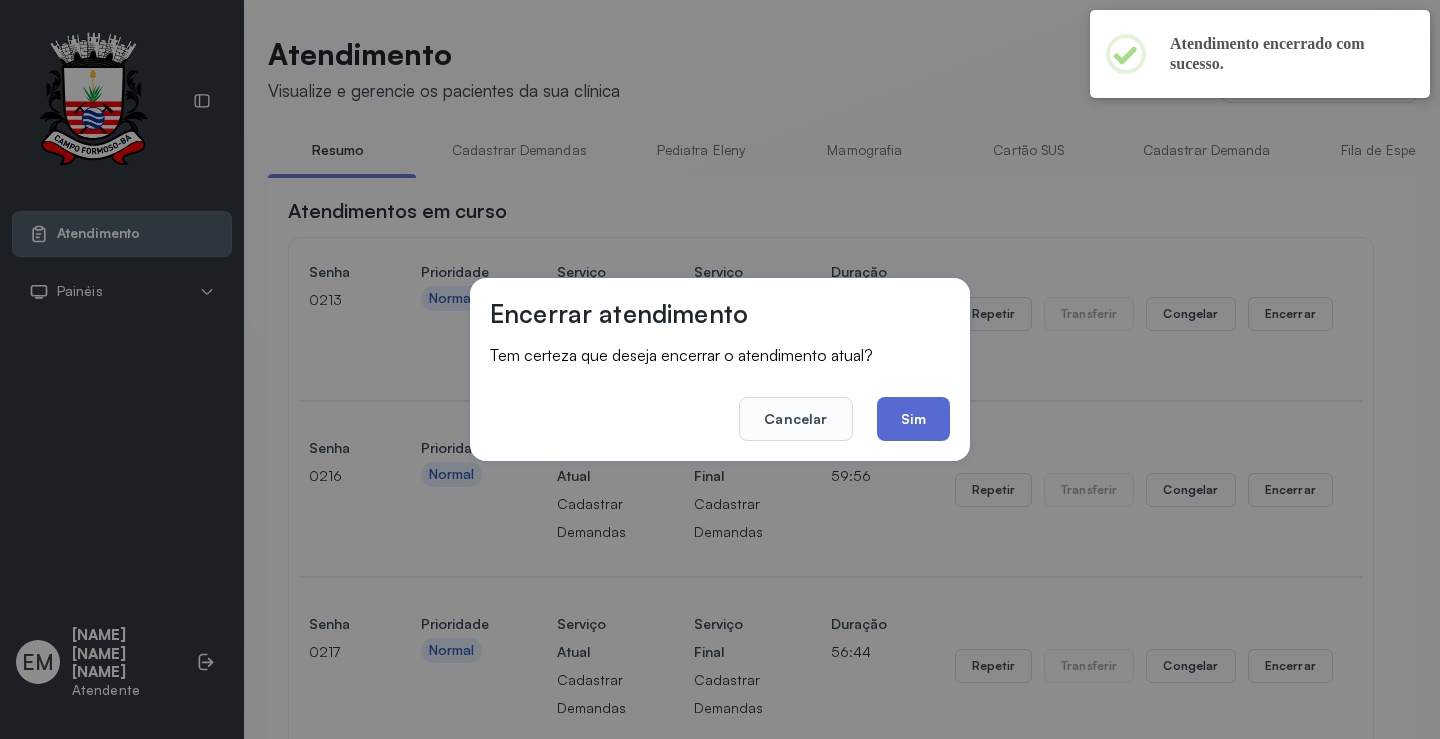 click on "Sim" 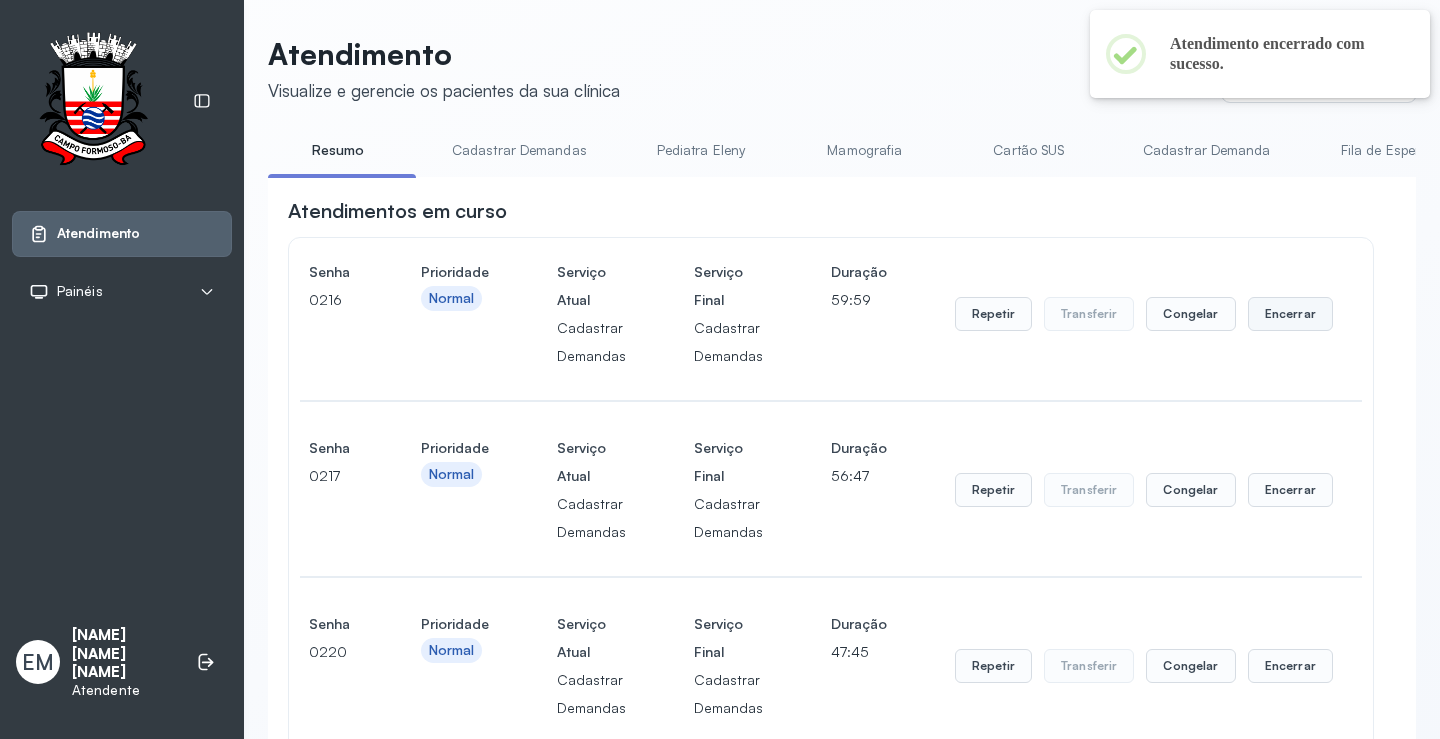 click on "Encerrar" at bounding box center (1290, 314) 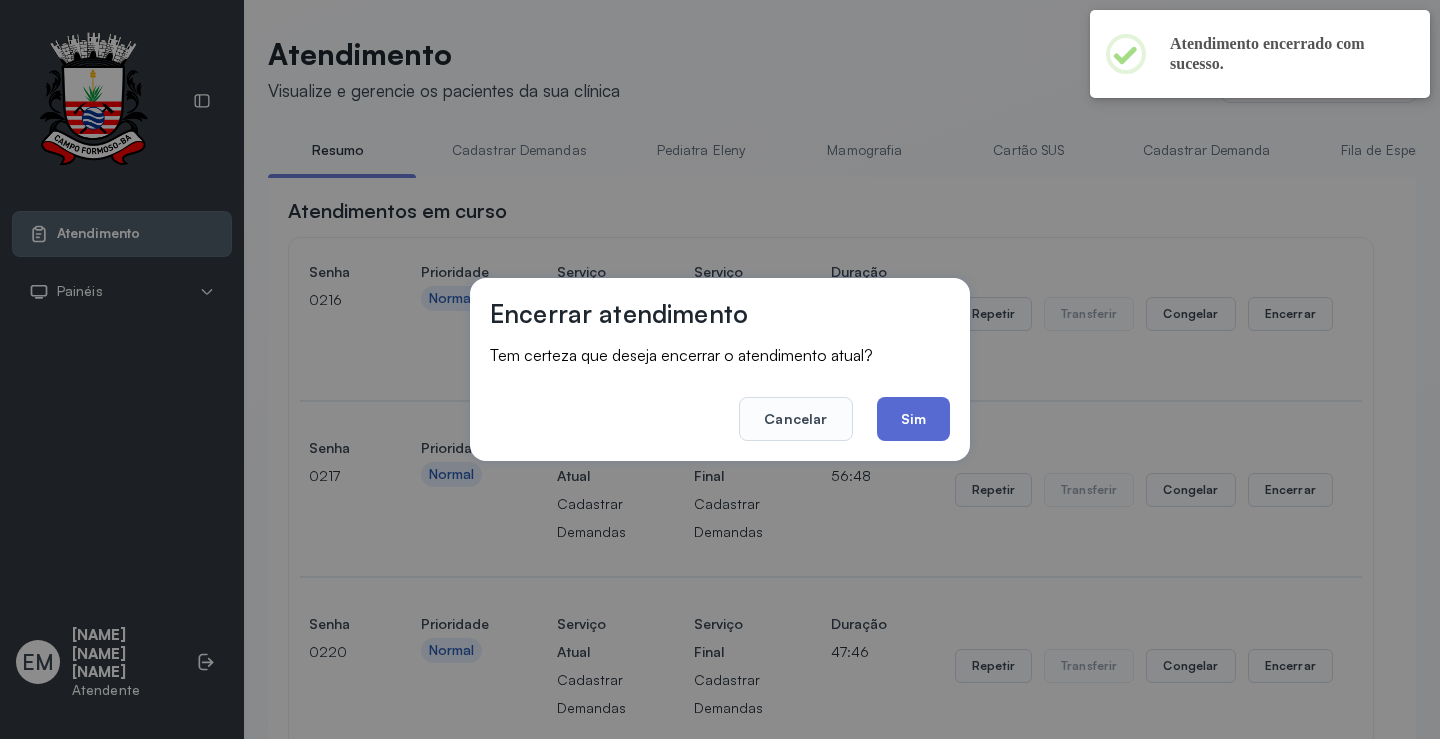 click on "Sim" 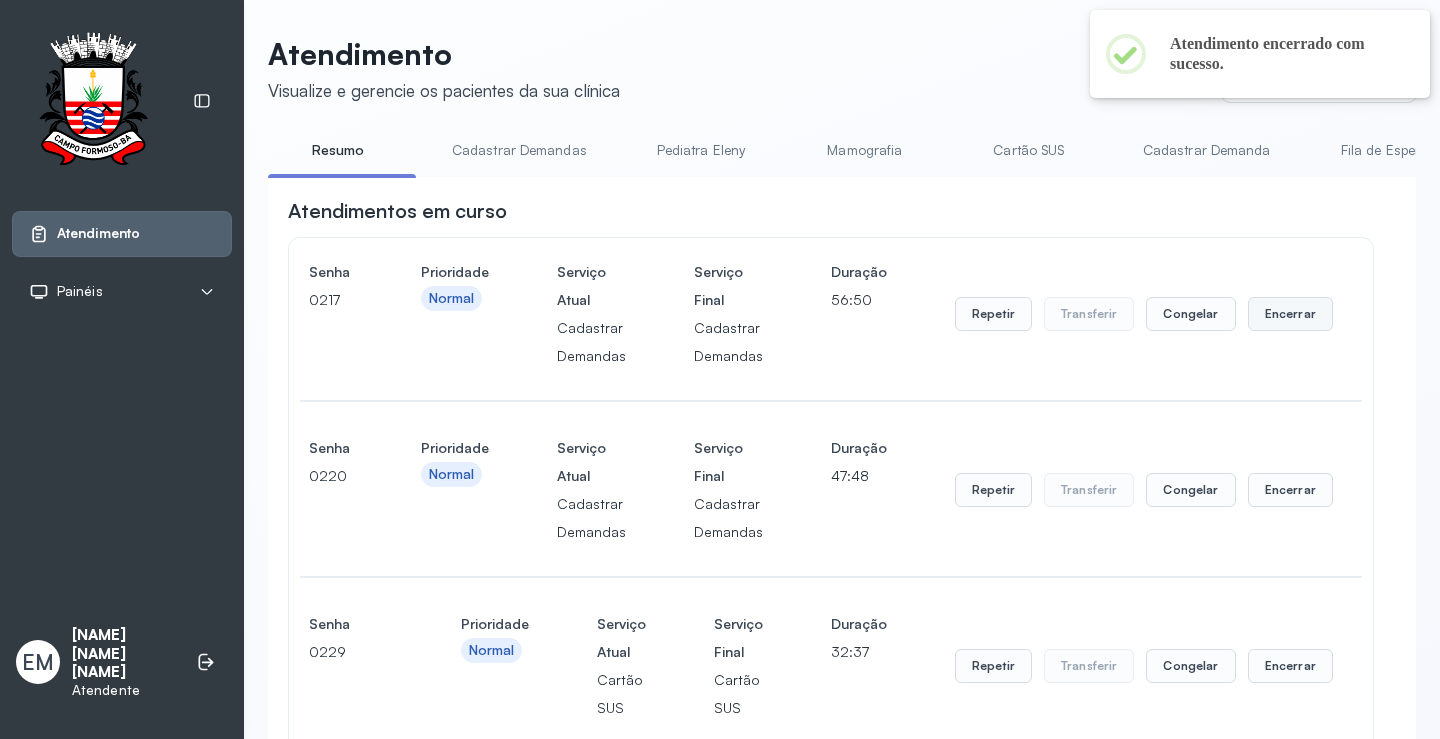 click on "Encerrar" at bounding box center [1290, 314] 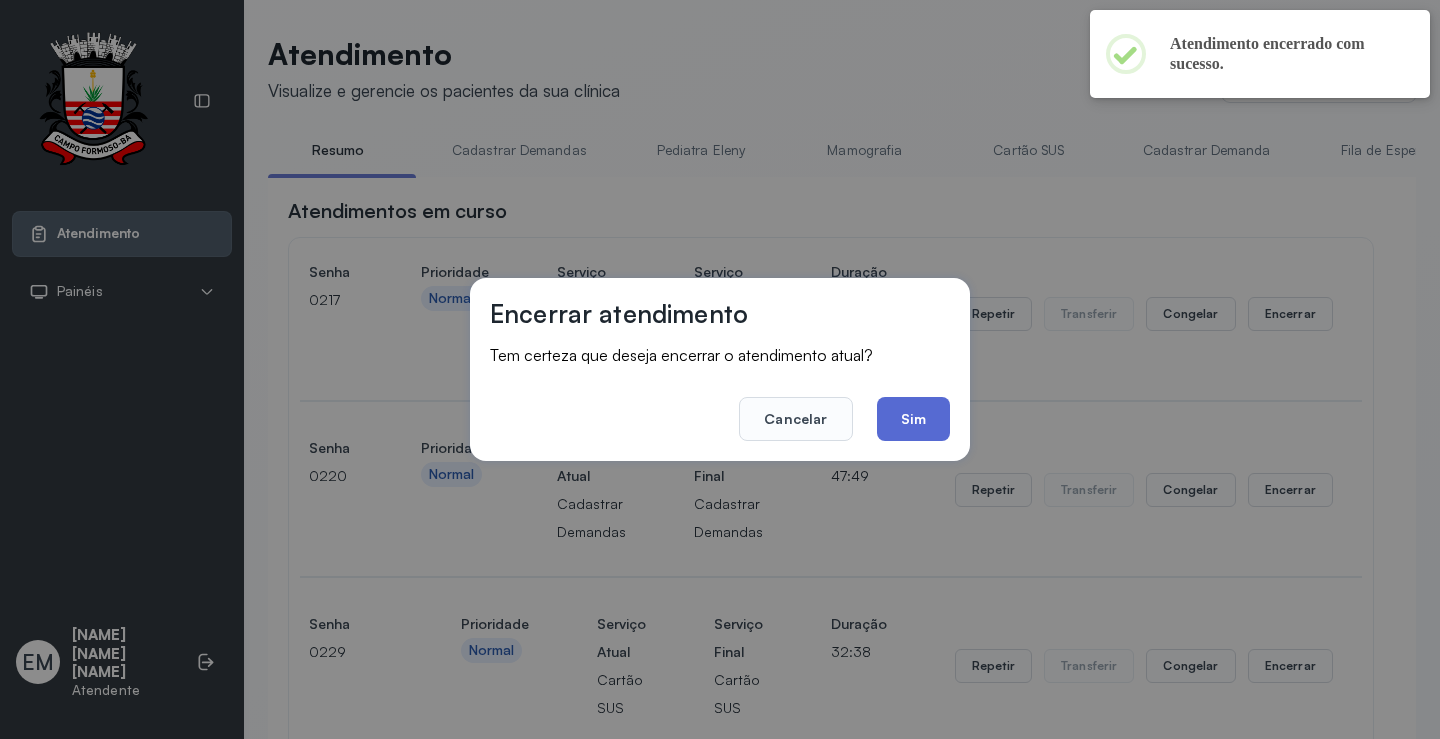 click on "Sim" 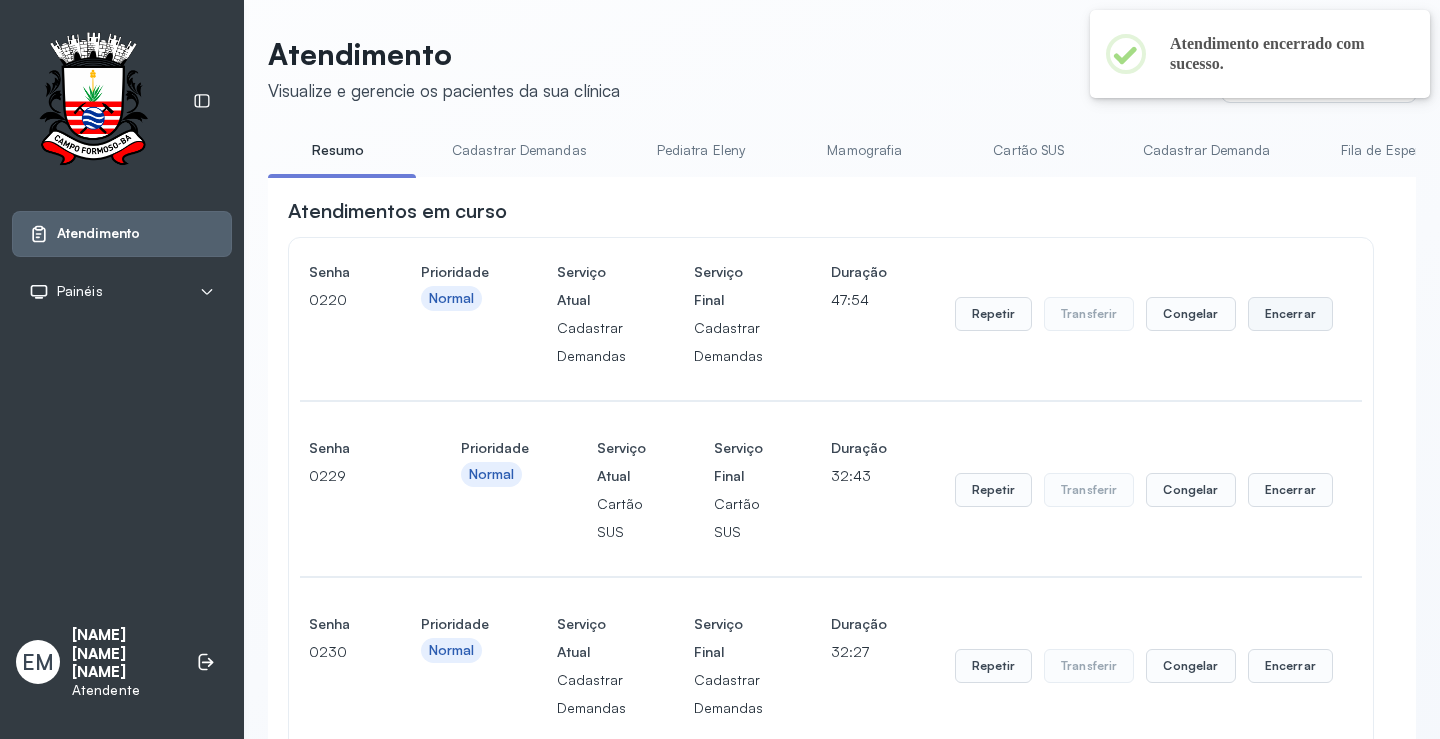 click on "Encerrar" at bounding box center [1290, 314] 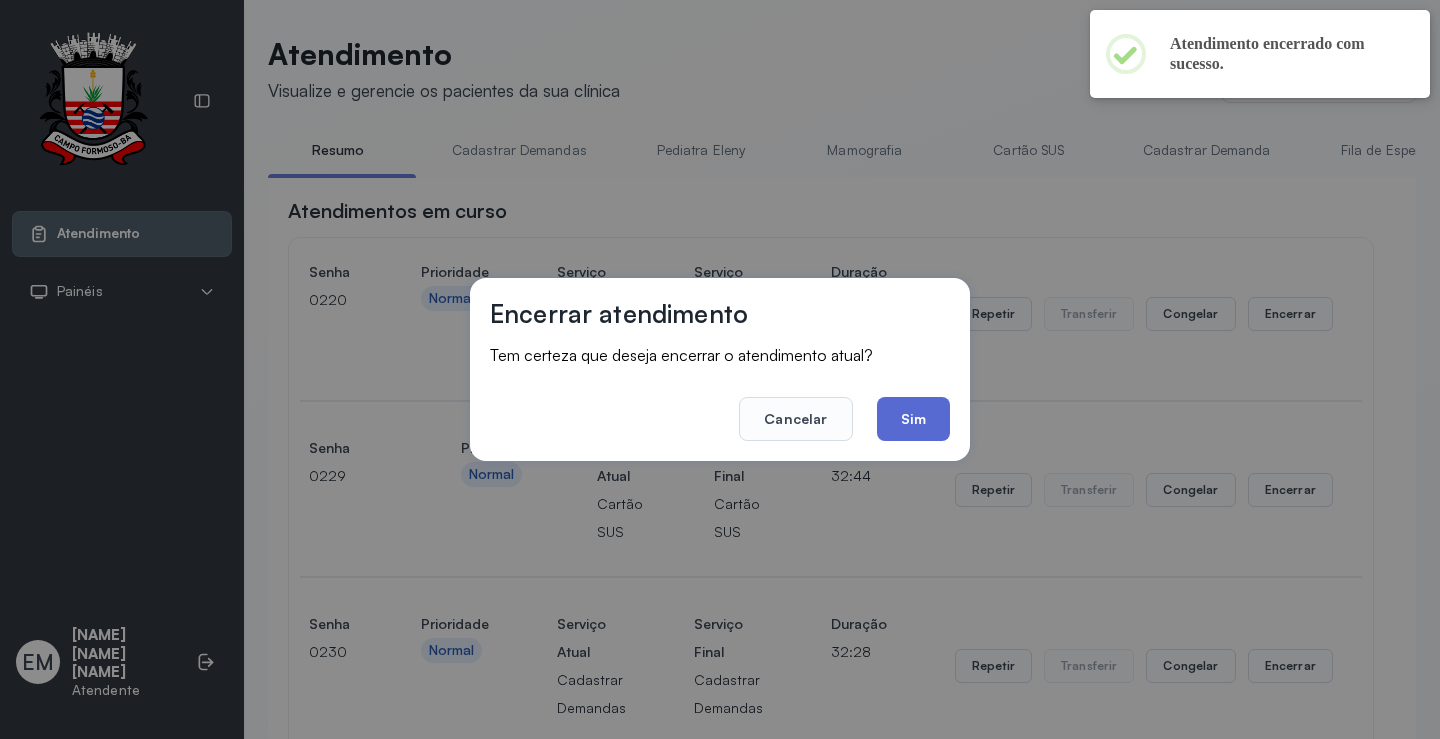 click on "Sim" 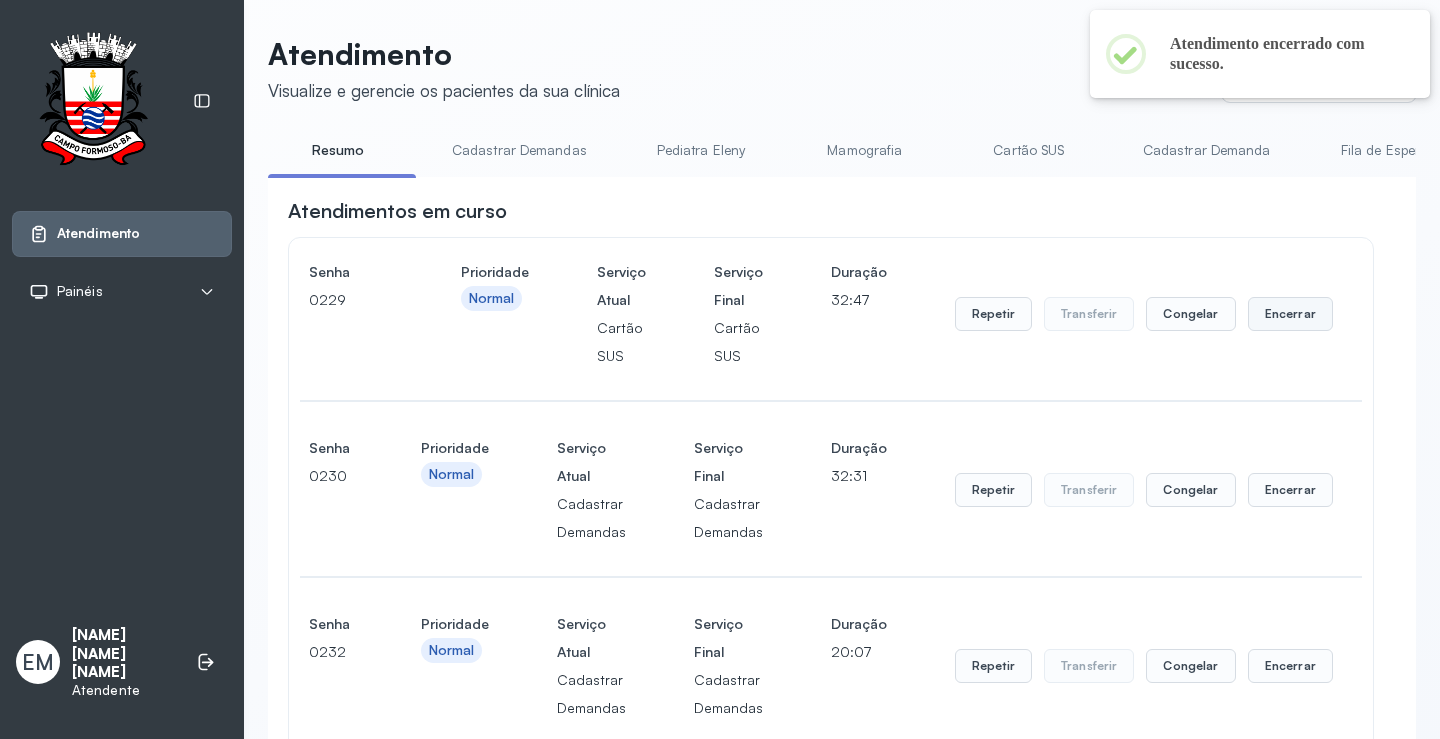 click on "Encerrar" at bounding box center (1290, 314) 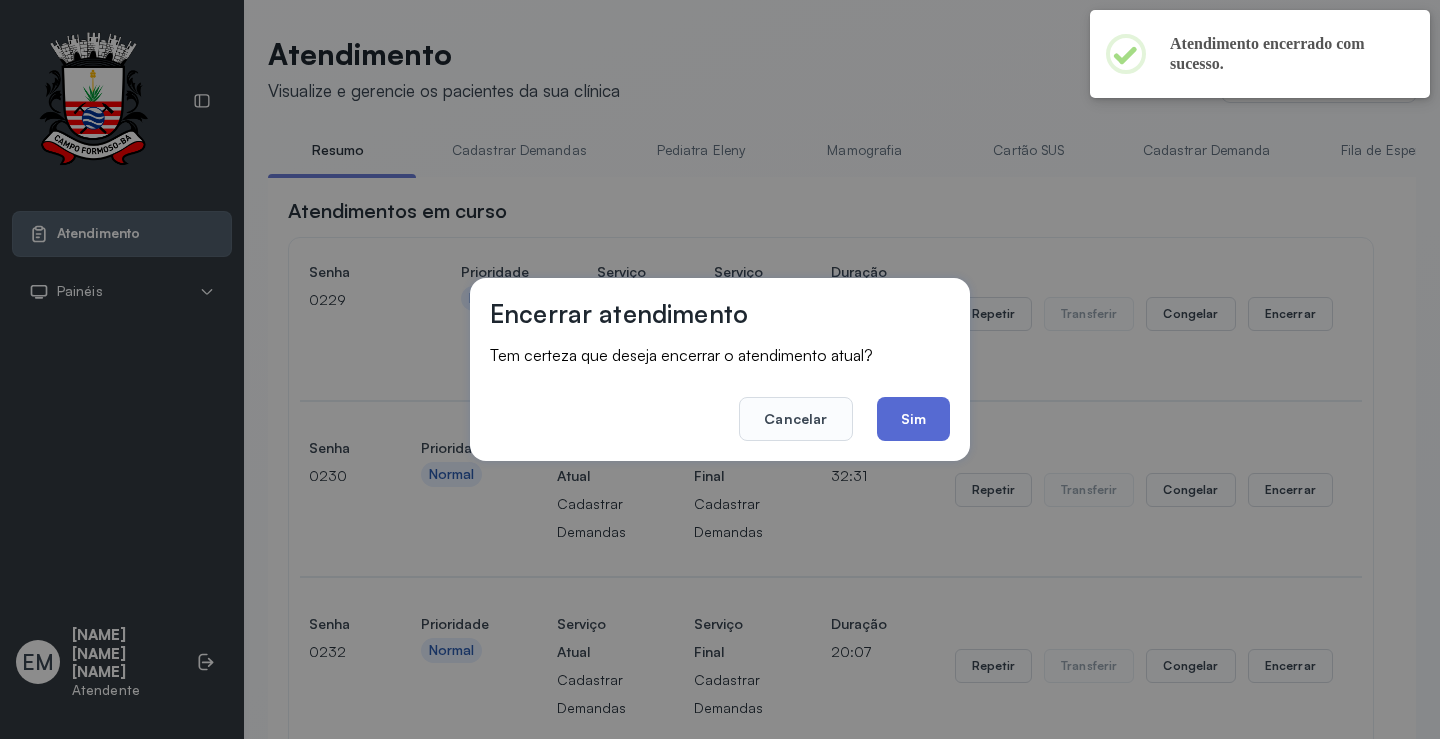 click on "Sim" 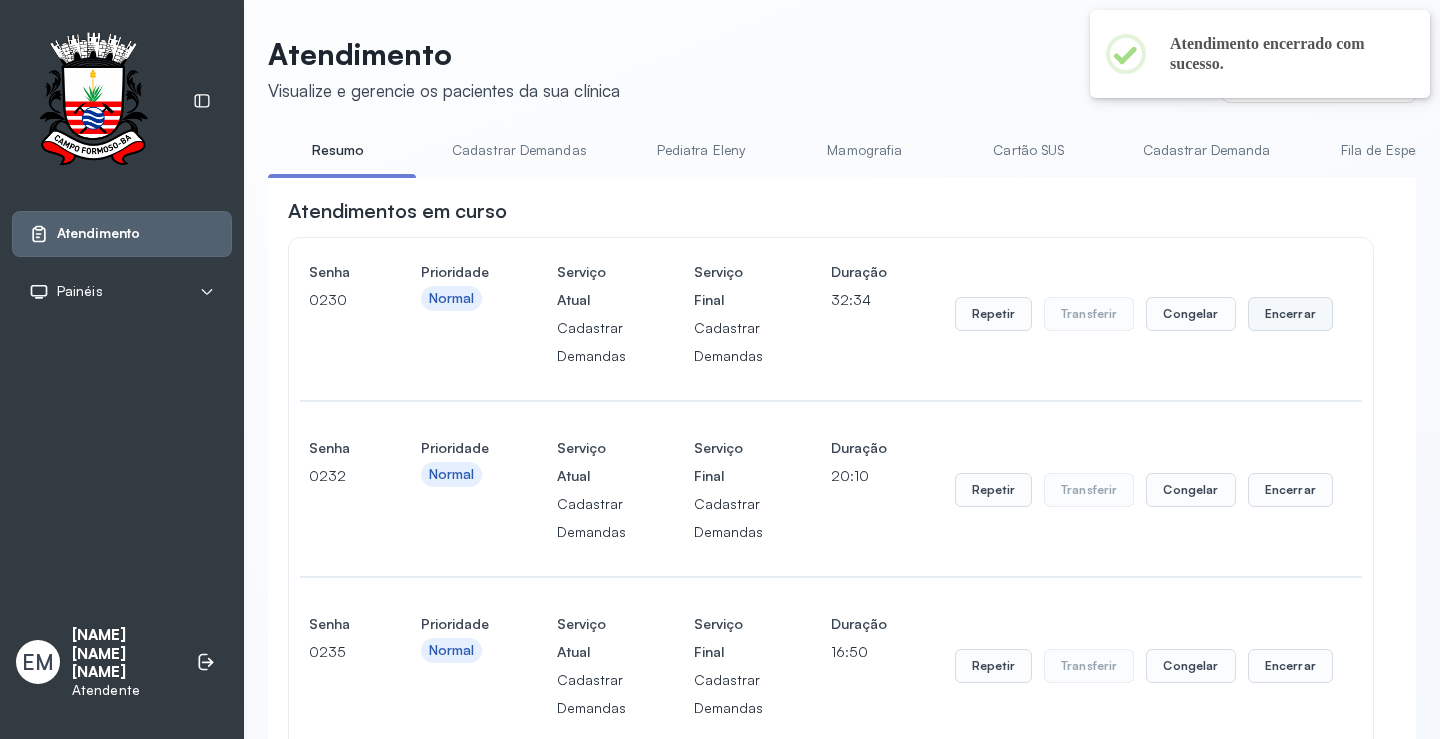 click on "Encerrar" at bounding box center (1290, 314) 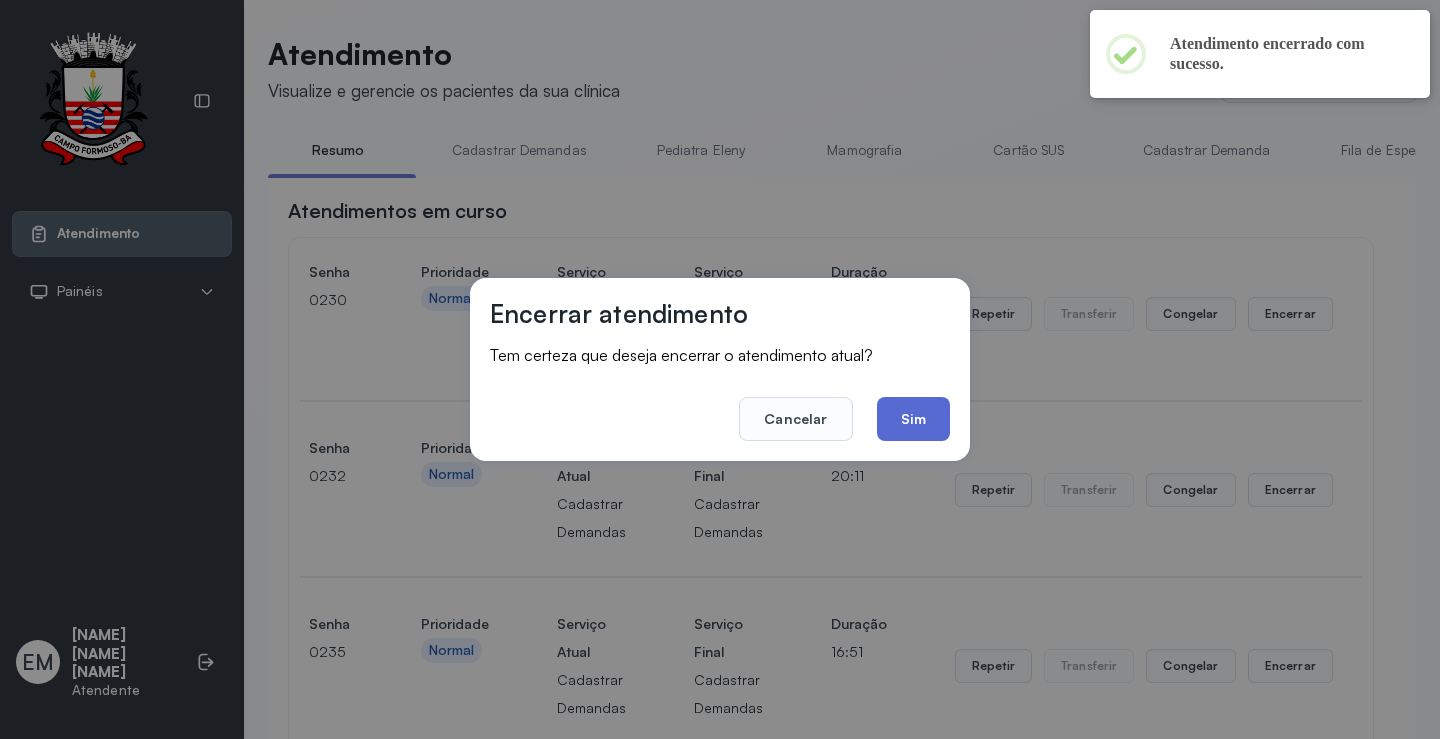 click on "Sim" 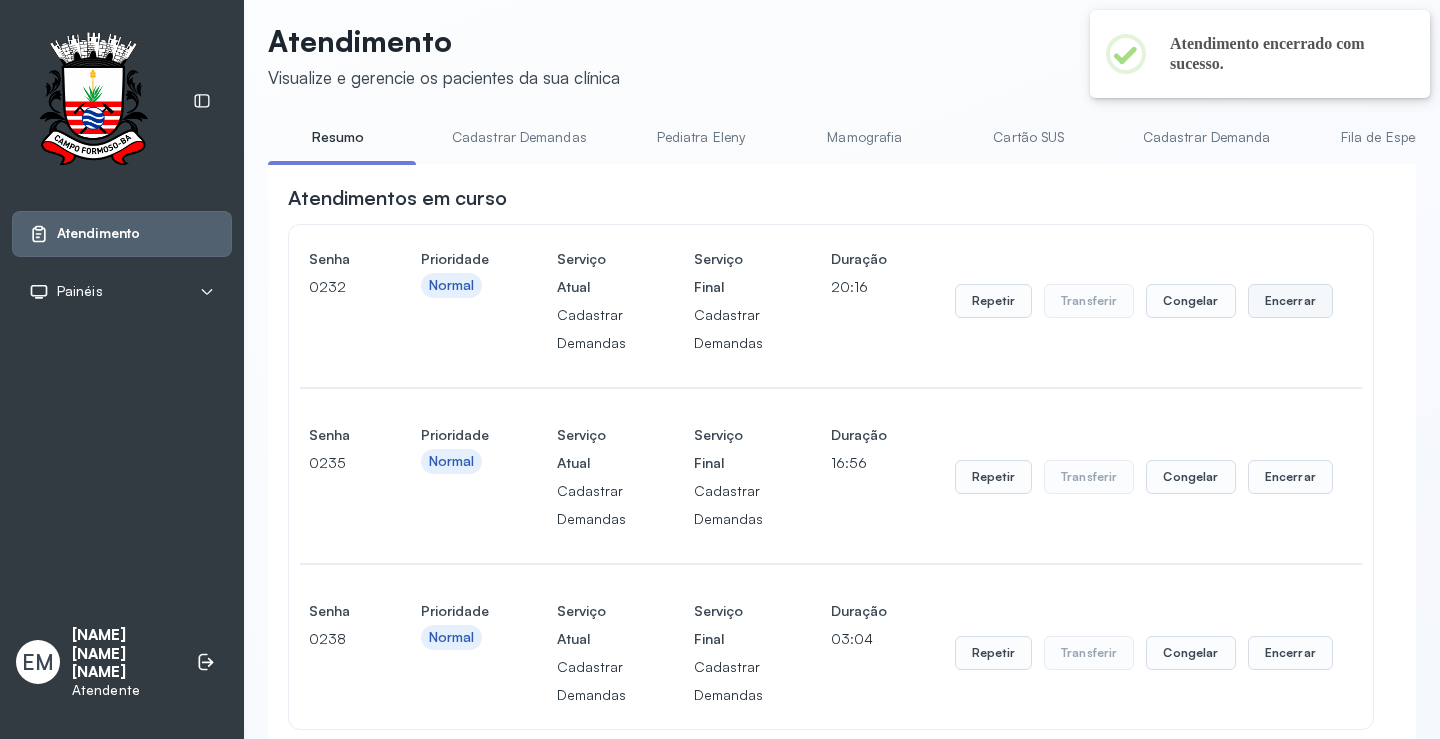 scroll, scrollTop: 0, scrollLeft: 0, axis: both 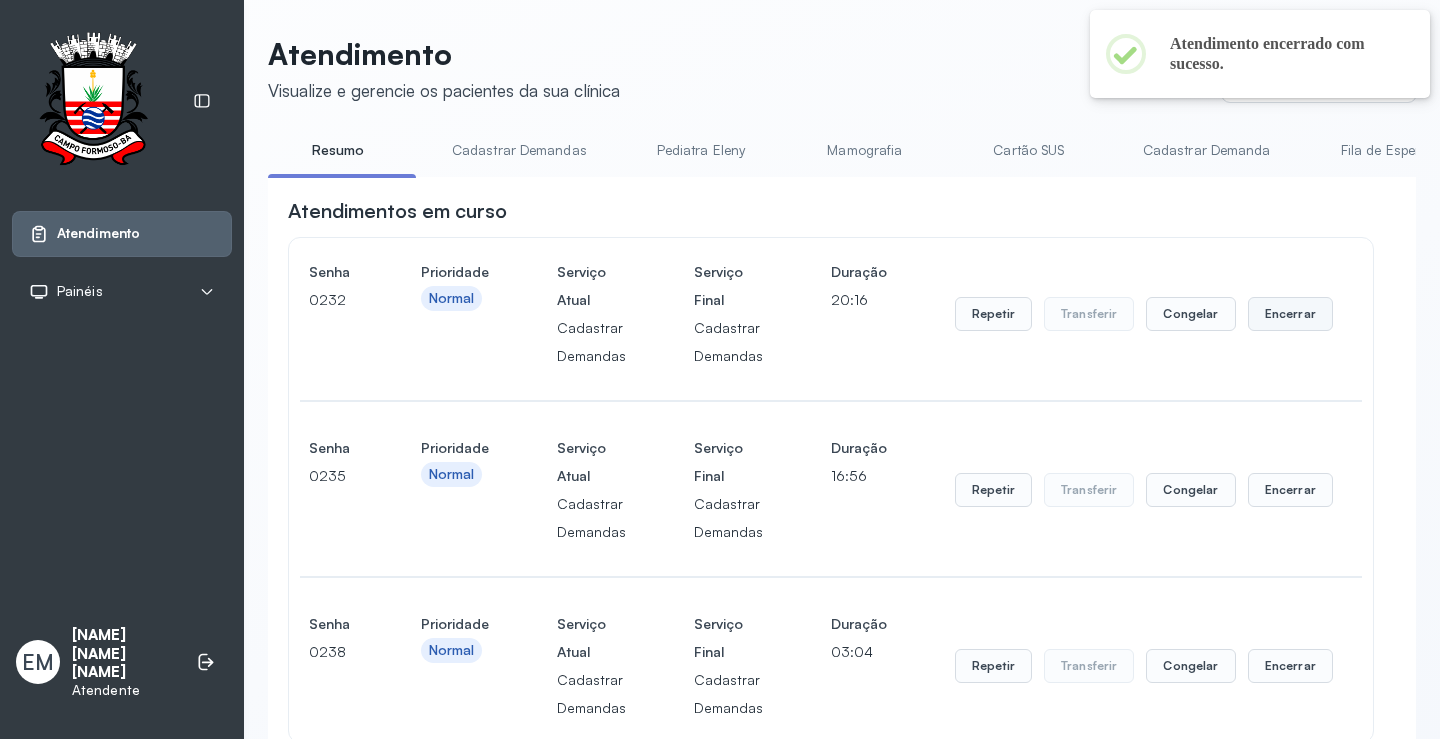 click on "Encerrar" at bounding box center [1290, 314] 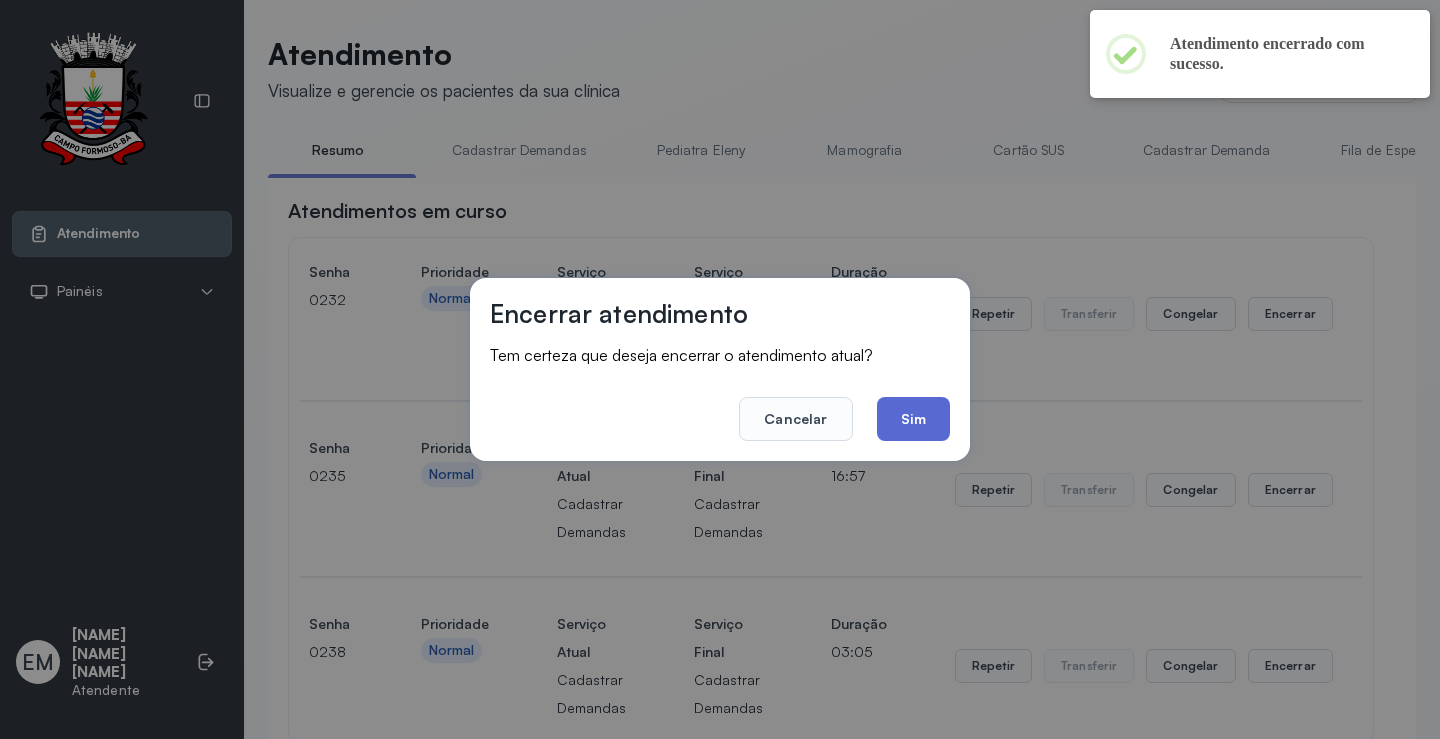 click on "Sim" 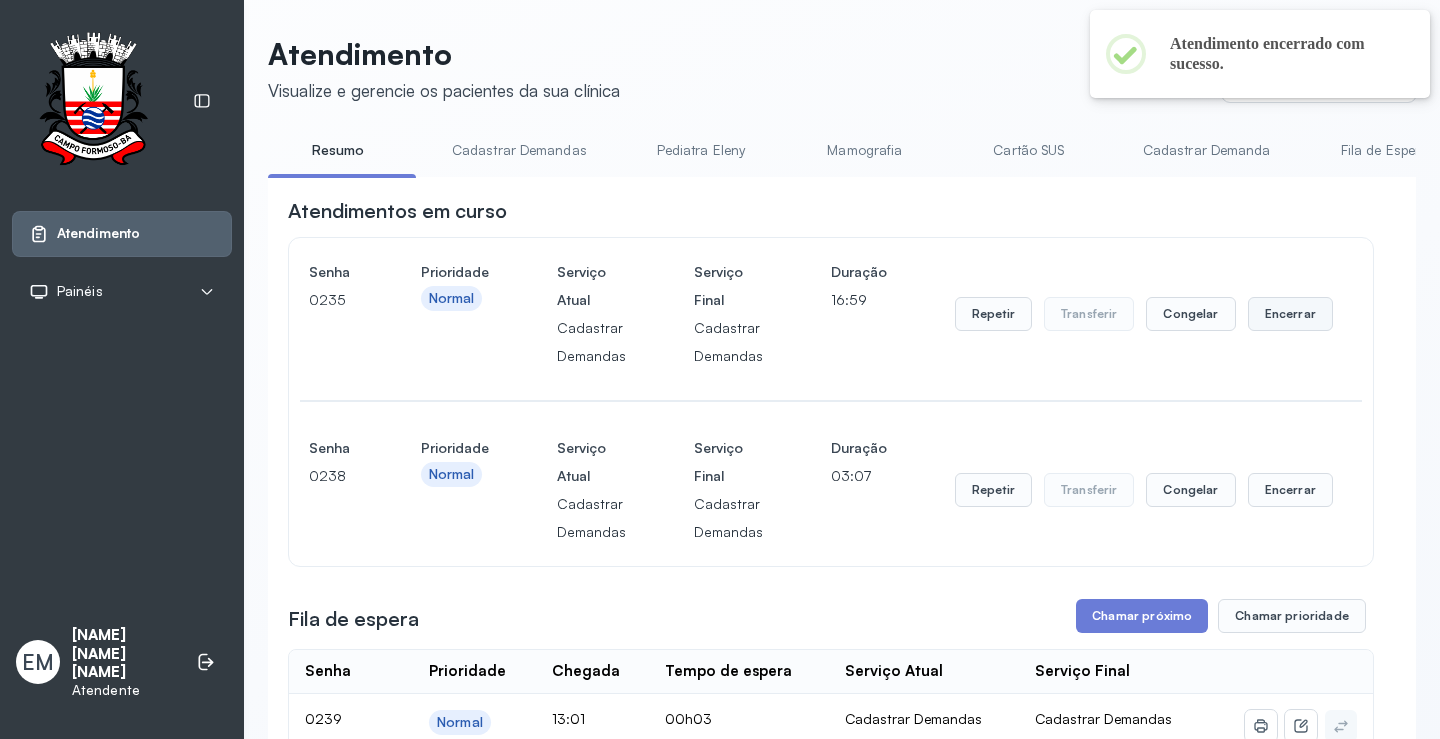 click on "Encerrar" at bounding box center (1290, 314) 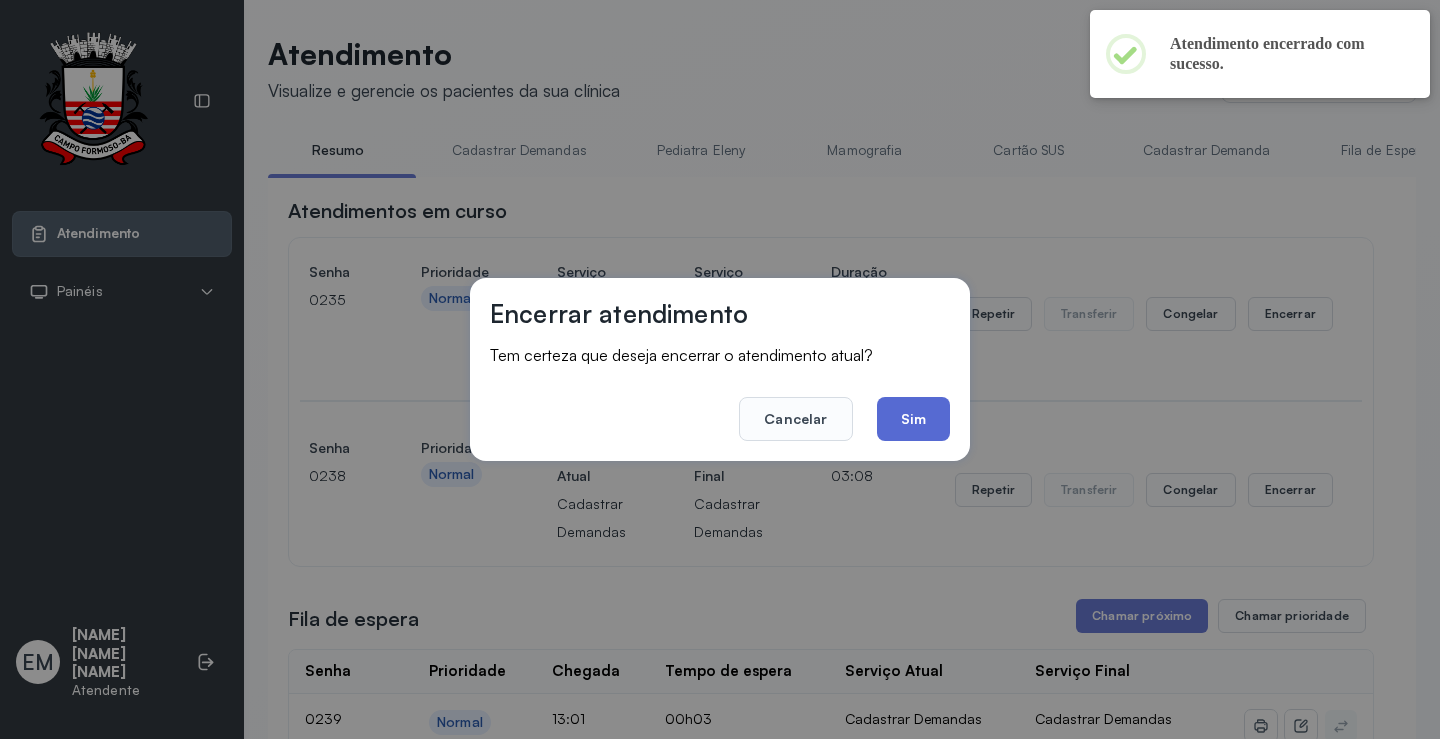 click on "Sim" 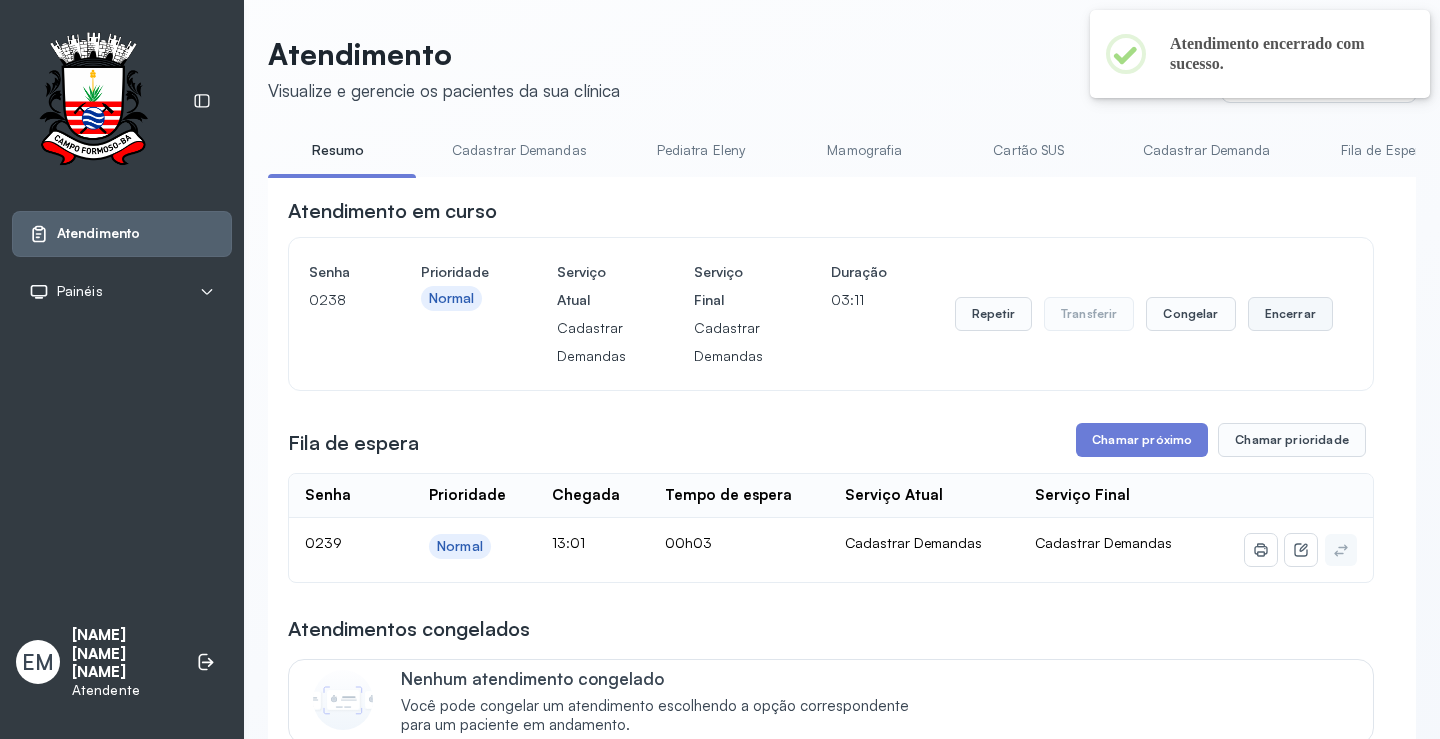 click on "Encerrar" at bounding box center [1290, 314] 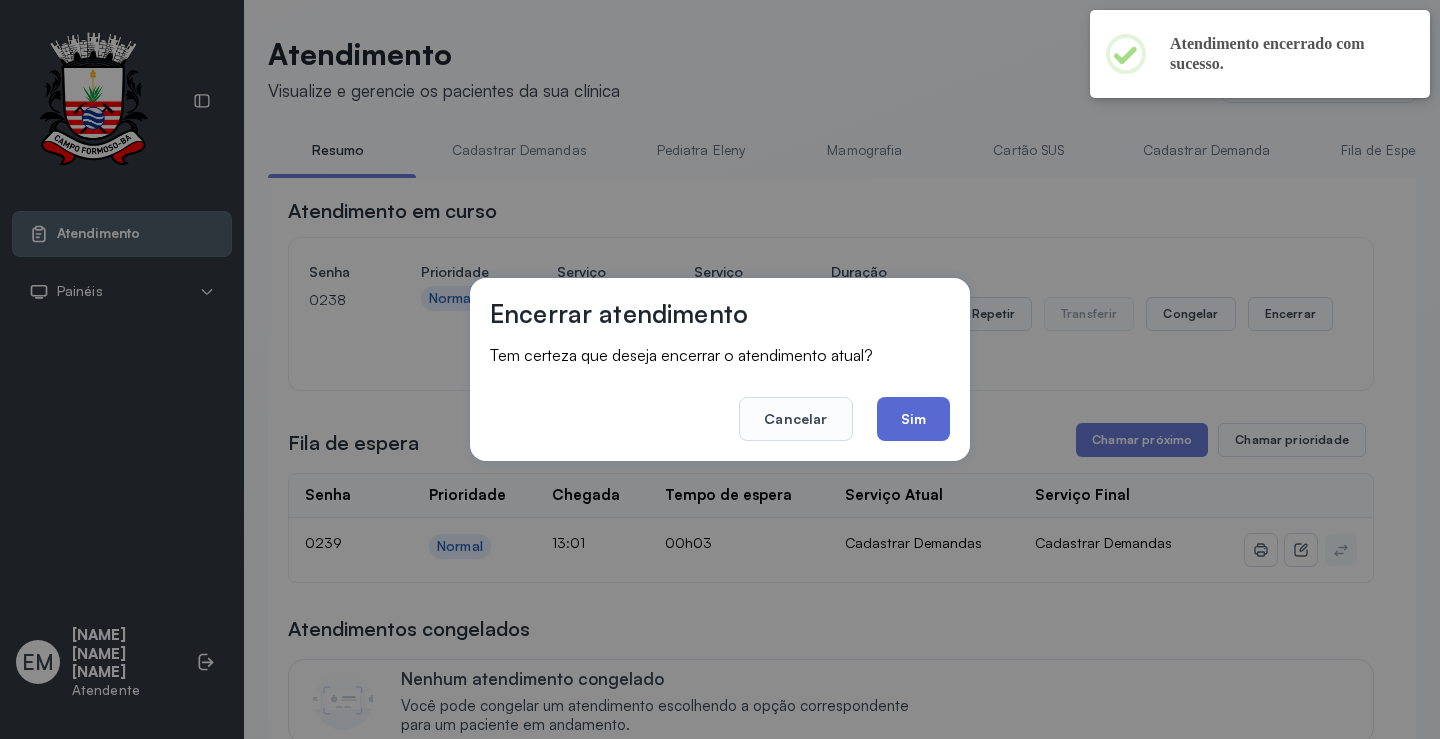 click on "Sim" 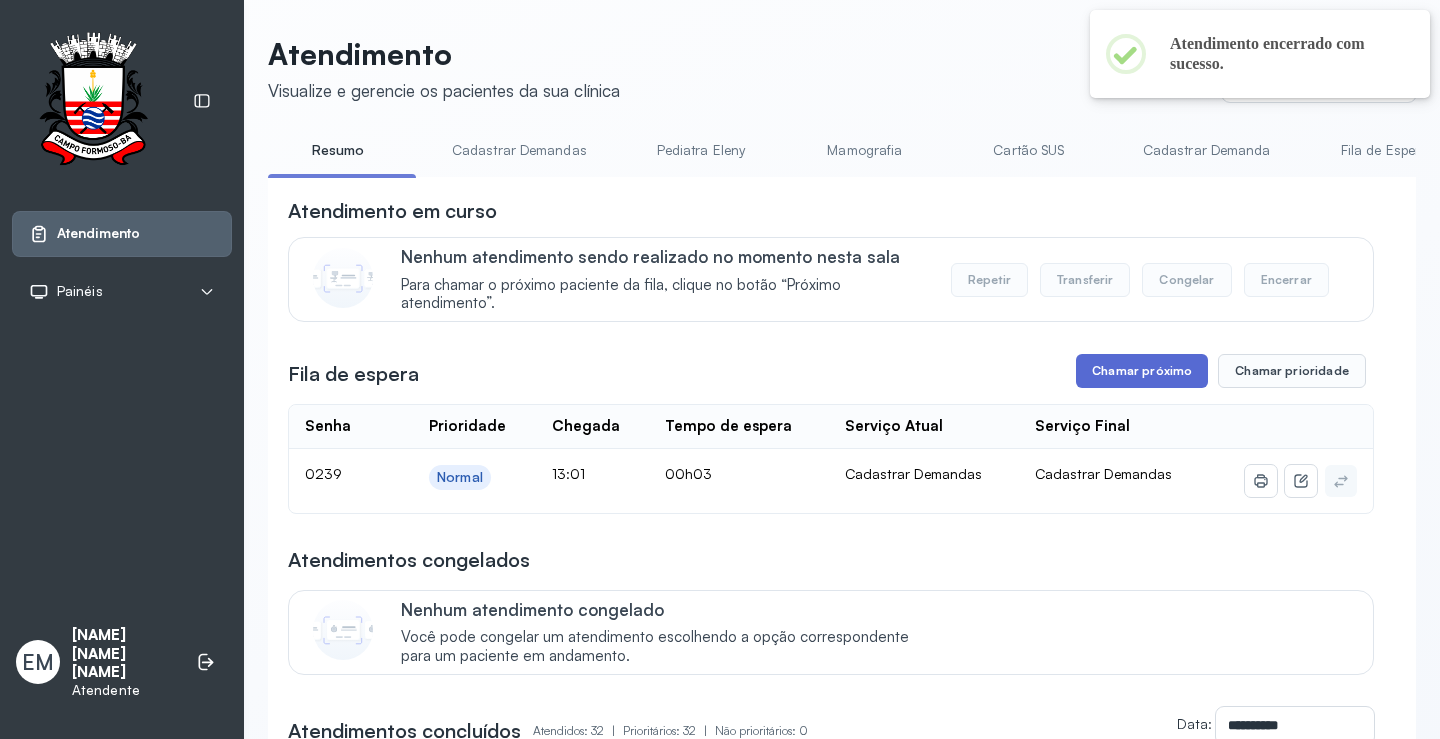 click on "Chamar próximo" at bounding box center [1142, 371] 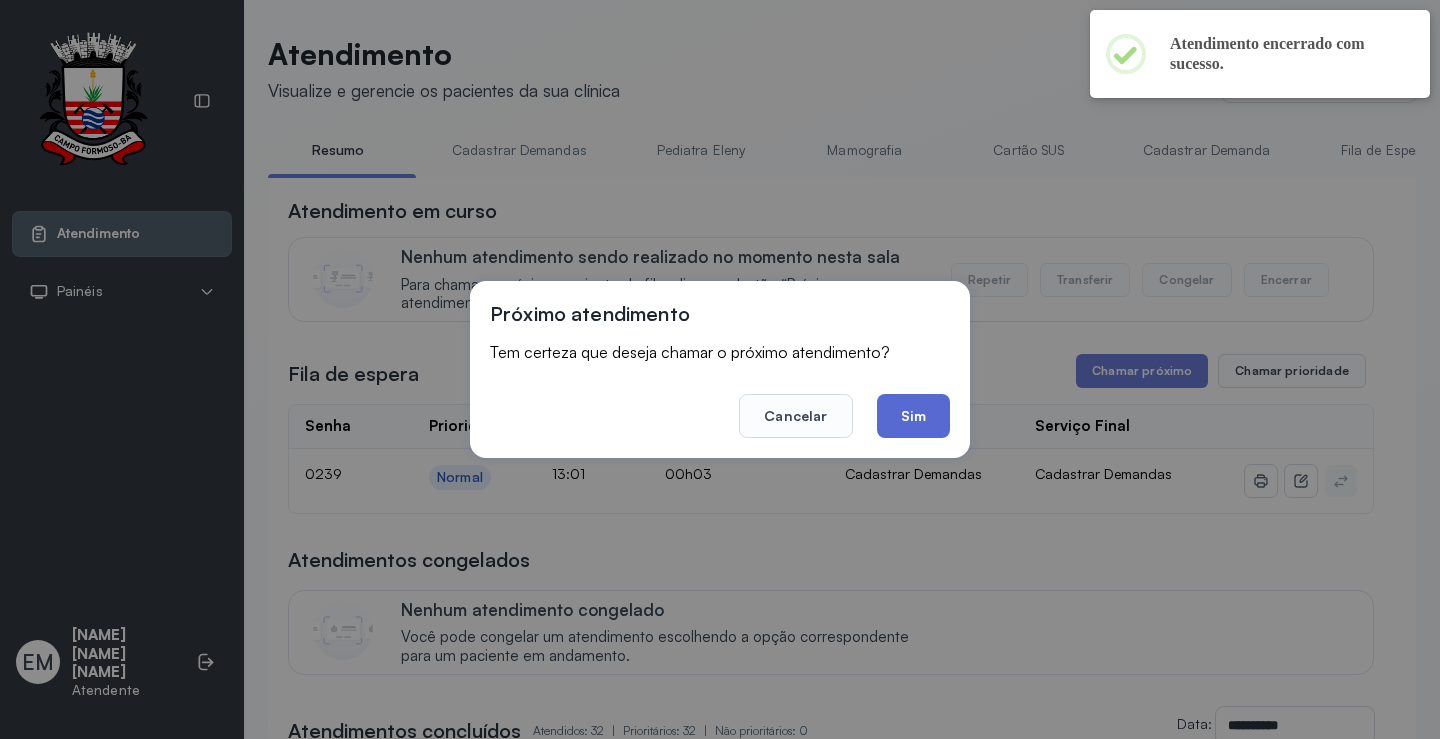 click on "Sim" 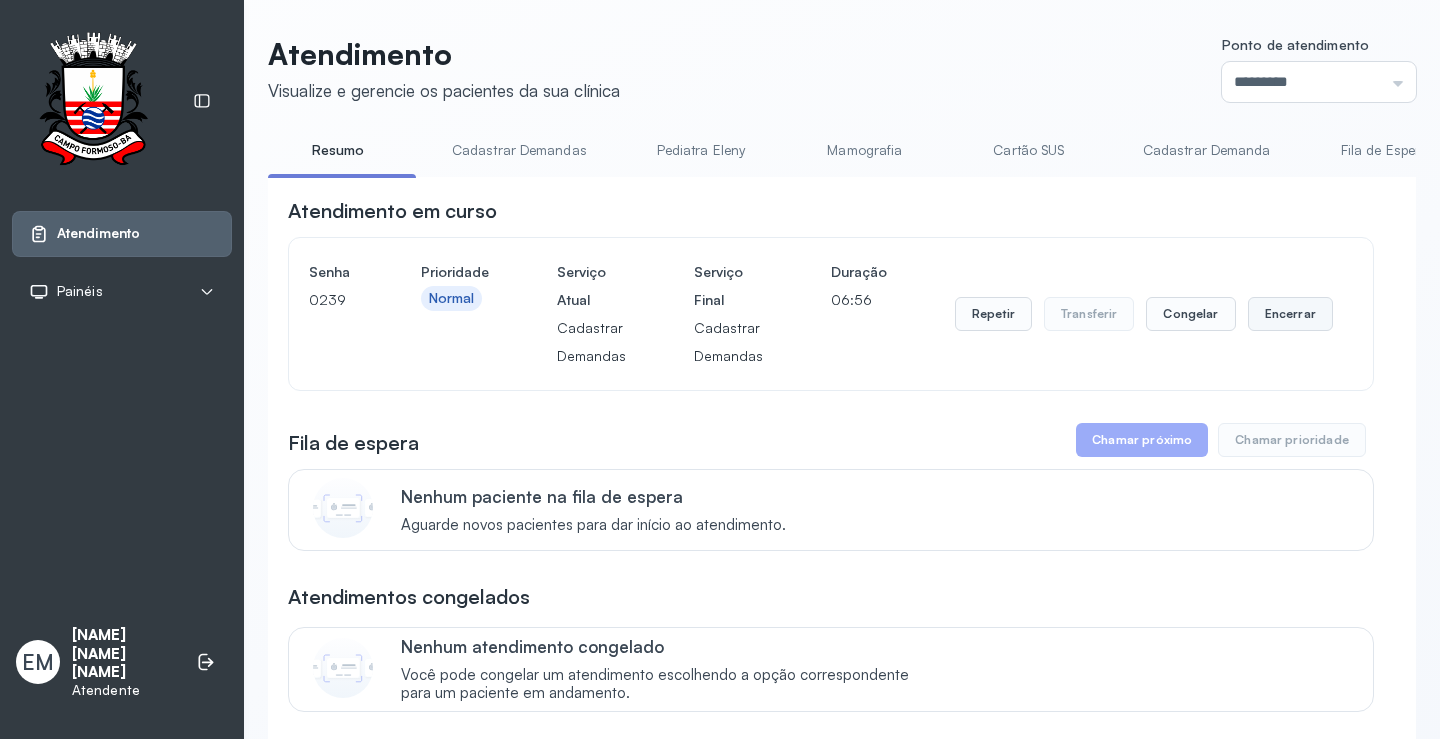 drag, startPoint x: 1285, startPoint y: 313, endPoint x: 1273, endPoint y: 320, distance: 13.892444 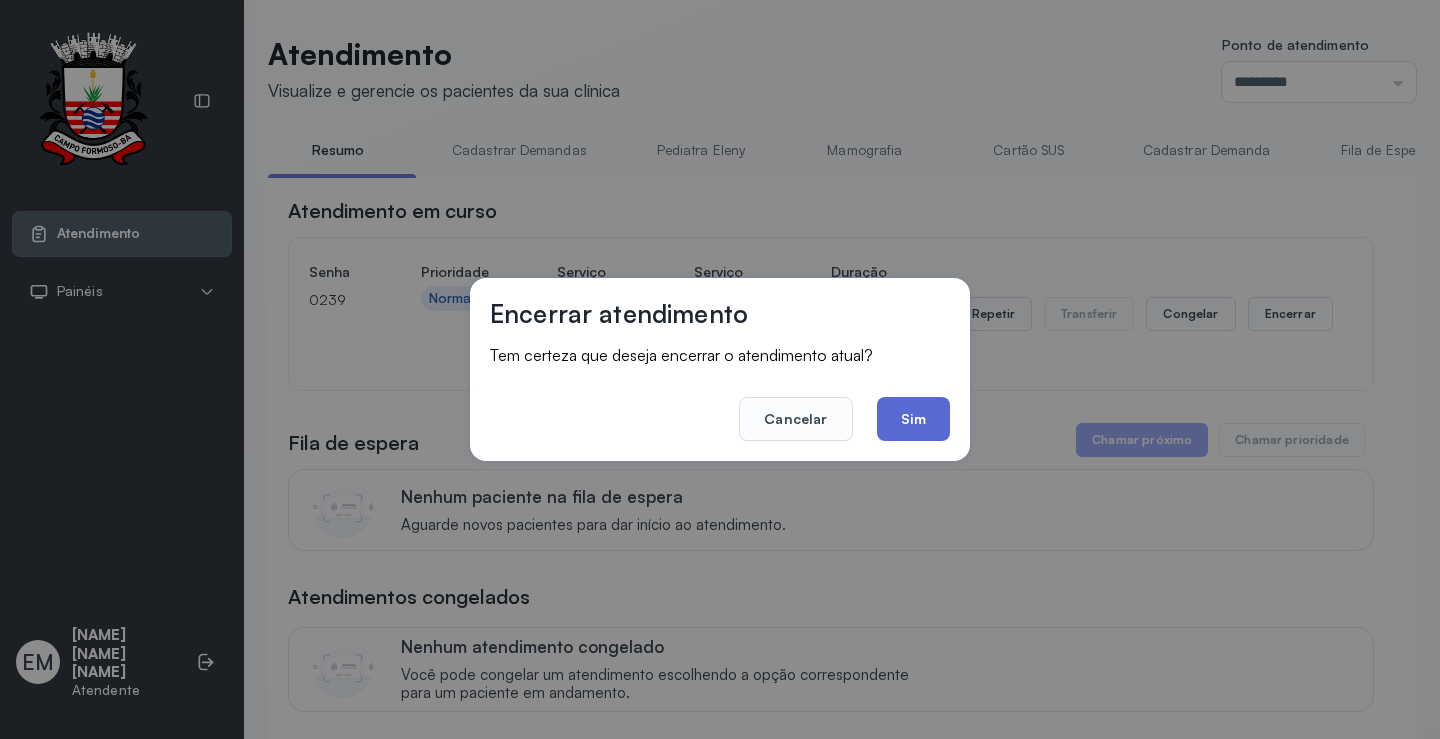 click on "Sim" 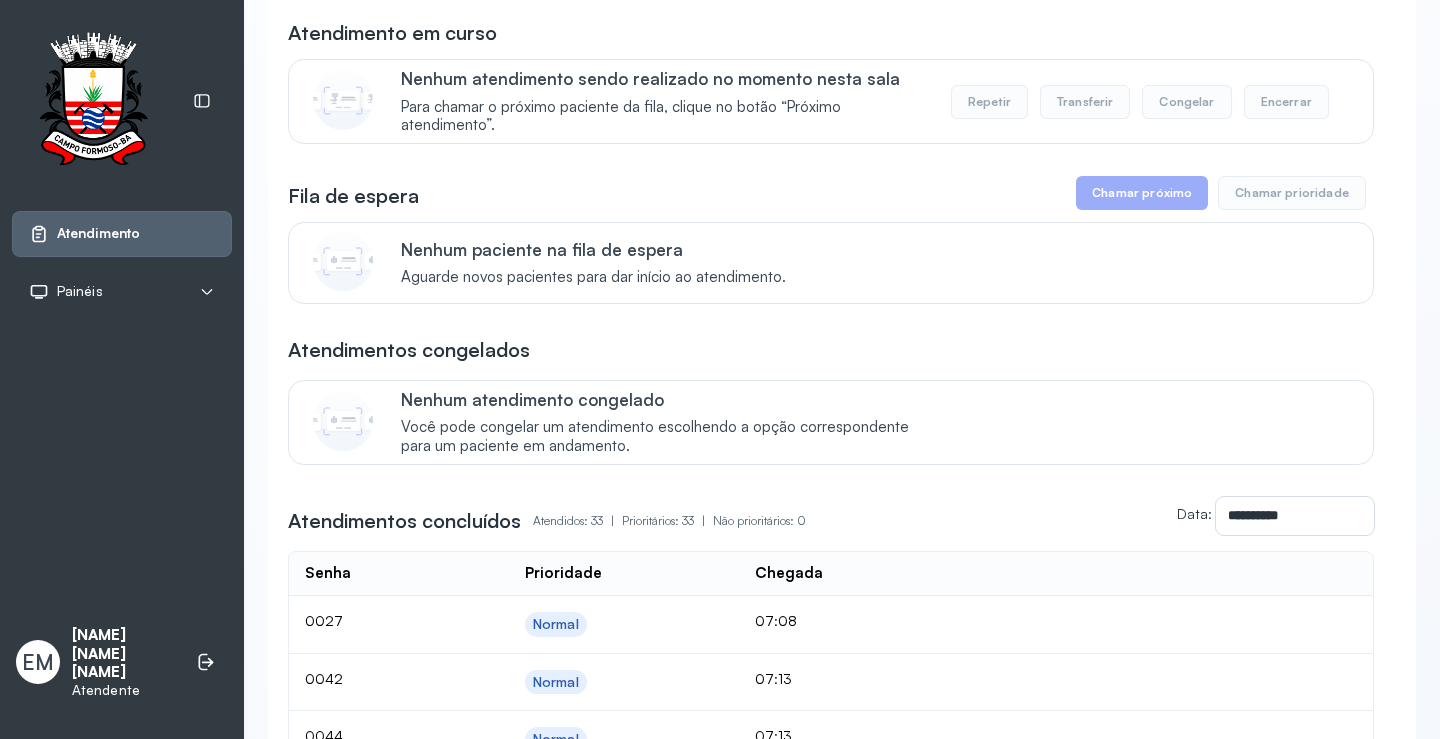 scroll, scrollTop: 0, scrollLeft: 0, axis: both 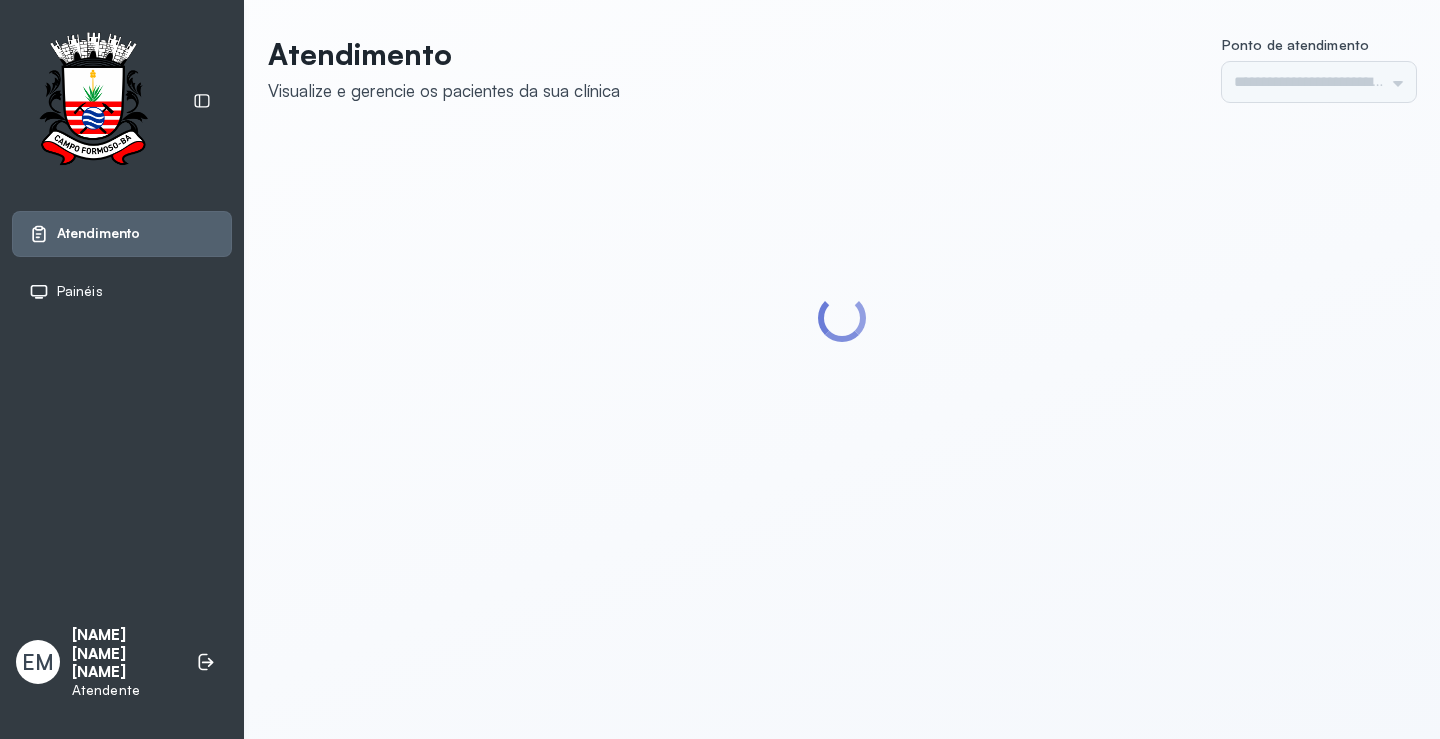 type on "*********" 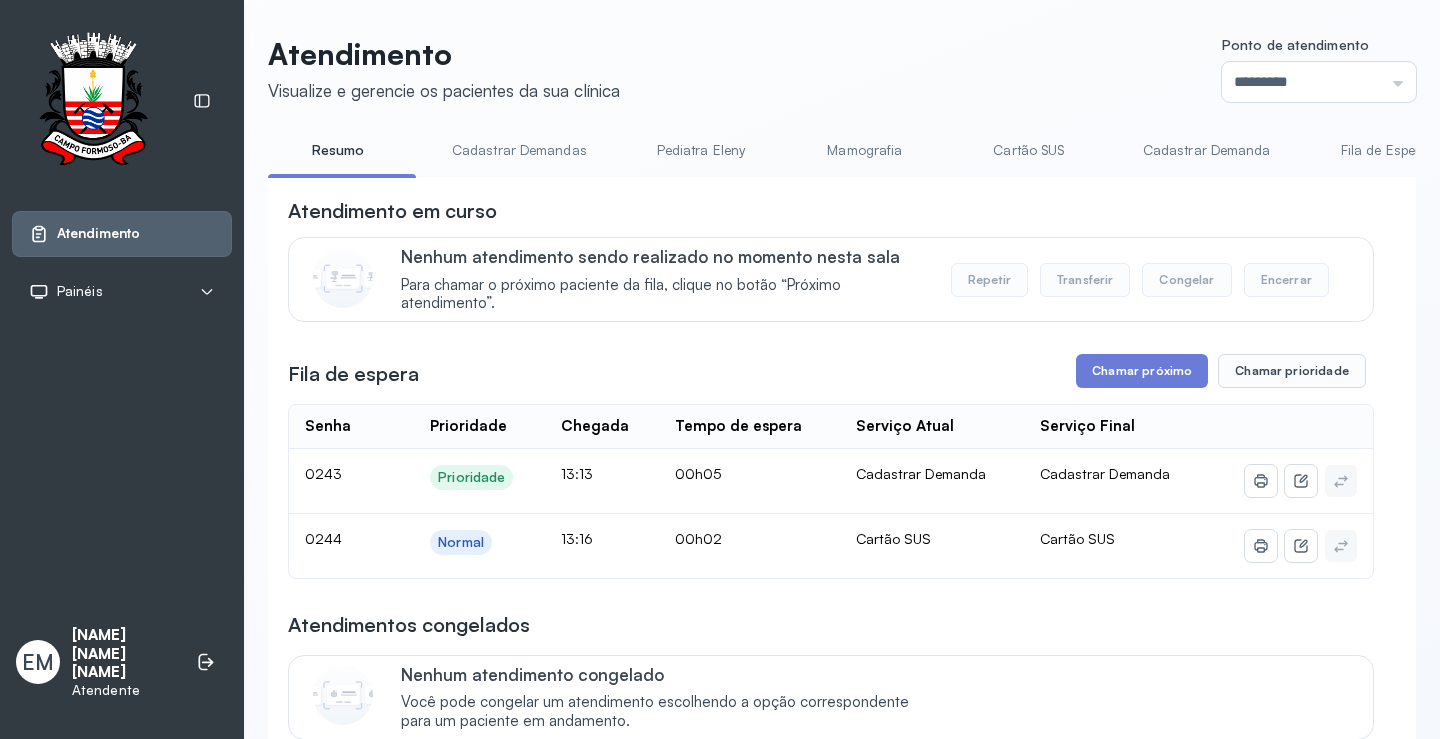 click on "Atendimento Visualize e gerencie os pacientes da sua clínica Ponto de atendimento ********* Nenhum Guichê 01 Guichê 02 Guichê 03 Guichê 04 Guichê 05 Guichê 06 Guichê 07 Guichê 08 Resumo Cadastrar Demandas Pediatra Eleny Mamografia Cartão SUS Cadastrar Demanda Fila de Espera Pediatra Ubaldina Pediatra Hamilton Ortopedista Mauricio Ortopedista Ramon Ginecologista Luana Ginecologista Amilton Endocrinologista Poliercio Endocrinologista Washington Obstetra Nefrologista Laboratório INFECTOLOGISTA GERIATRA Atendimento em curso Nenhum atendimento sendo realizado no momento nesta sala Para chamar o próximo paciente da fila, clique no botão “Próximo atendimento”. Repetir Transferir Congelar Encerrar Fila de espera Chamar próximo Chamar prioridade Senha    Prioridade  Chegada  Tempo de espera  Serviço Atual  Serviço Final    0243 Prioridade 13:13 00h05 Cadastrar Demanda Cadastrar Demanda 0244 Normal 13:16 00h02 Cartão SUS Cartão SUS Atendimentos congelados Nenhum atendimento congelado | | Data:" 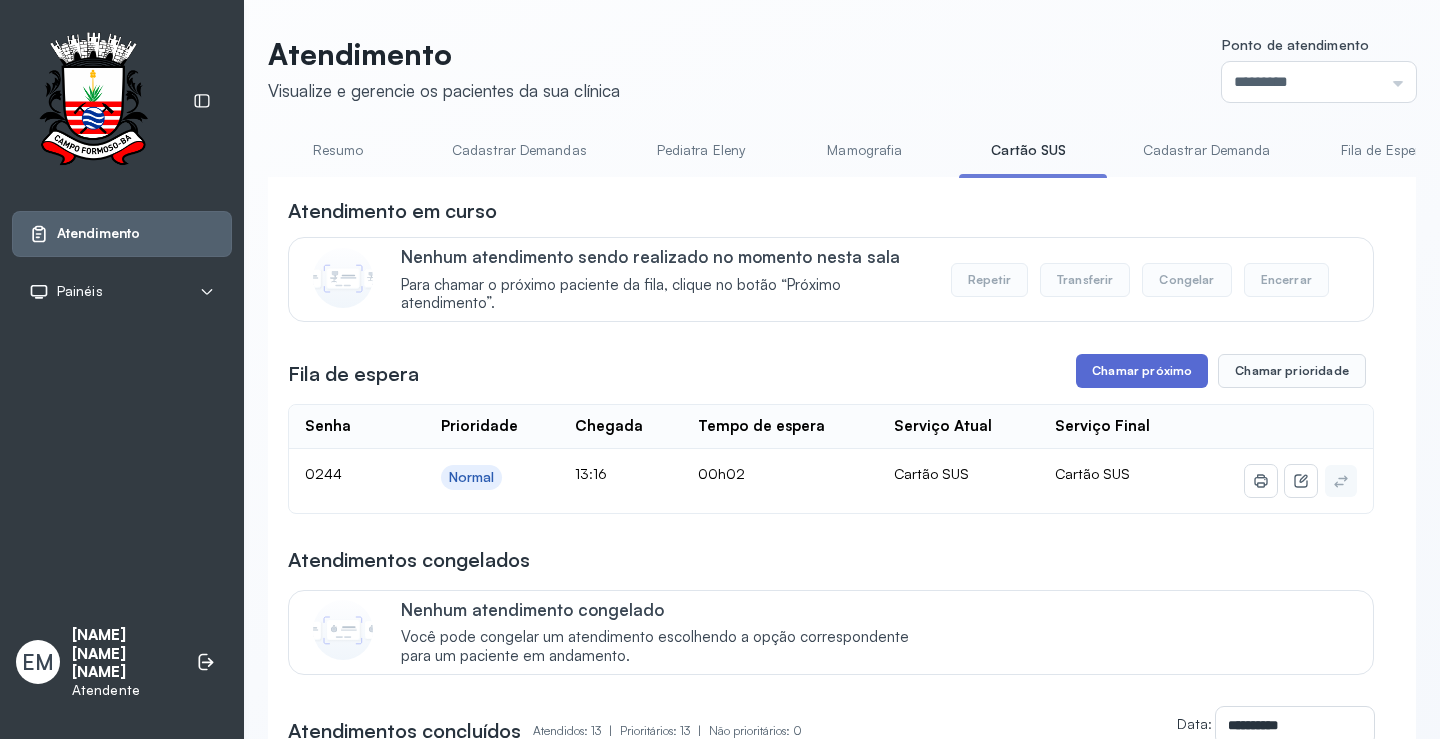 click on "Chamar próximo" at bounding box center [1142, 371] 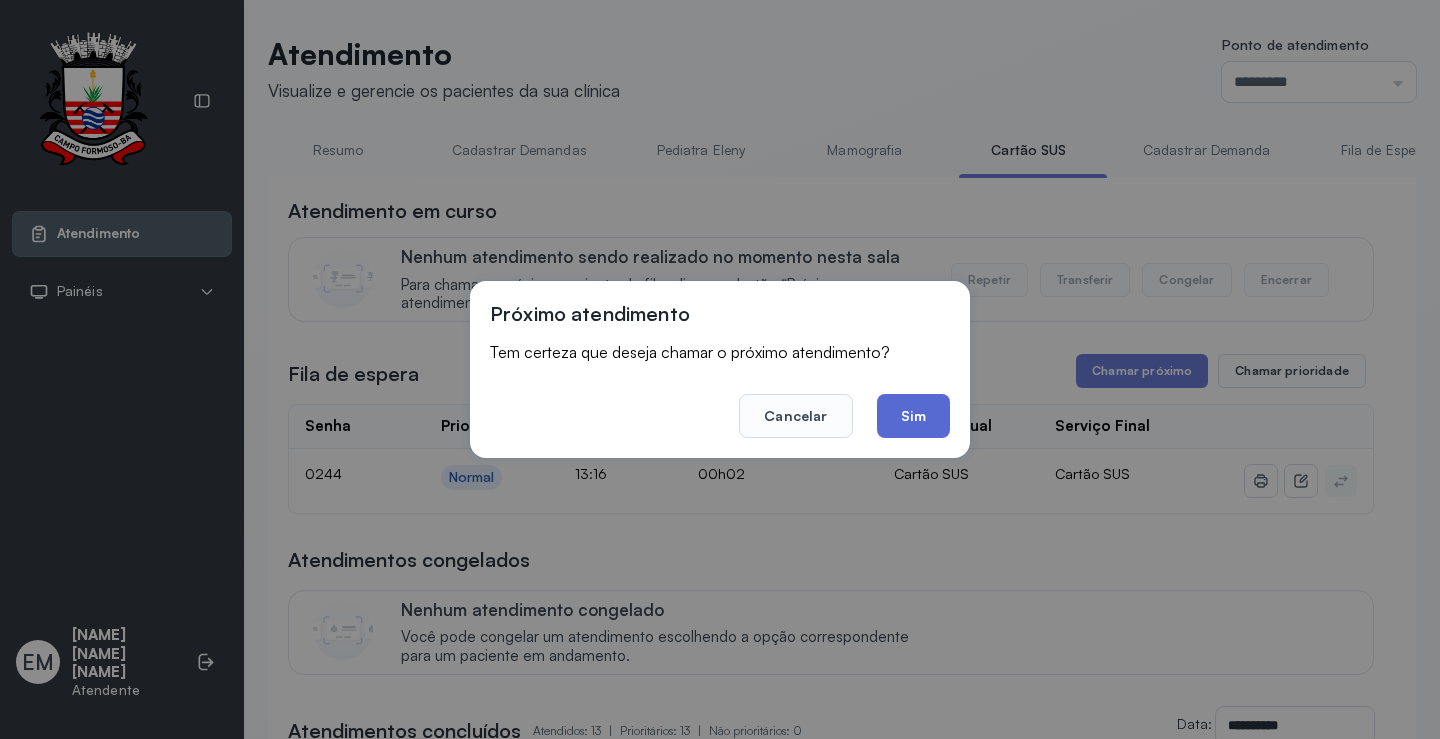 click on "Sim" 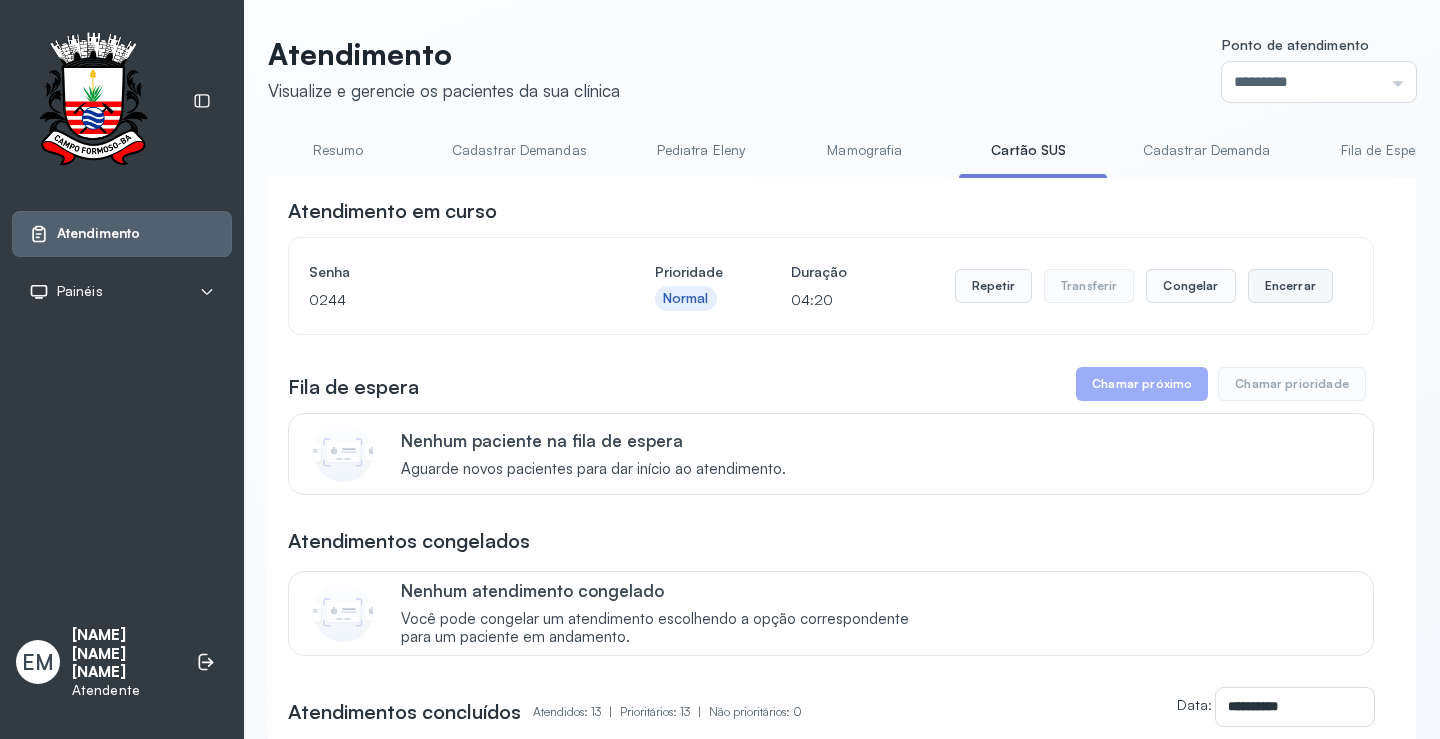 click on "Encerrar" at bounding box center (1290, 286) 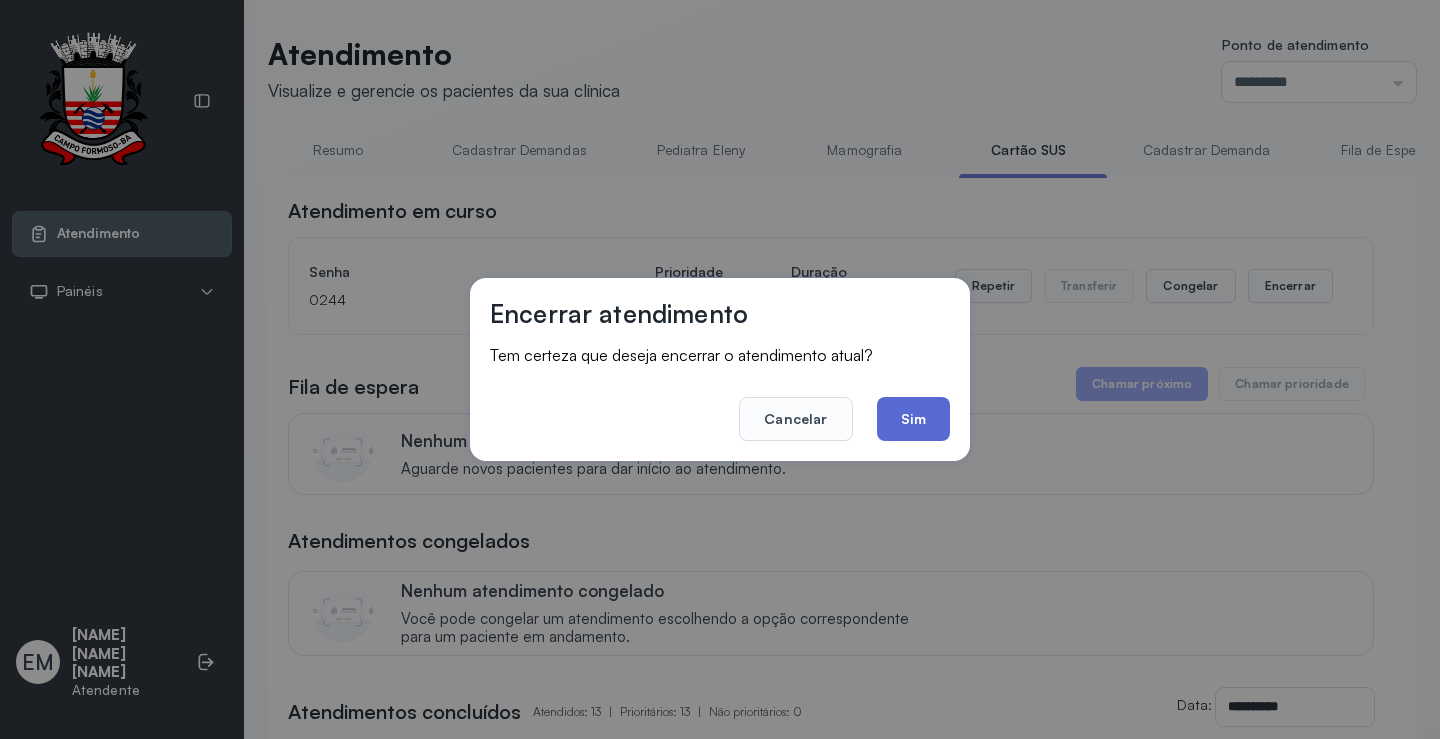 click on "Sim" 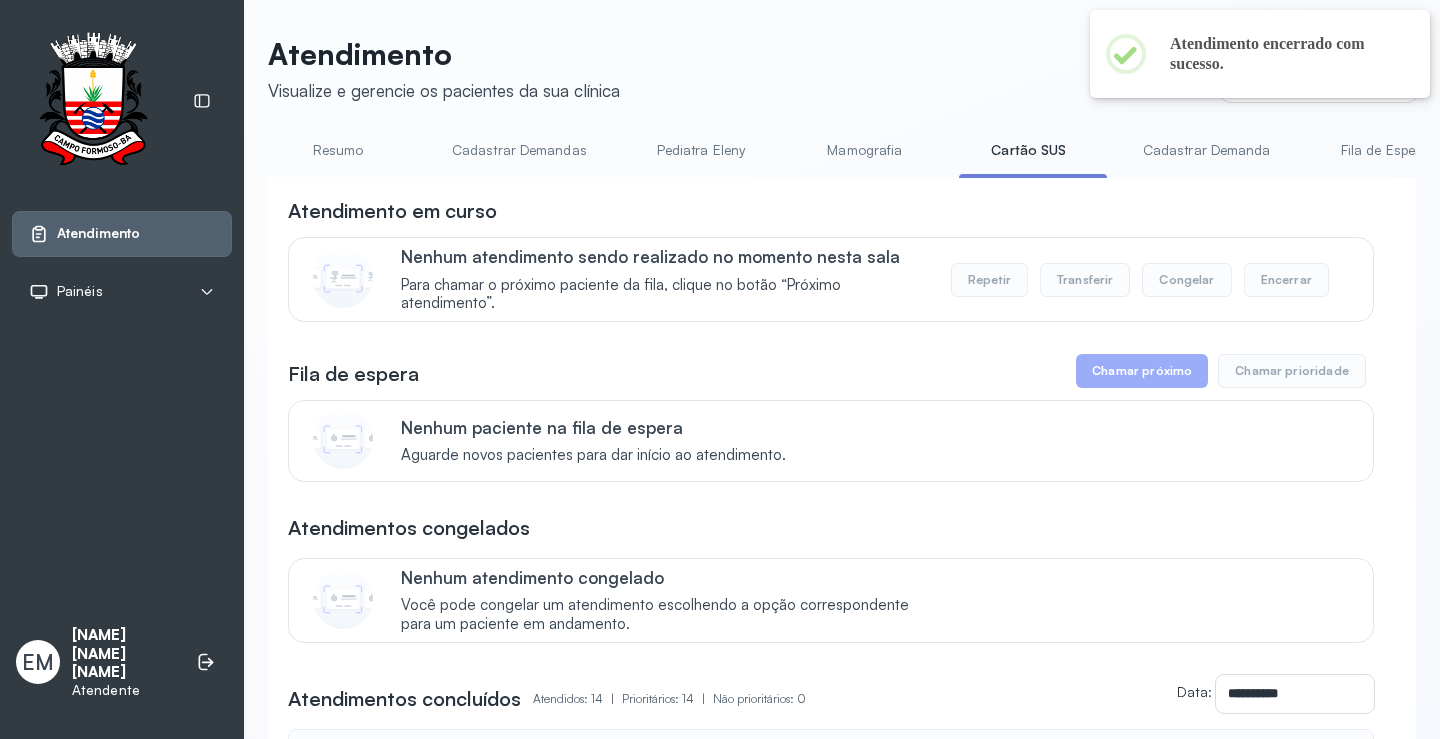 click on "Resumo" at bounding box center (338, 150) 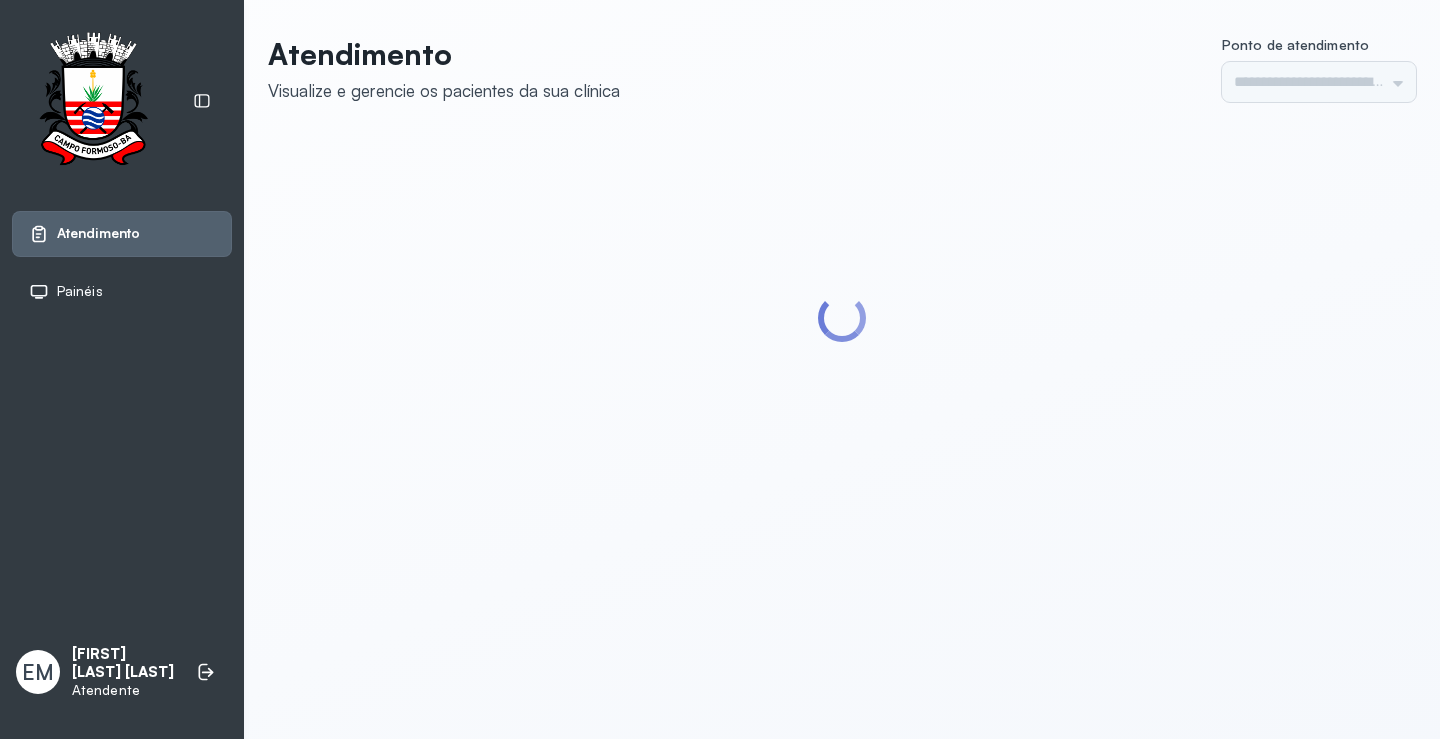 scroll, scrollTop: 0, scrollLeft: 0, axis: both 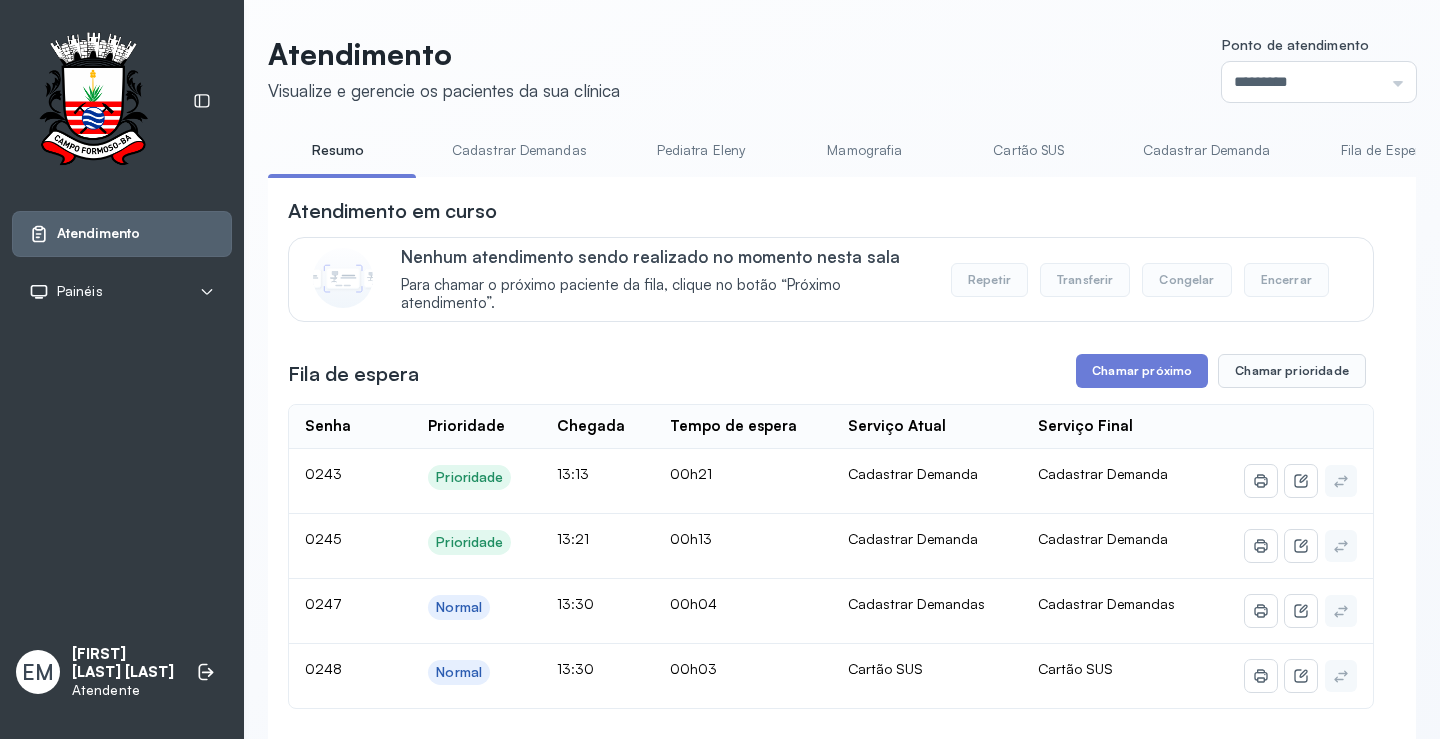 click on "Cartão SUS" at bounding box center [1029, 150] 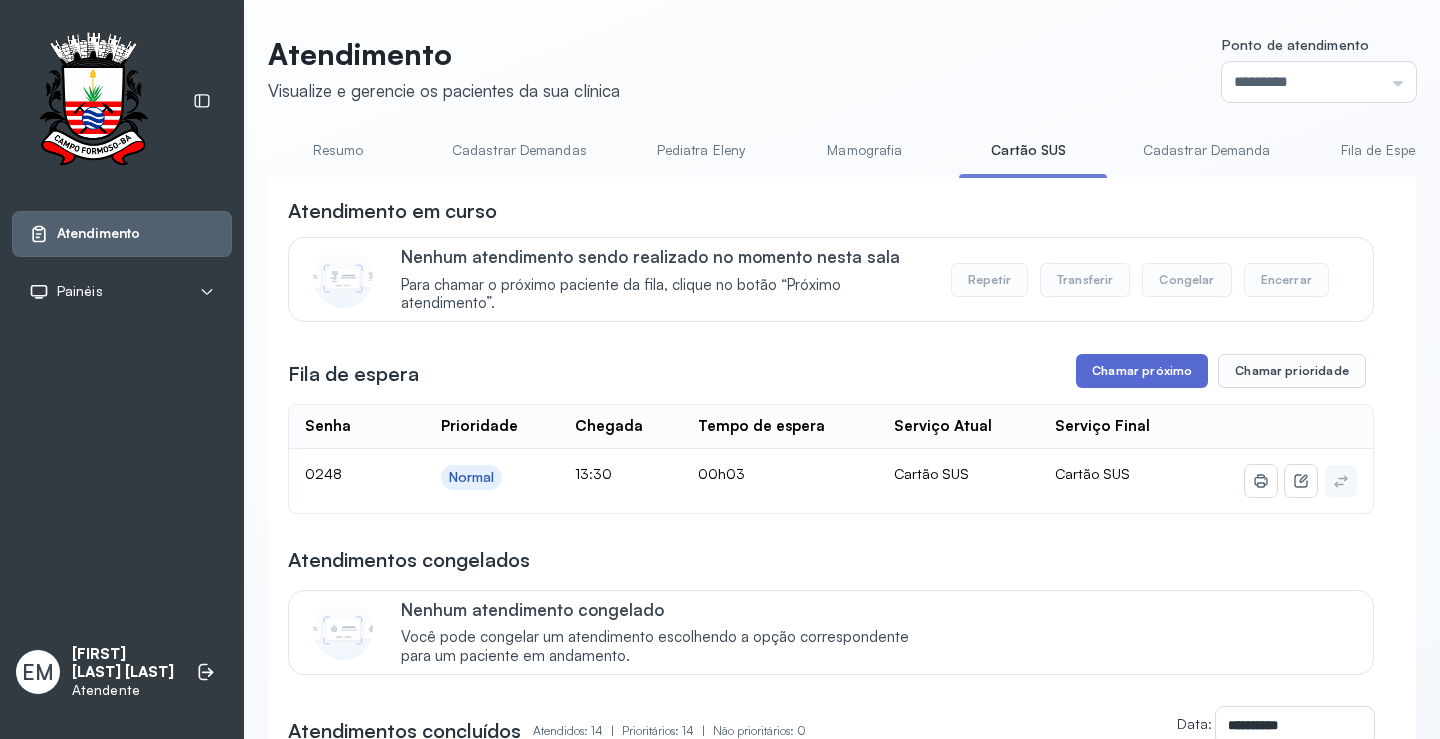 click on "Chamar próximo" at bounding box center [1142, 371] 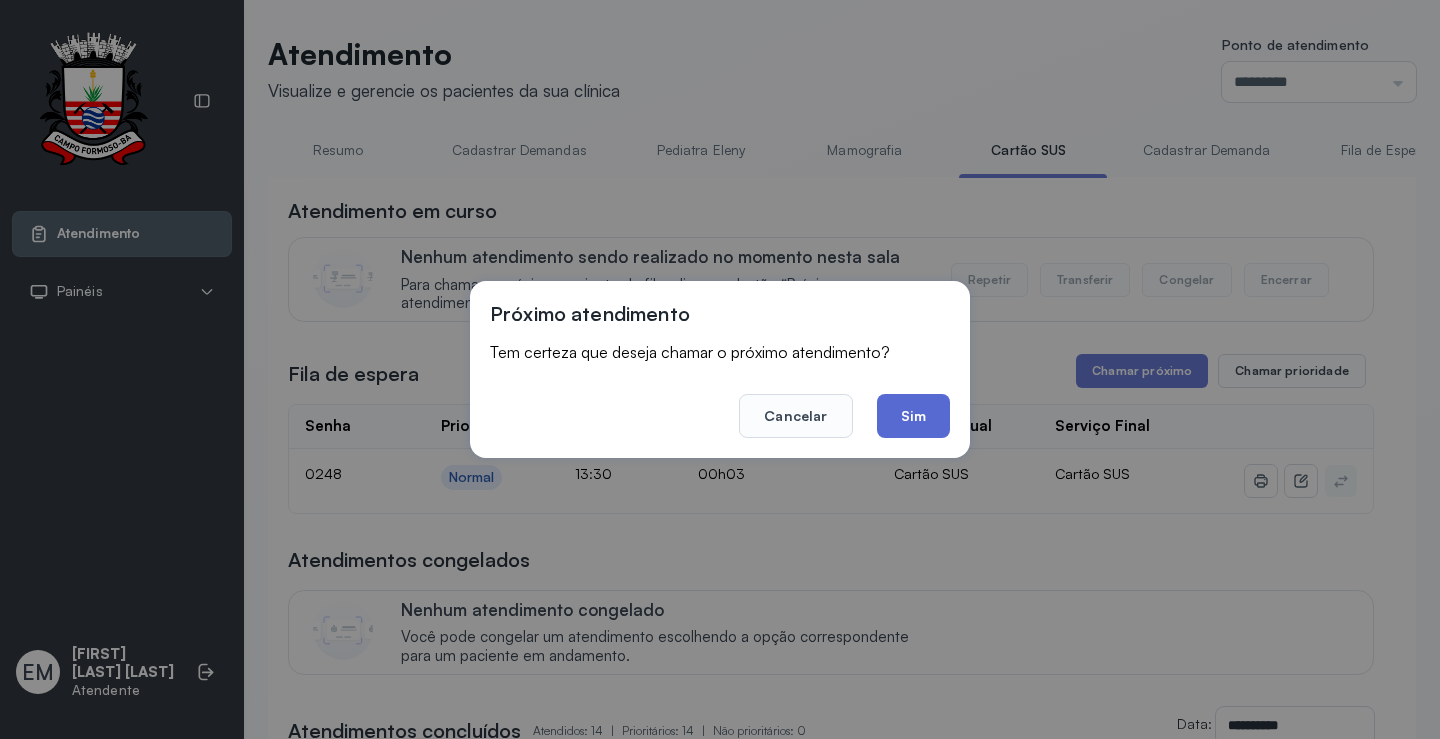 click on "Sim" 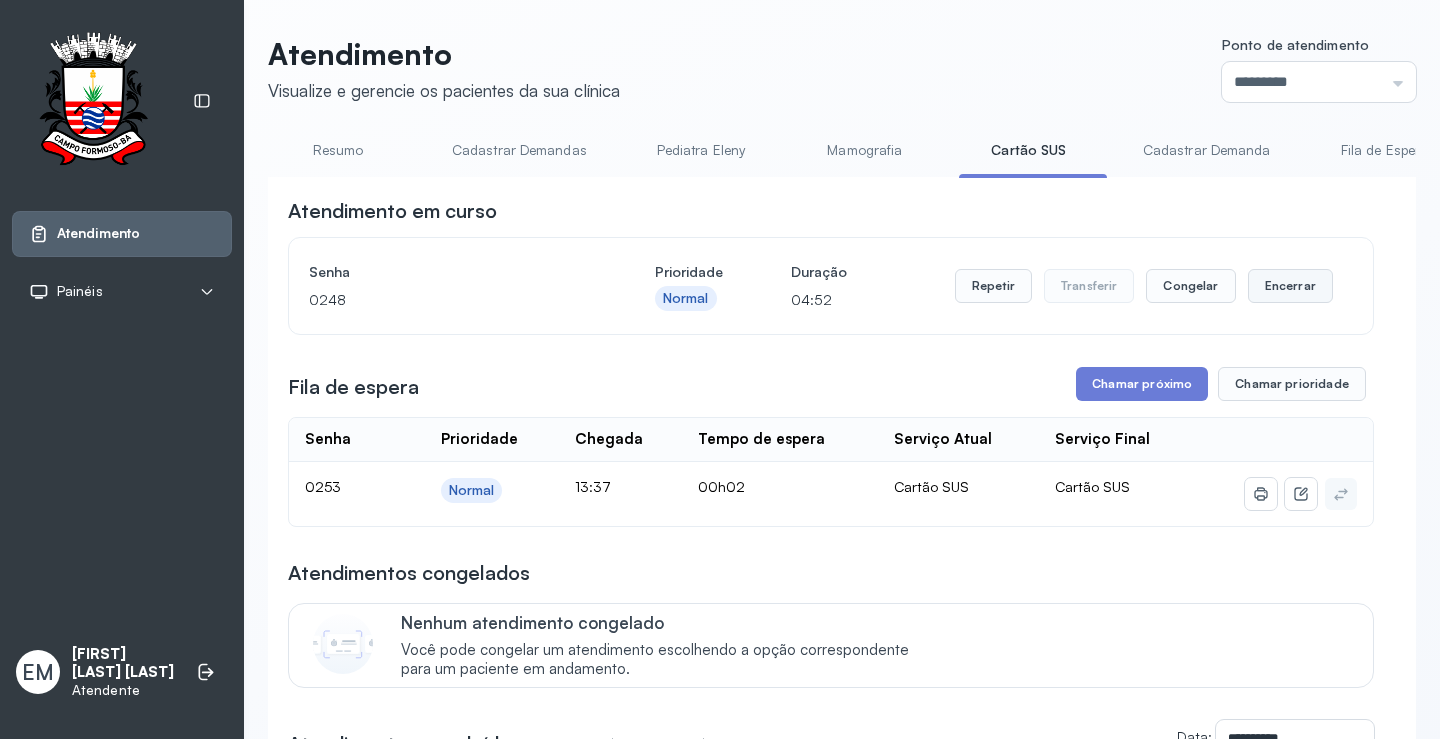 click on "Encerrar" at bounding box center (1290, 286) 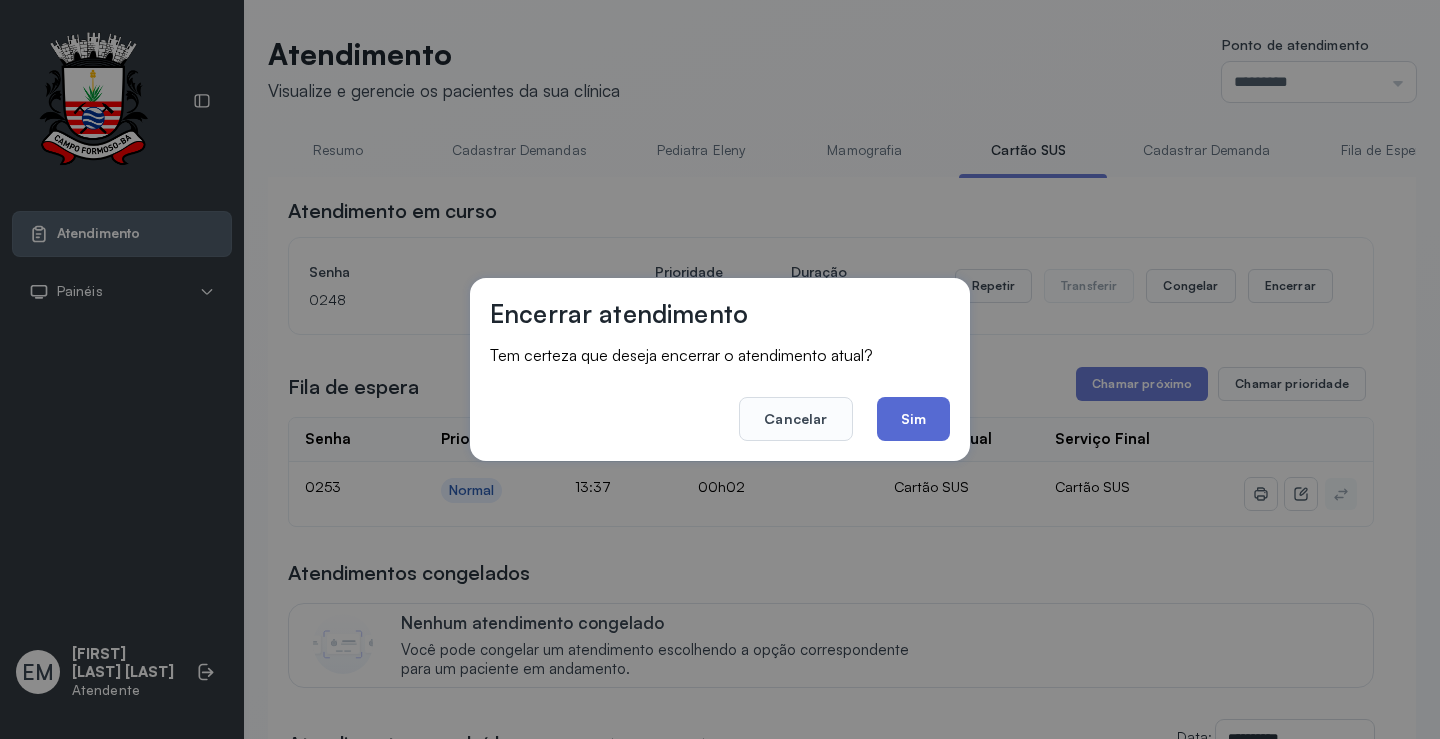 drag, startPoint x: 1271, startPoint y: 290, endPoint x: 948, endPoint y: 426, distance: 350.464 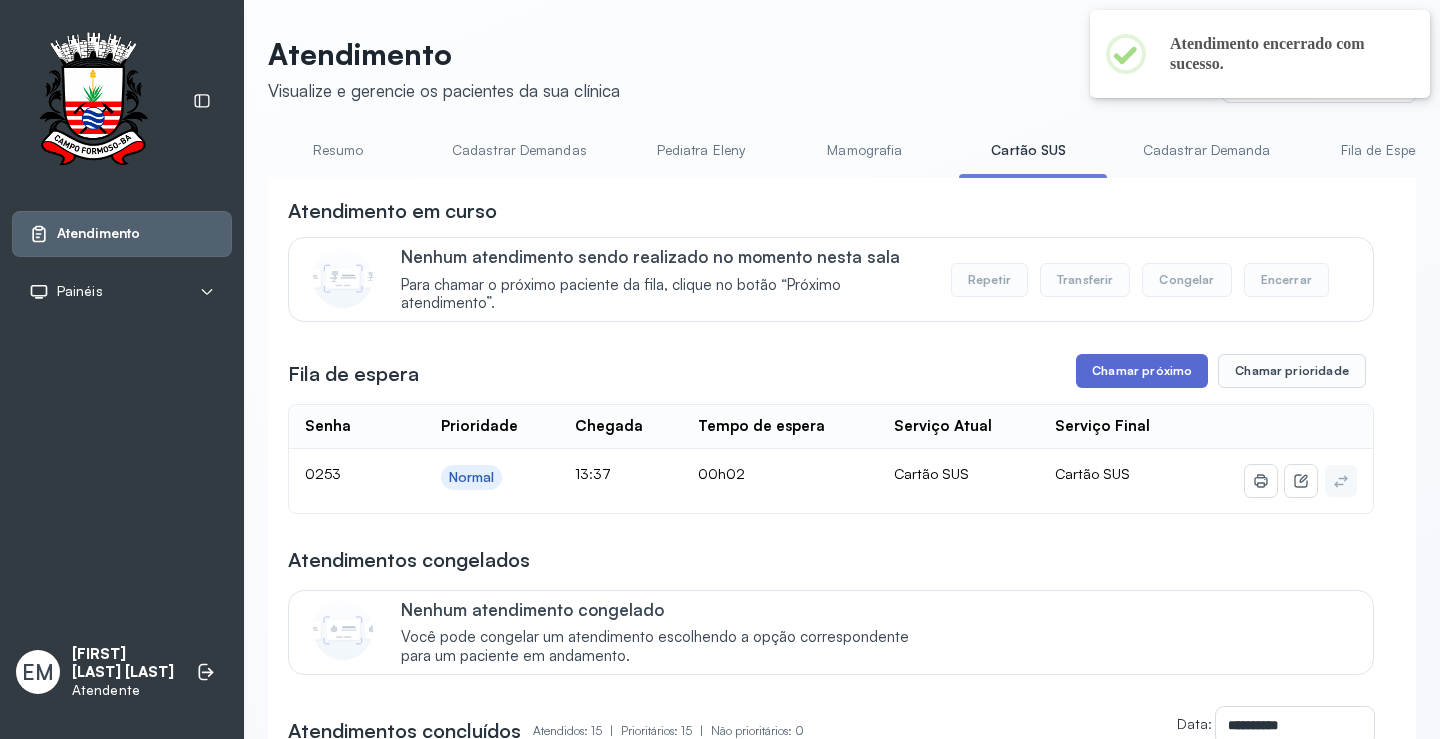 click on "Chamar próximo" at bounding box center [1142, 371] 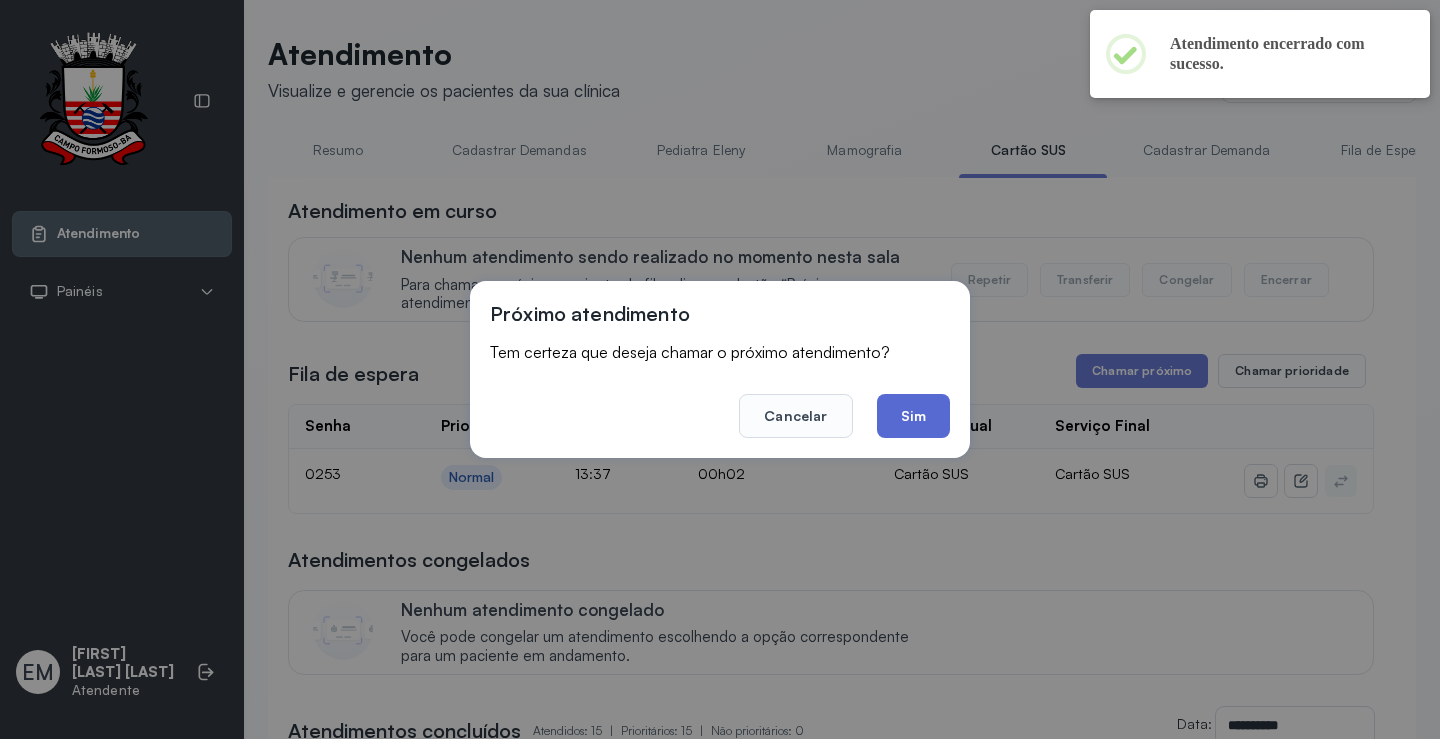 click on "Sim" 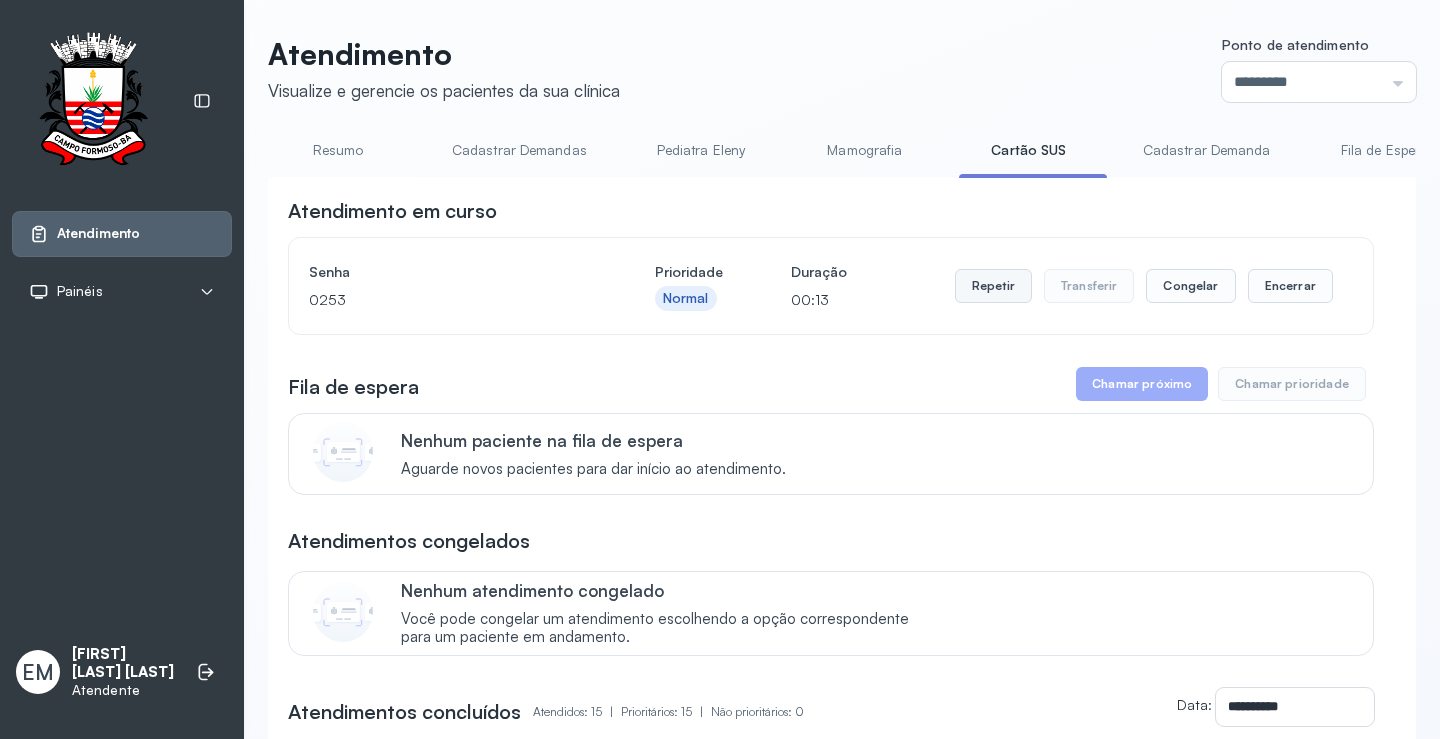 click on "Repetir" at bounding box center [993, 286] 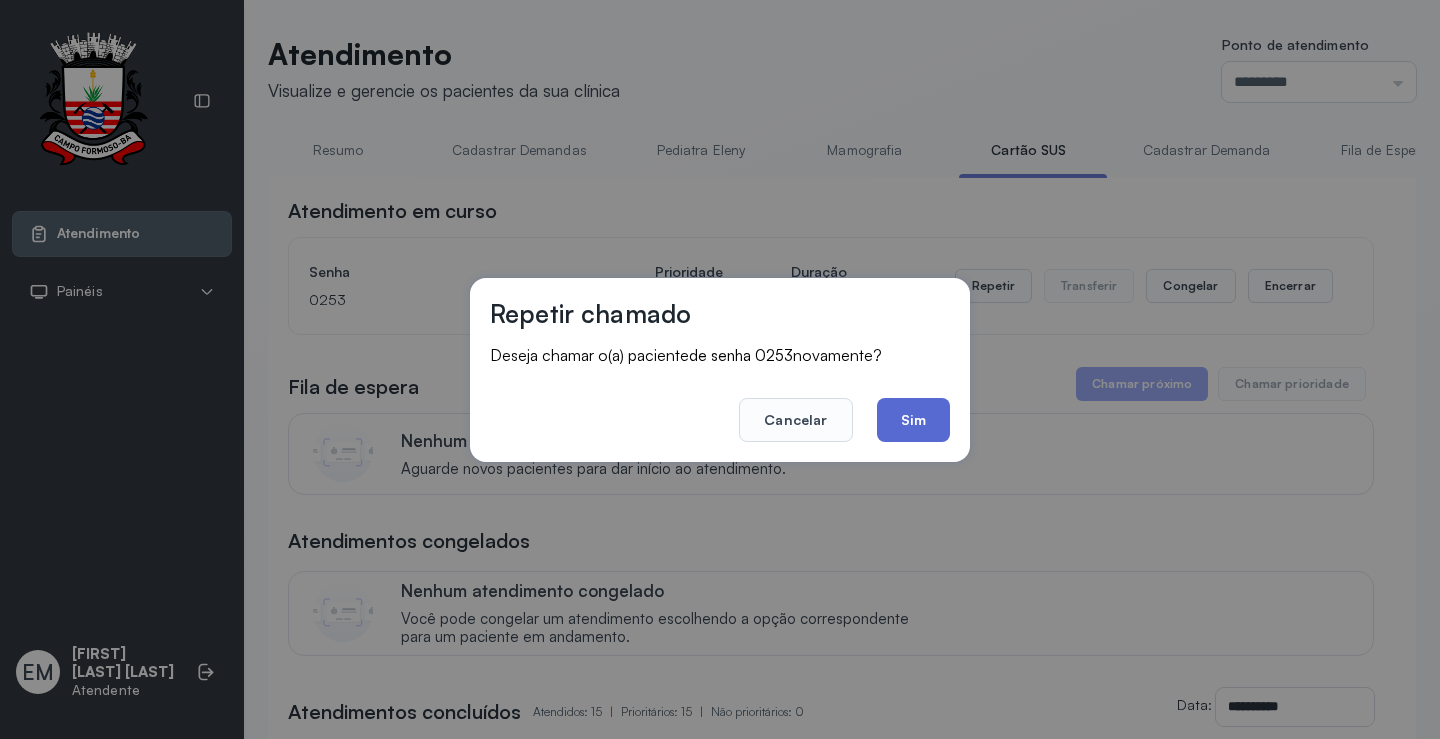 click on "Sim" 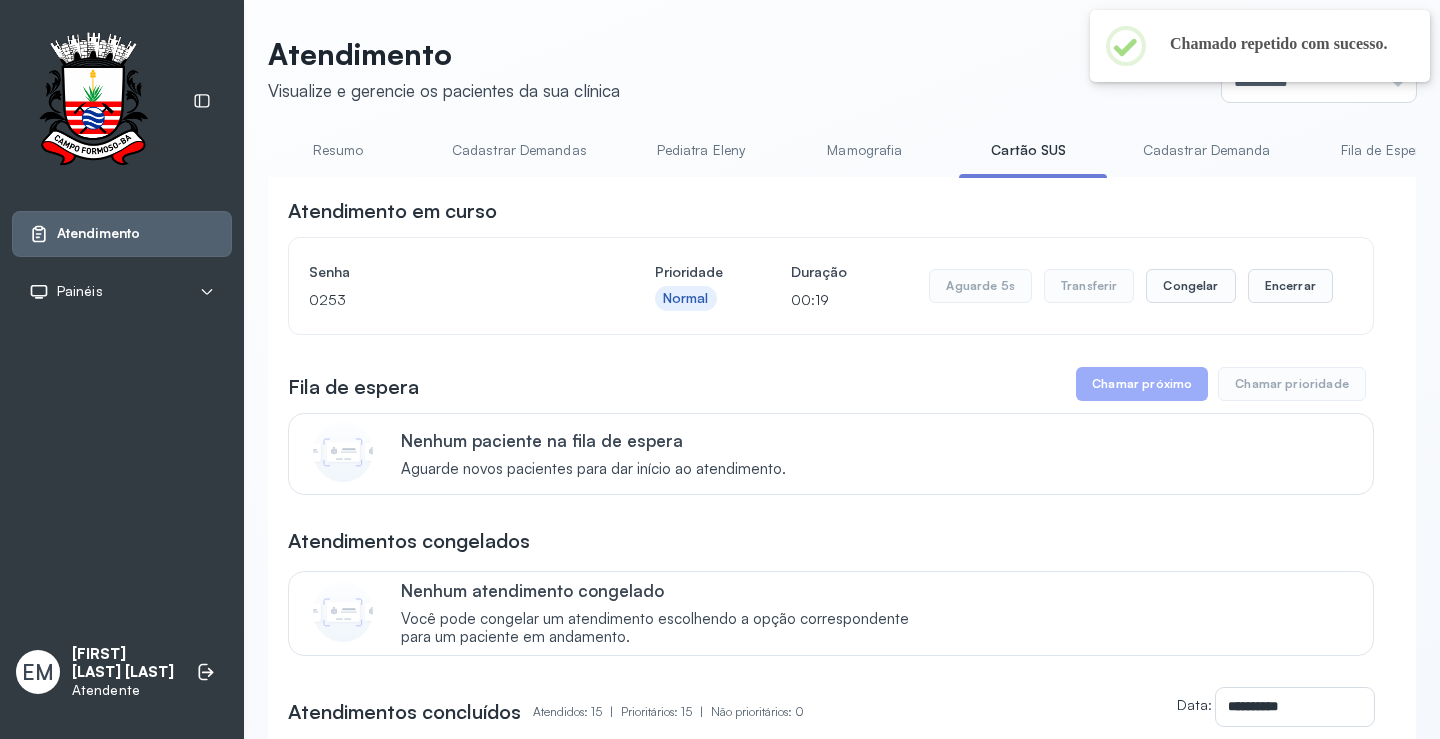 click on "Resumo" at bounding box center [338, 150] 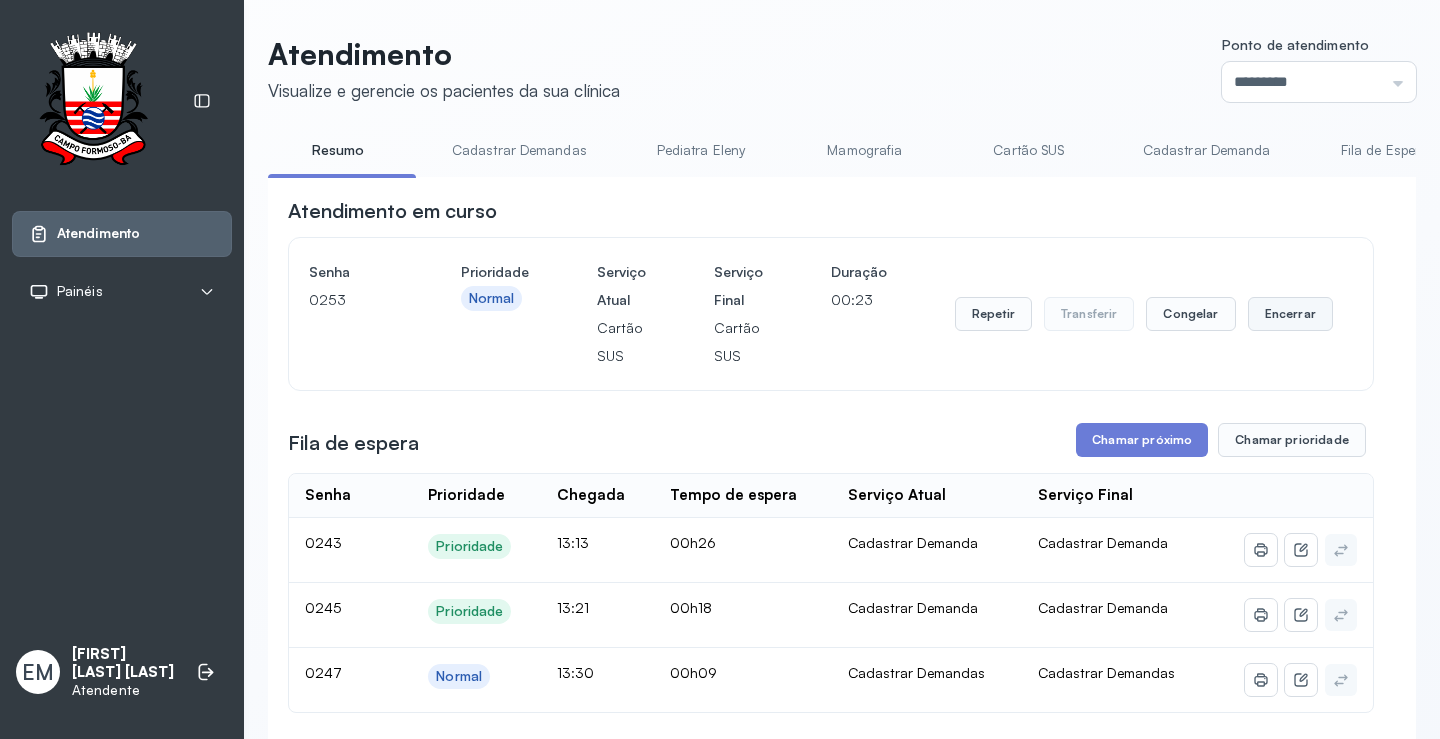click on "Encerrar" at bounding box center (1290, 314) 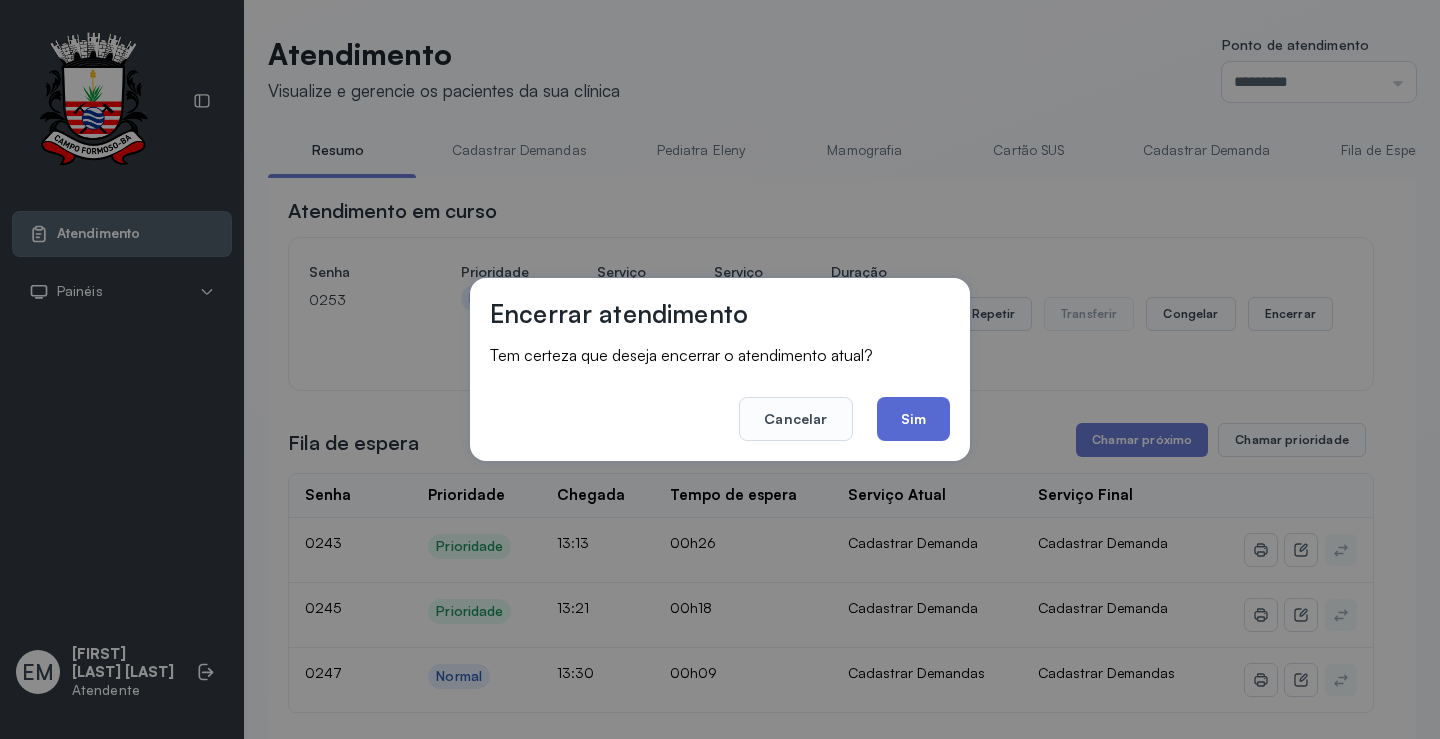 click on "Sim" 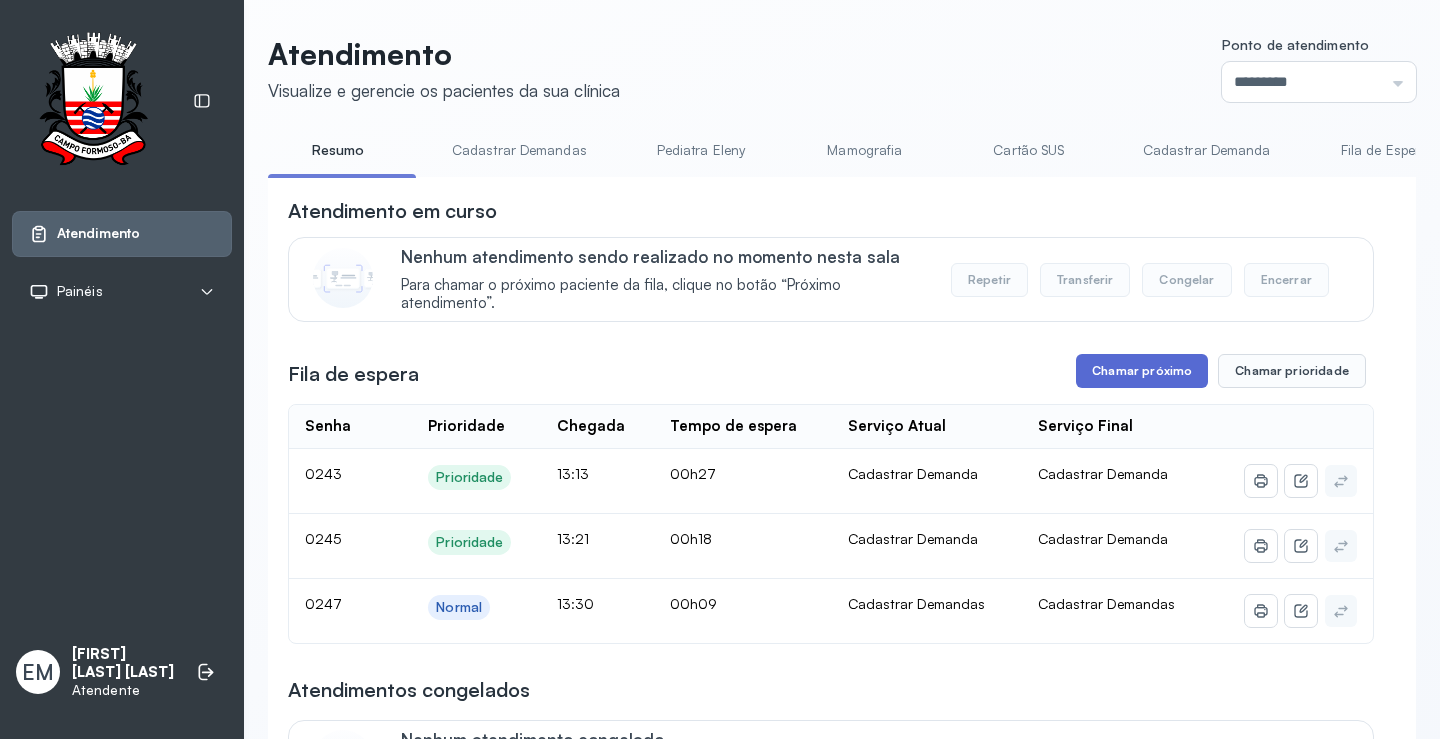click on "Chamar próximo" at bounding box center [1142, 371] 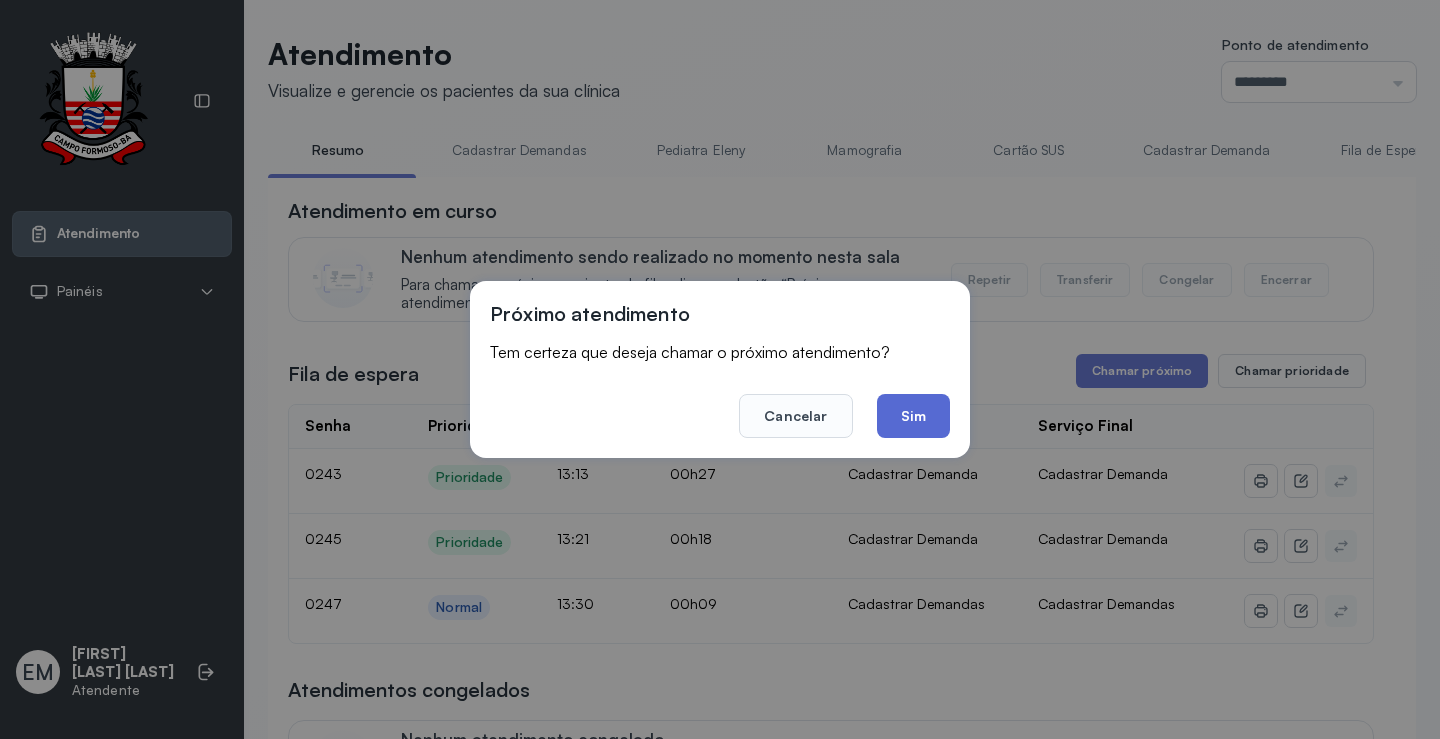 click on "Sim" 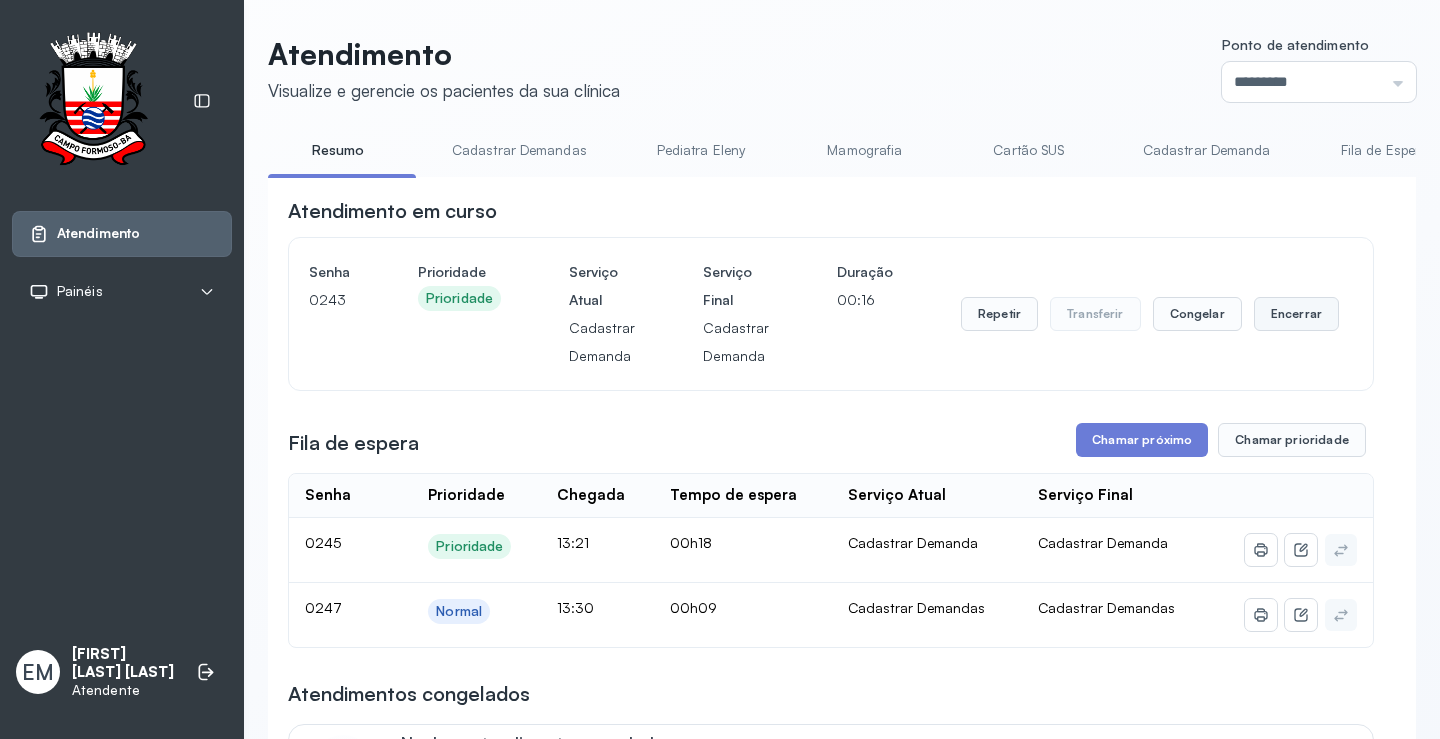 click on "Encerrar" at bounding box center [1296, 314] 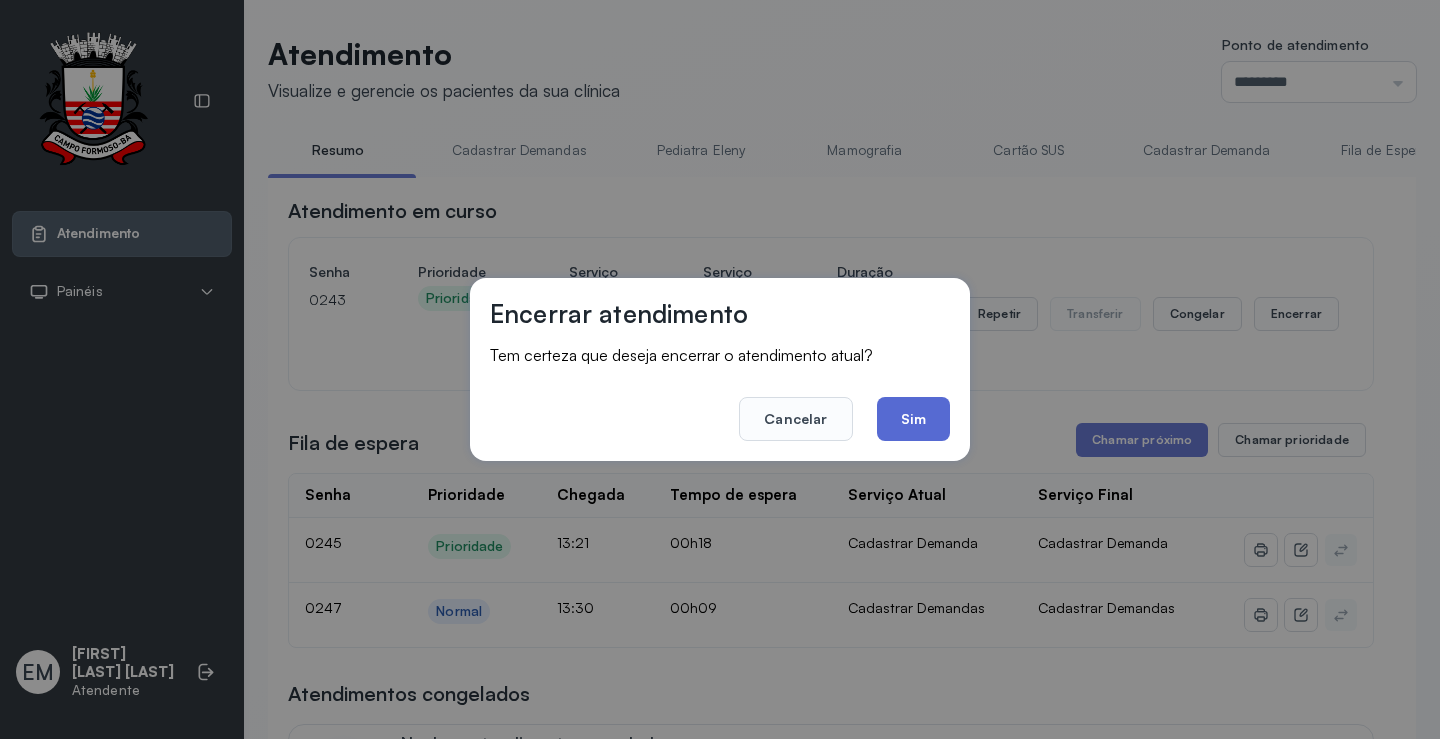 click on "Sim" 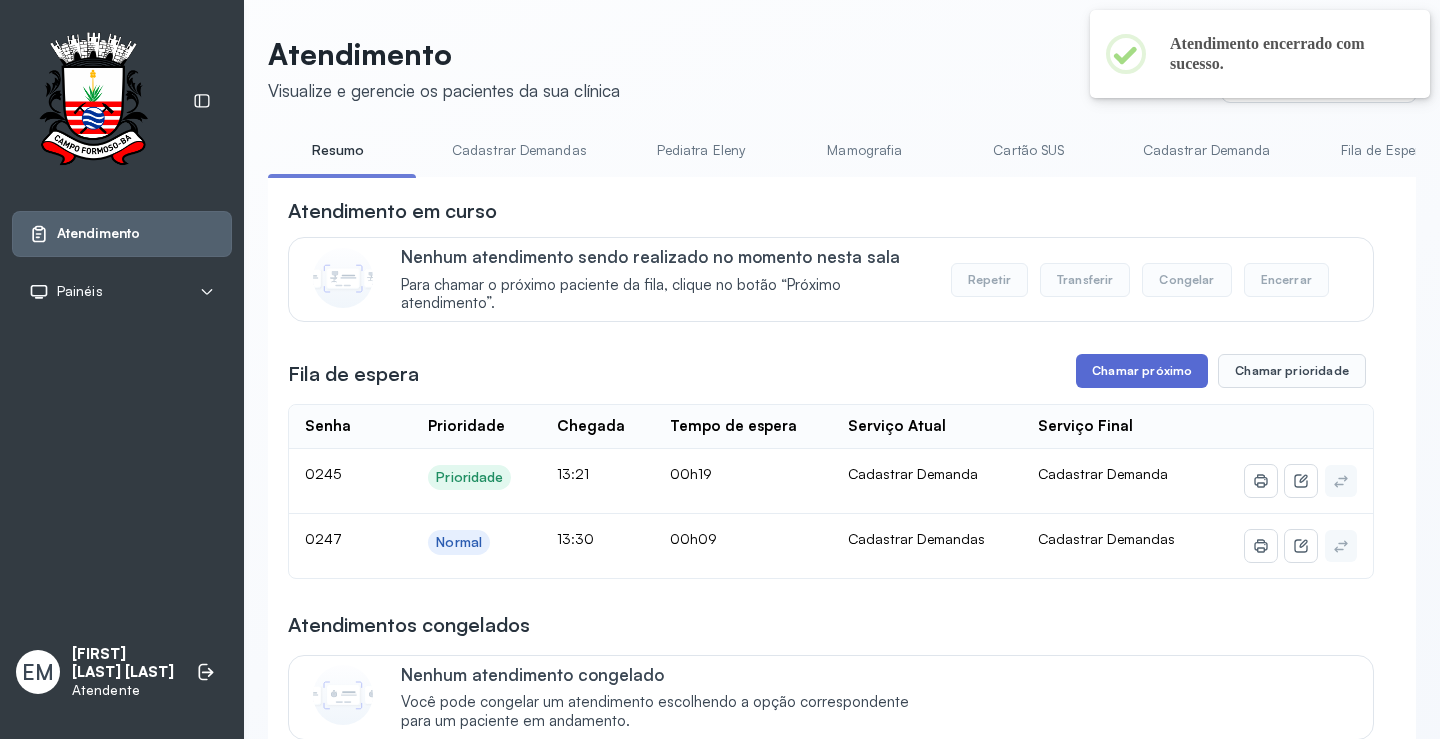 click on "Chamar próximo" at bounding box center [1142, 371] 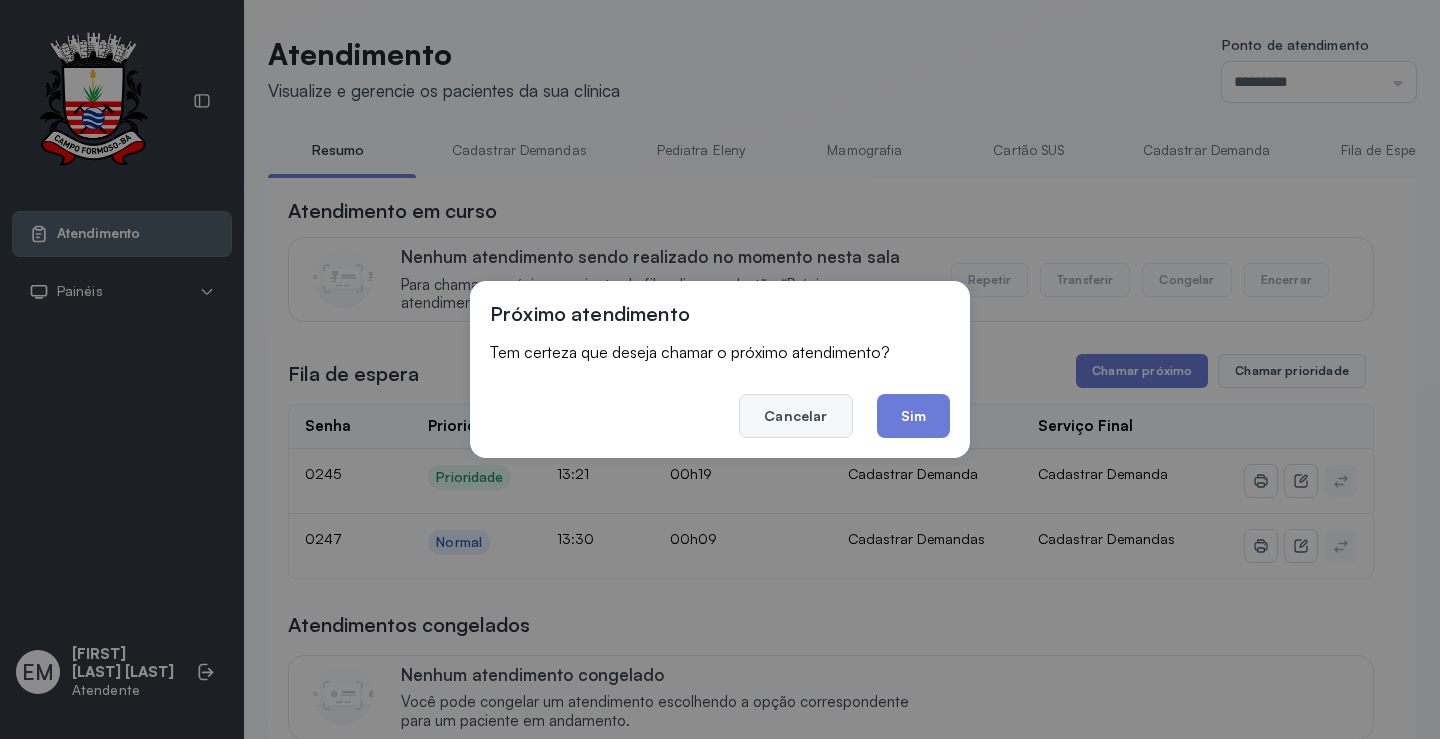 click on "Cancelar" 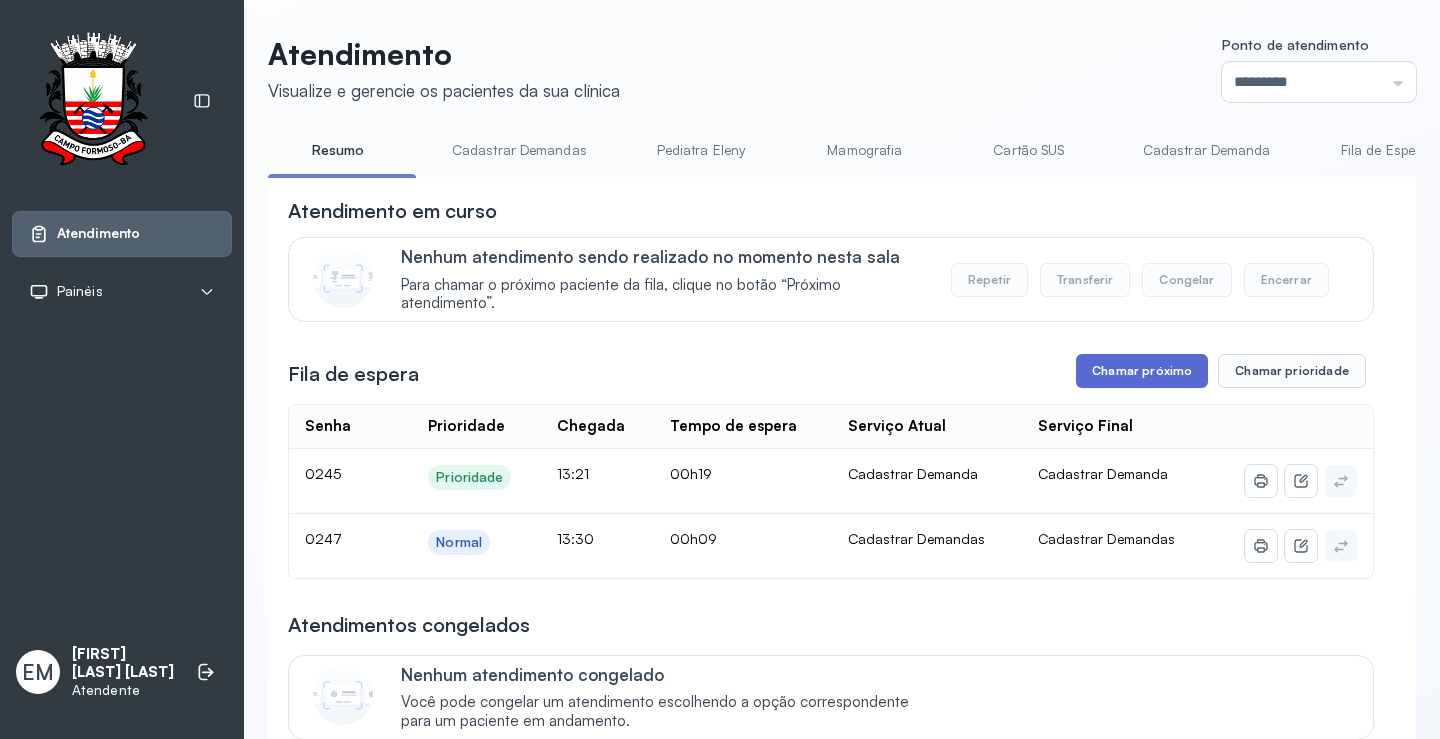 click on "Chamar próximo" at bounding box center [1142, 371] 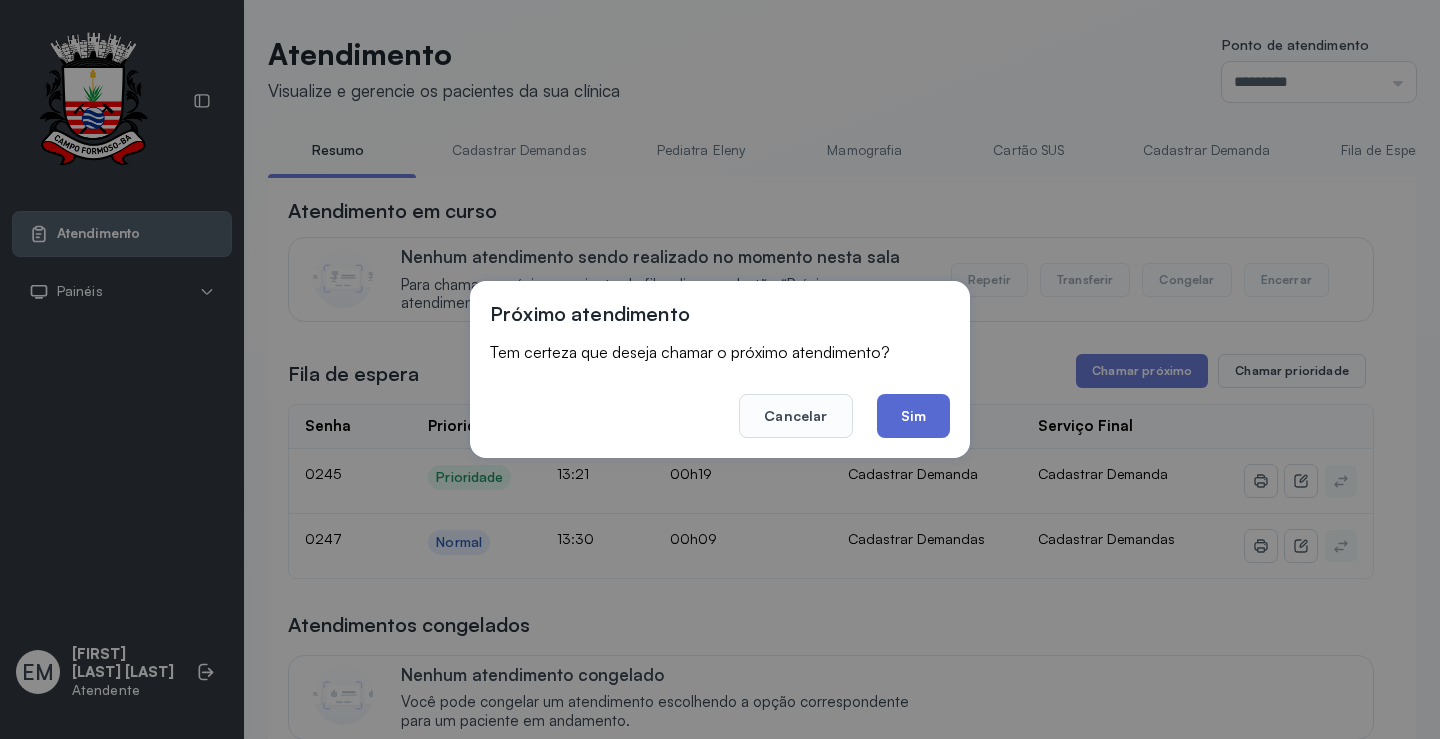 click on "Sim" 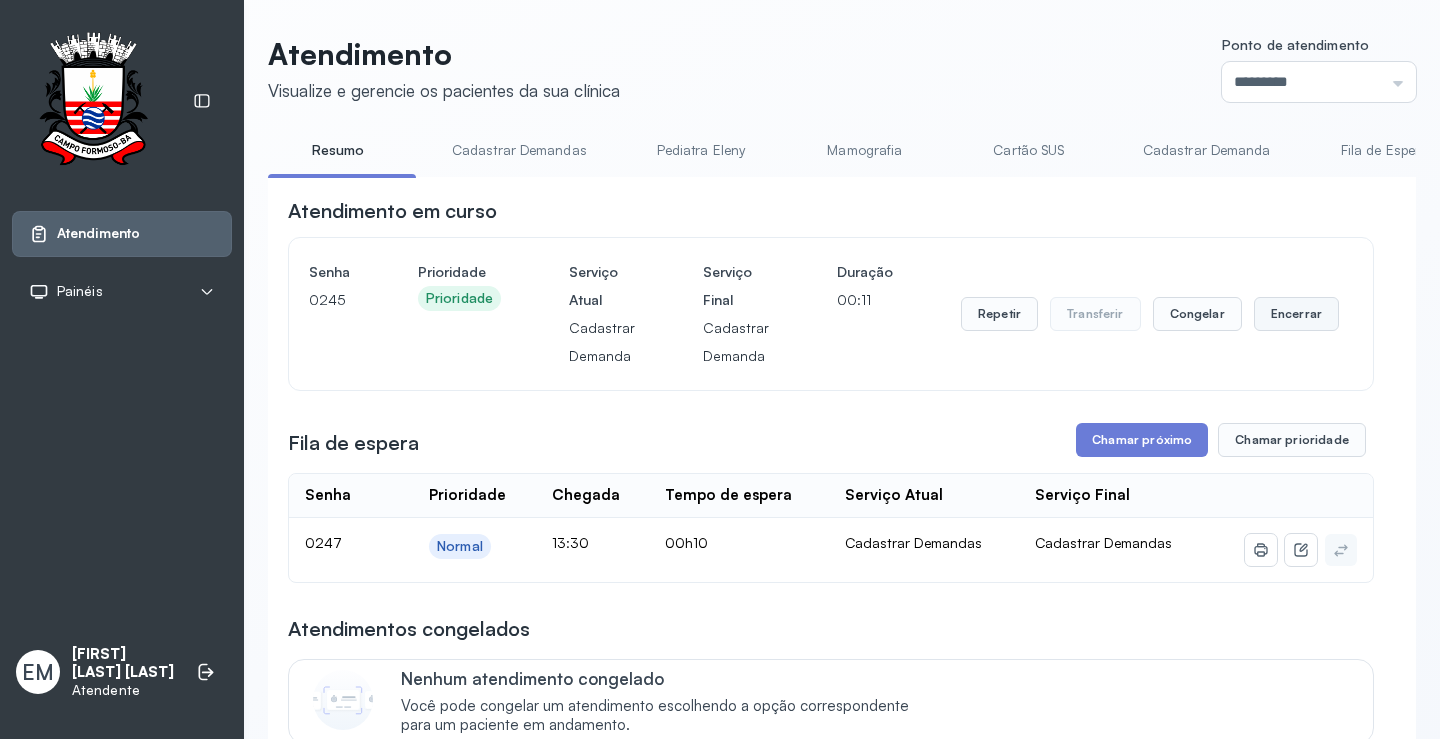 click on "Encerrar" at bounding box center [1296, 314] 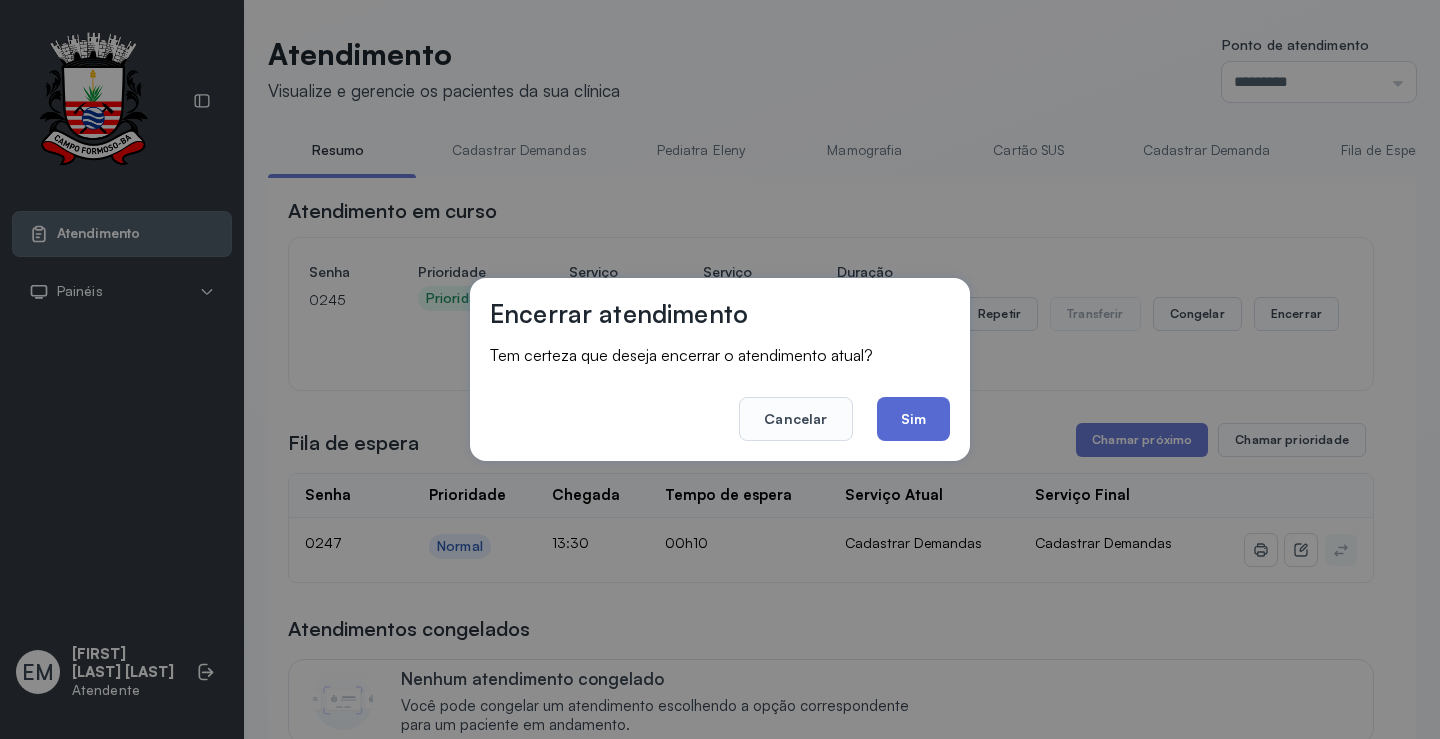 click on "Sim" 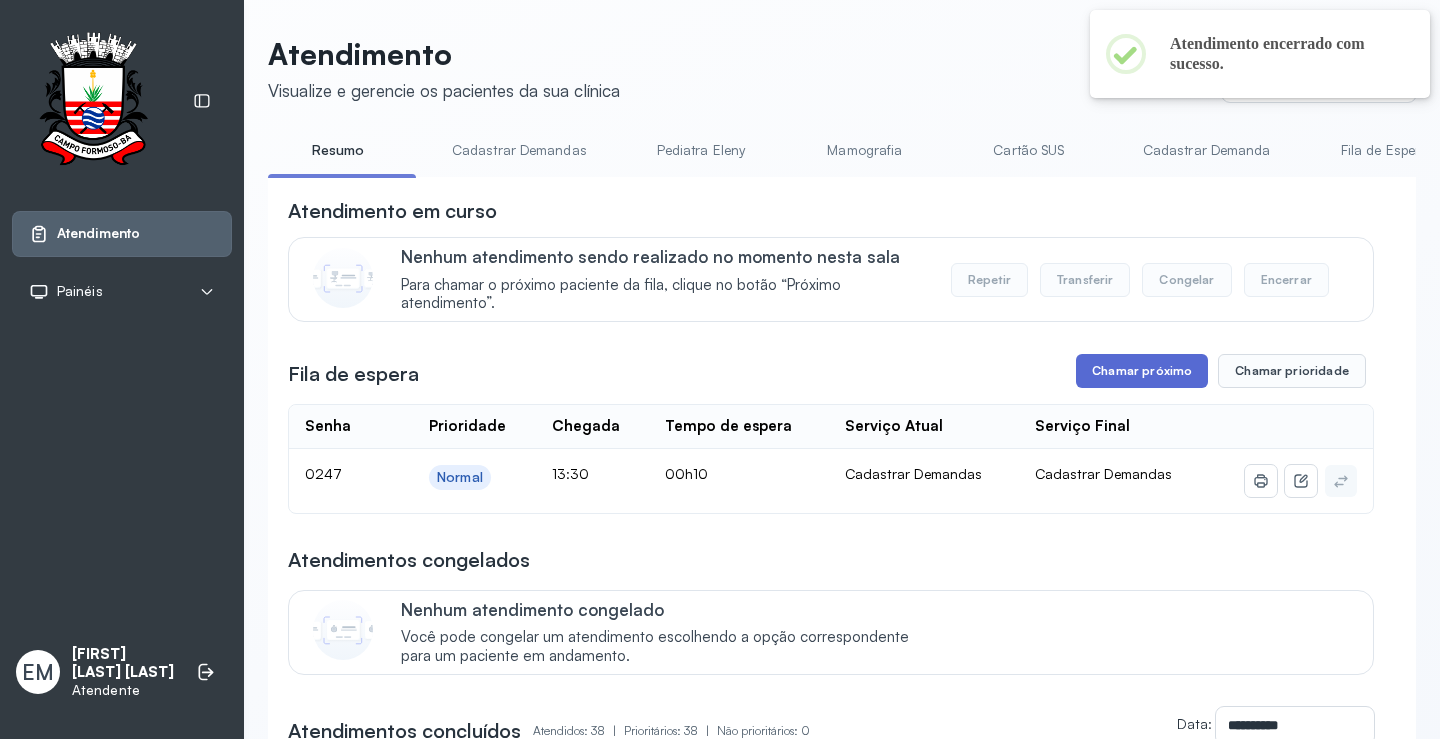 click on "Chamar próximo" at bounding box center (1142, 371) 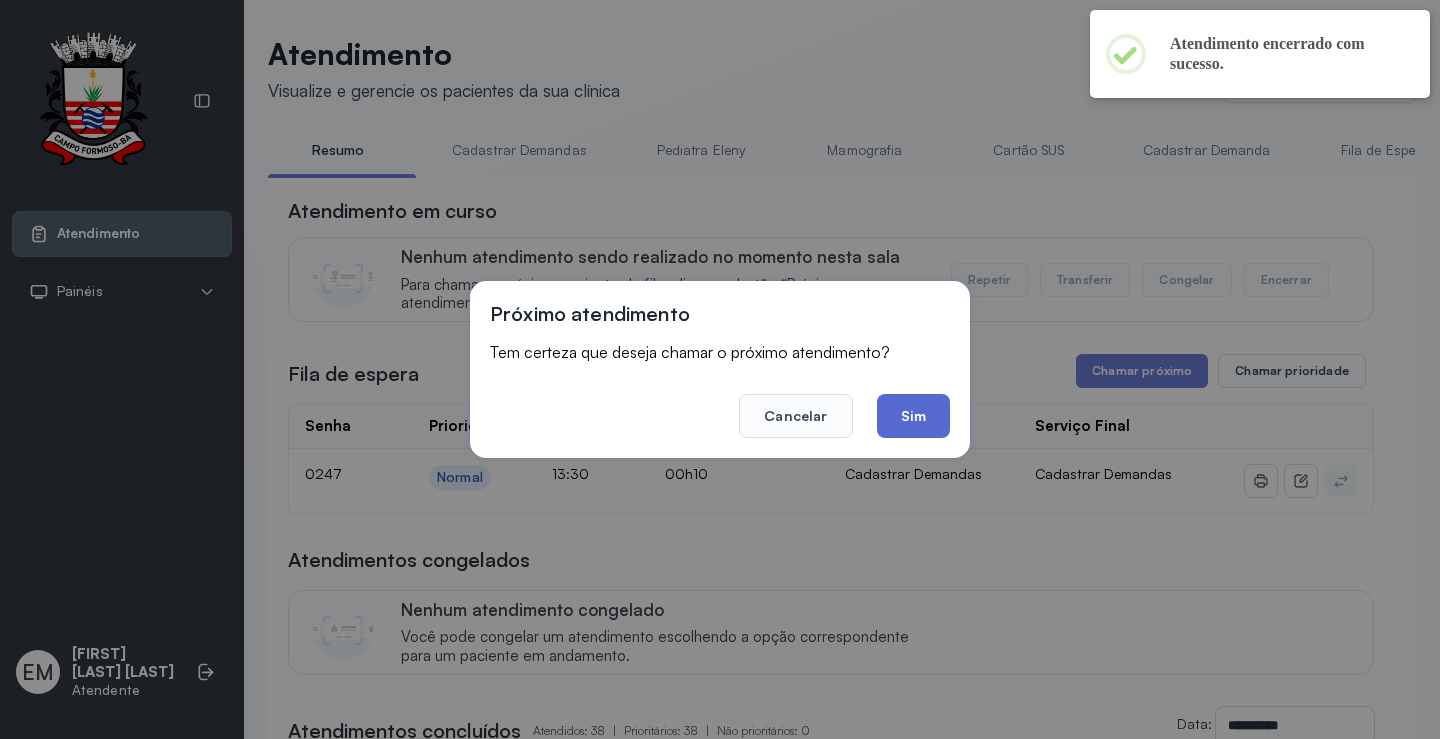 click on "Sim" 